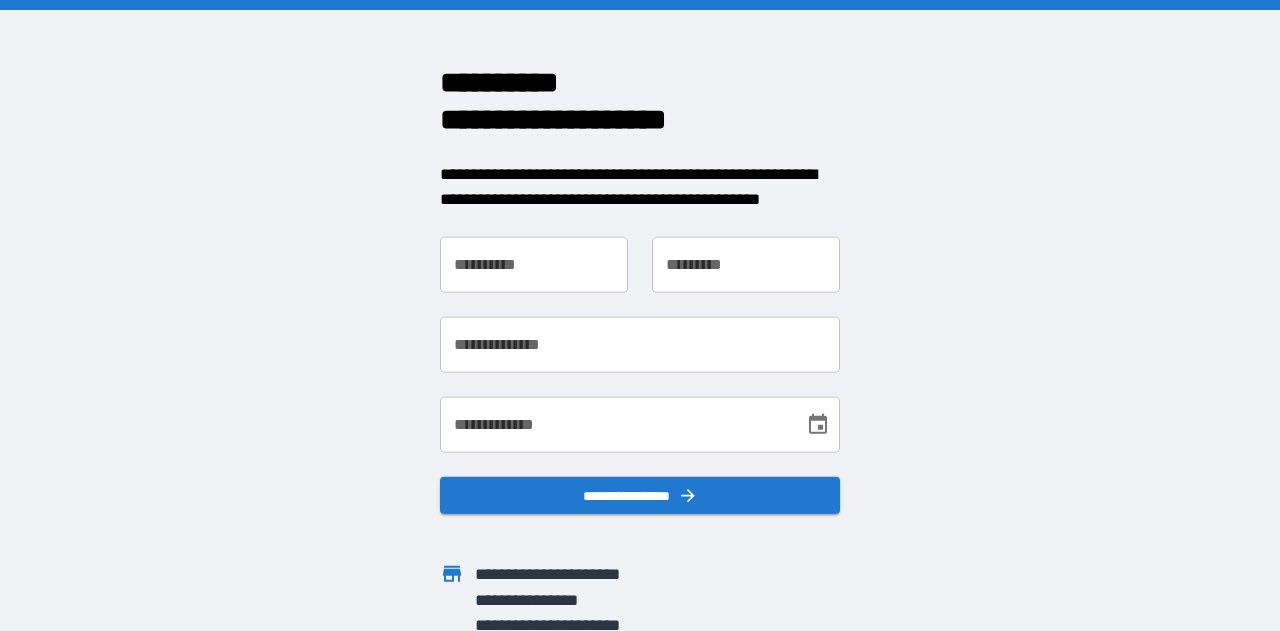 scroll, scrollTop: 0, scrollLeft: 0, axis: both 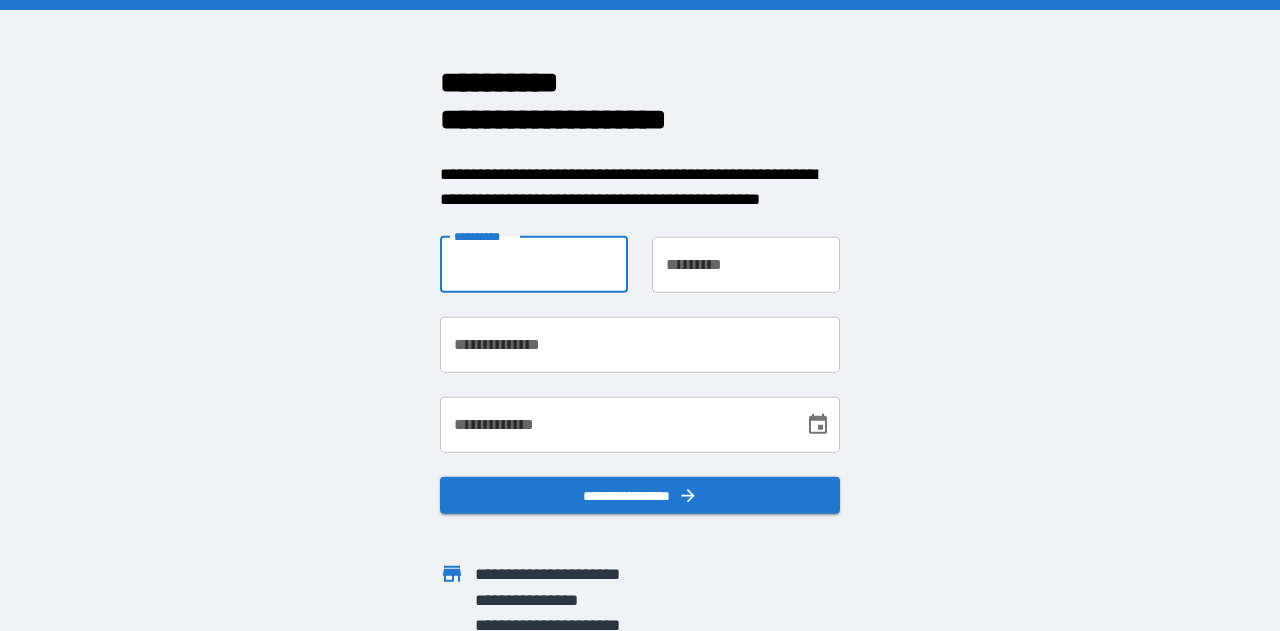 click on "**********" at bounding box center (534, 264) 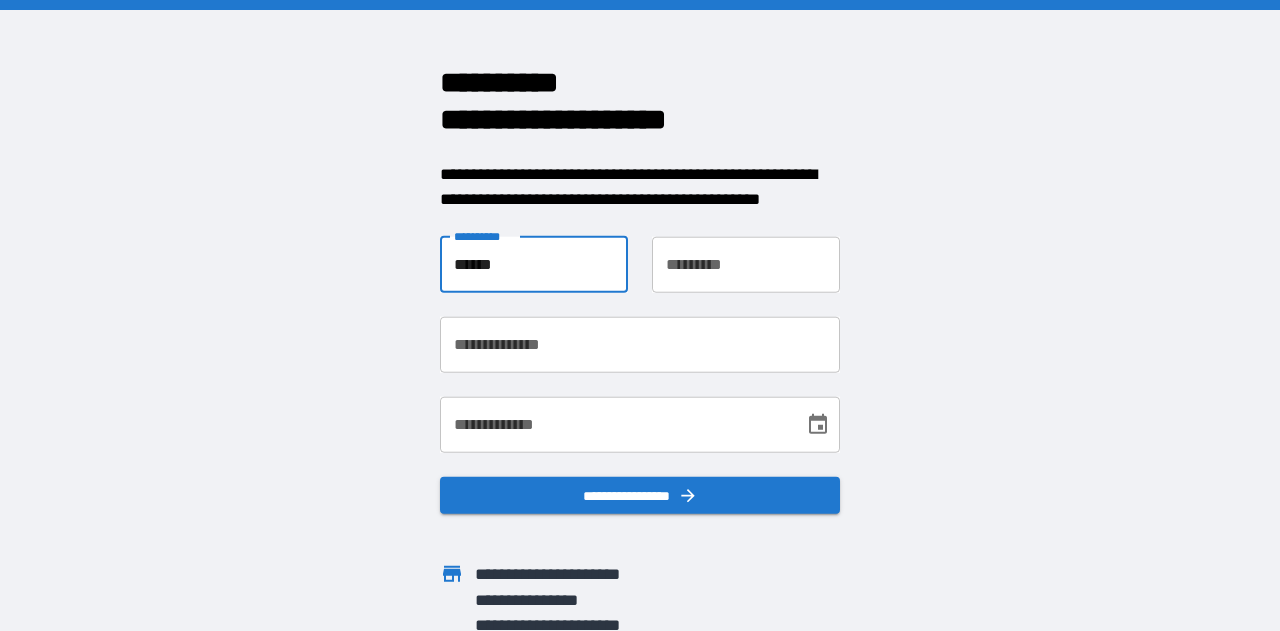 type on "******" 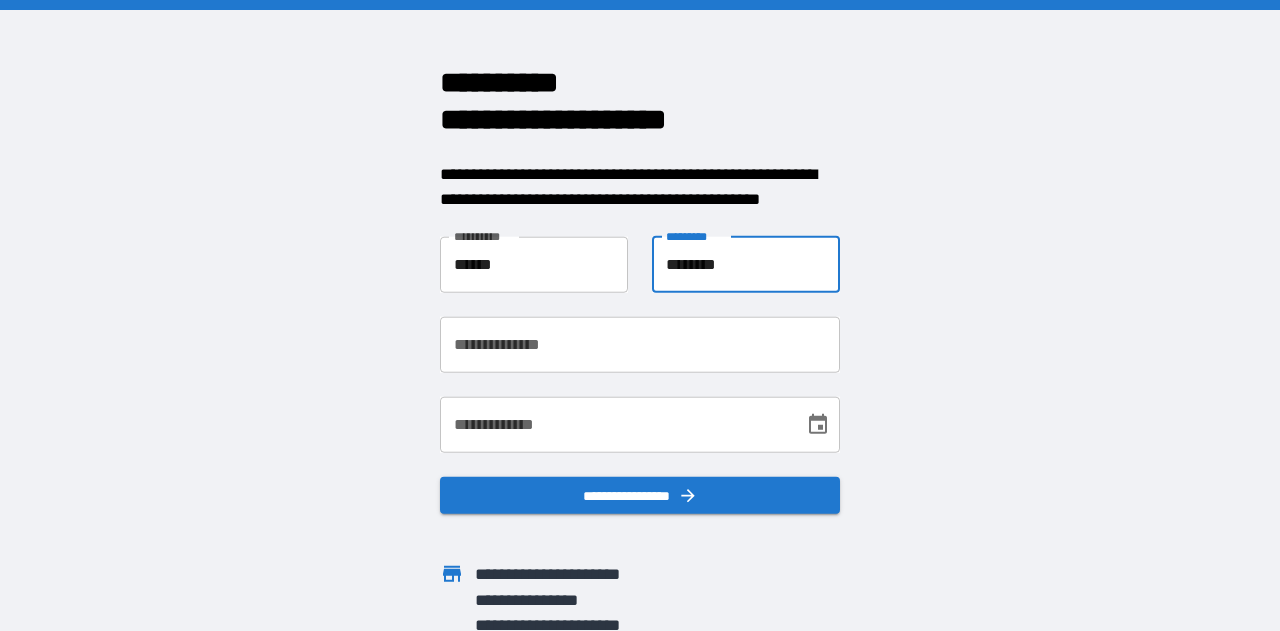 type on "********" 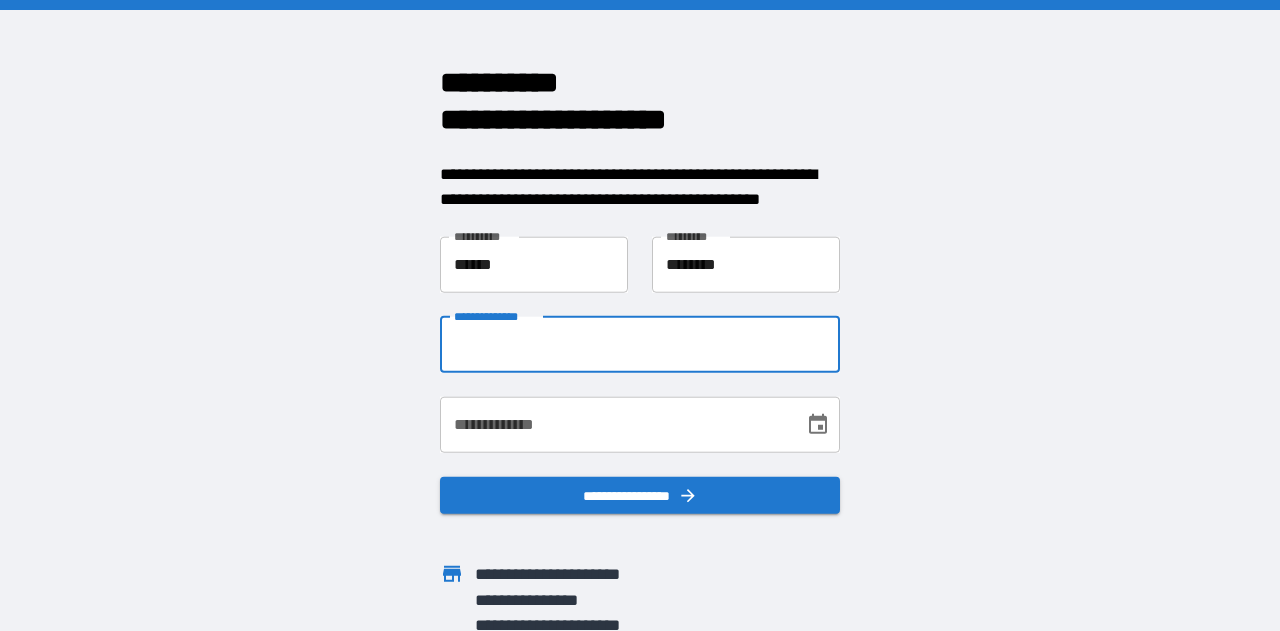 type on "*" 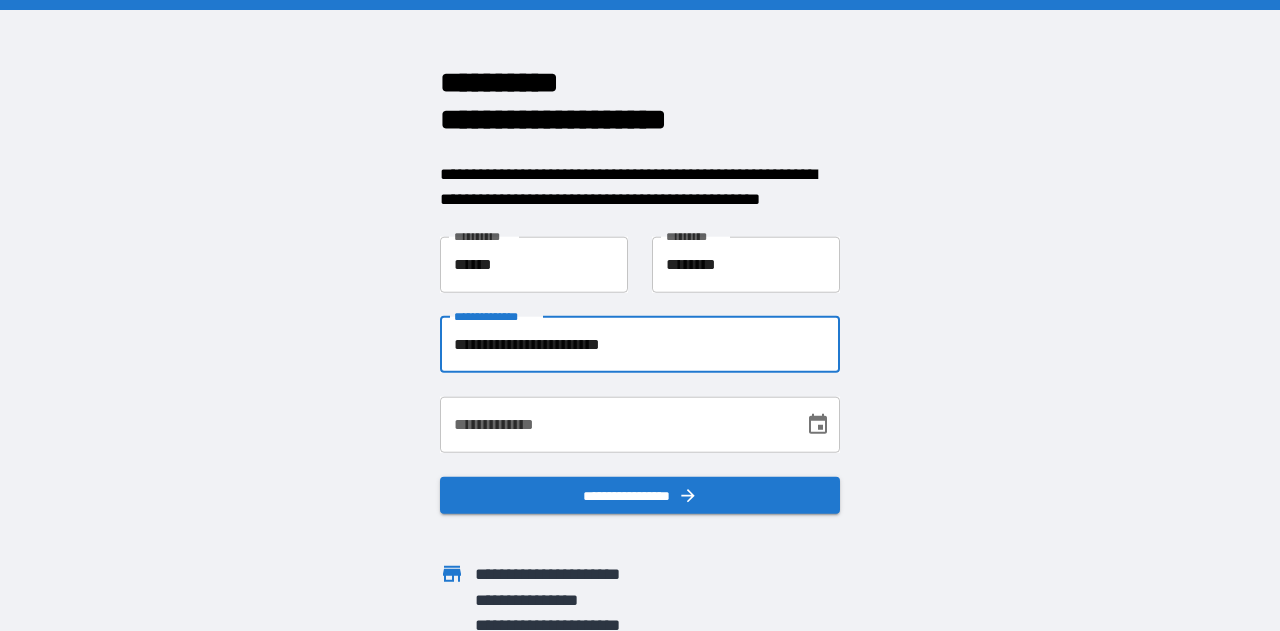 type on "**********" 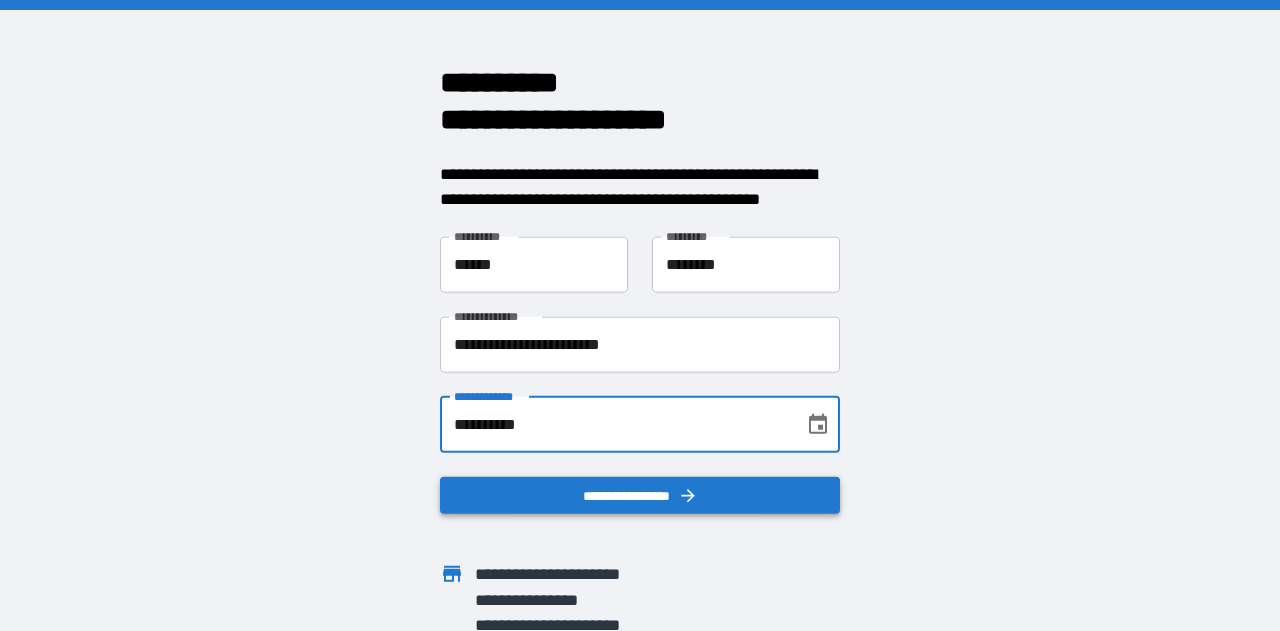 type on "**********" 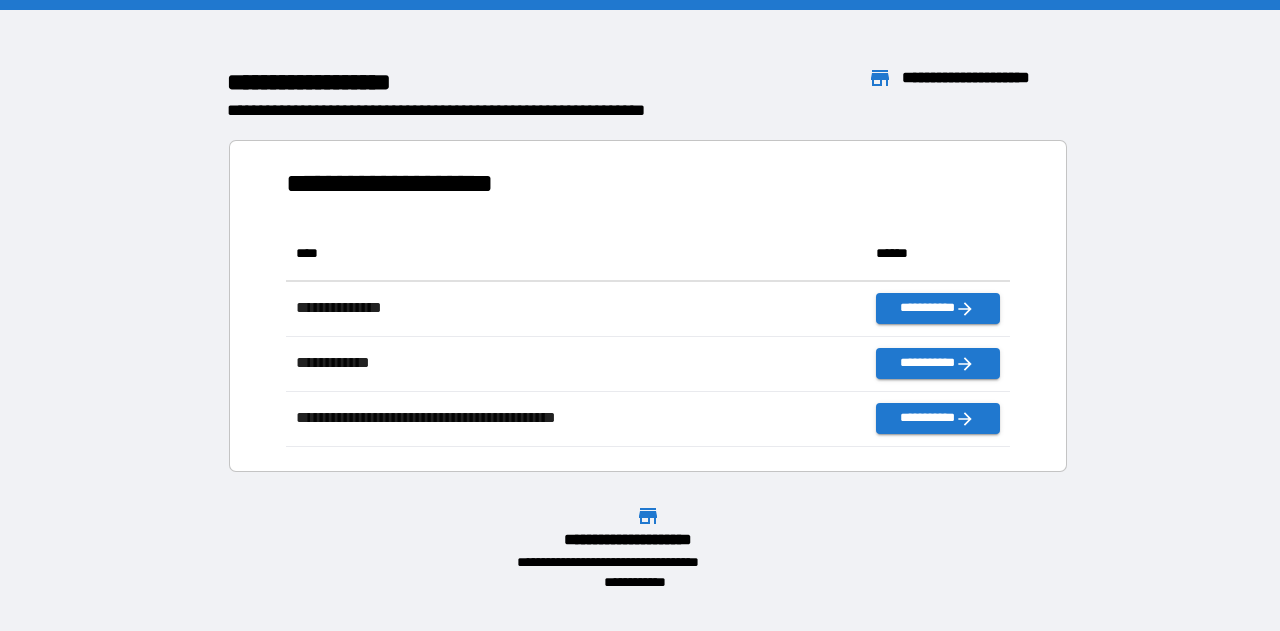 scroll, scrollTop: 16, scrollLeft: 16, axis: both 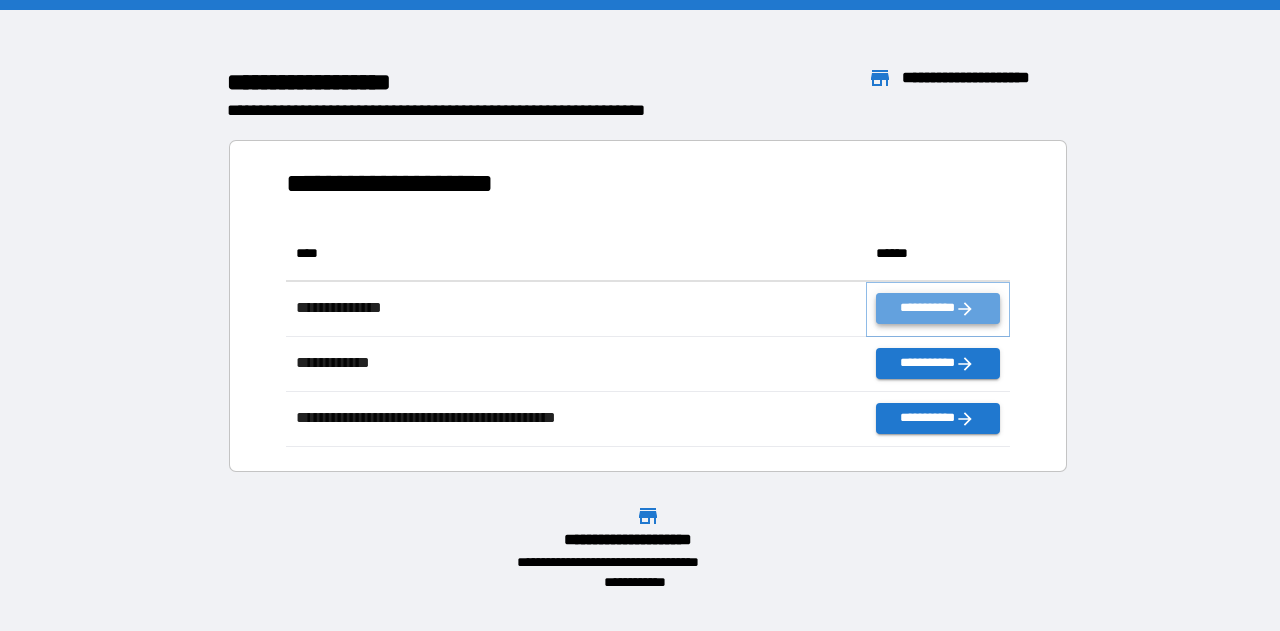 click on "**********" at bounding box center (938, 308) 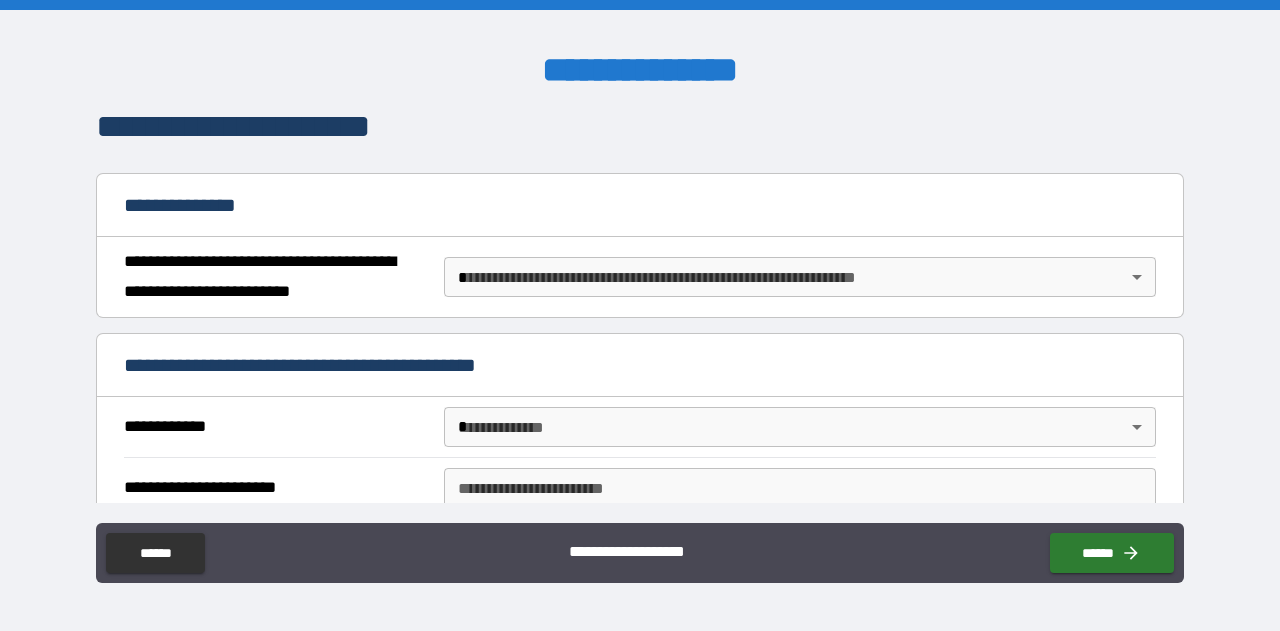 scroll, scrollTop: 173, scrollLeft: 0, axis: vertical 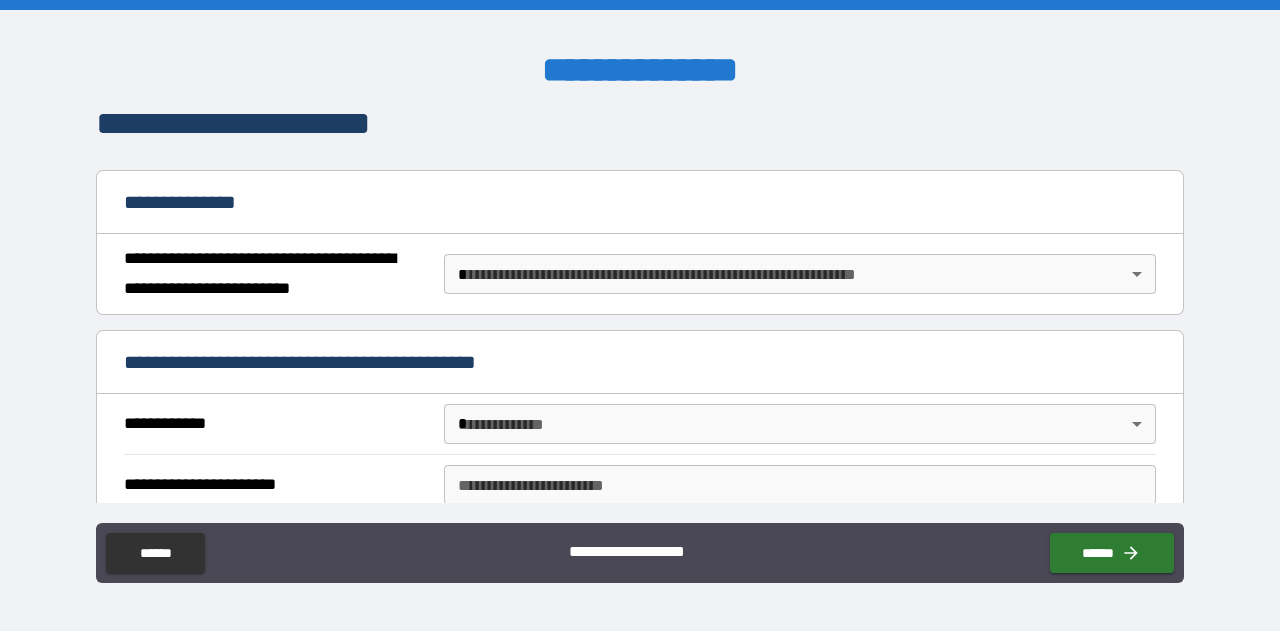 click on "**********" at bounding box center (640, 315) 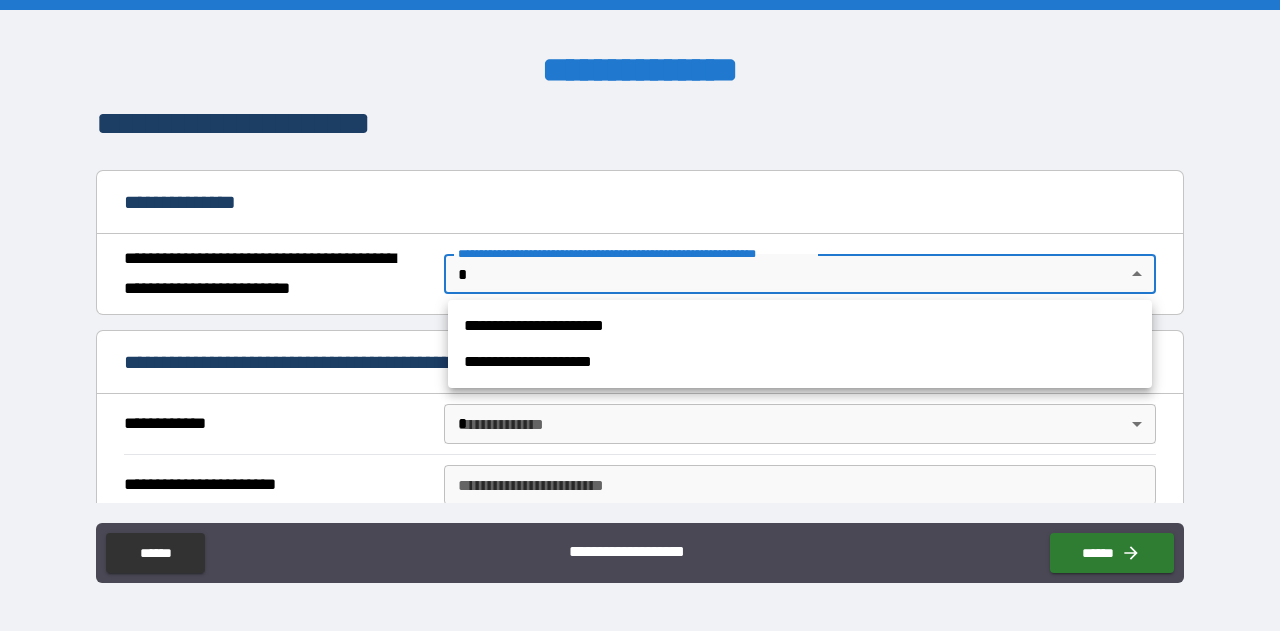 click on "**********" at bounding box center (800, 326) 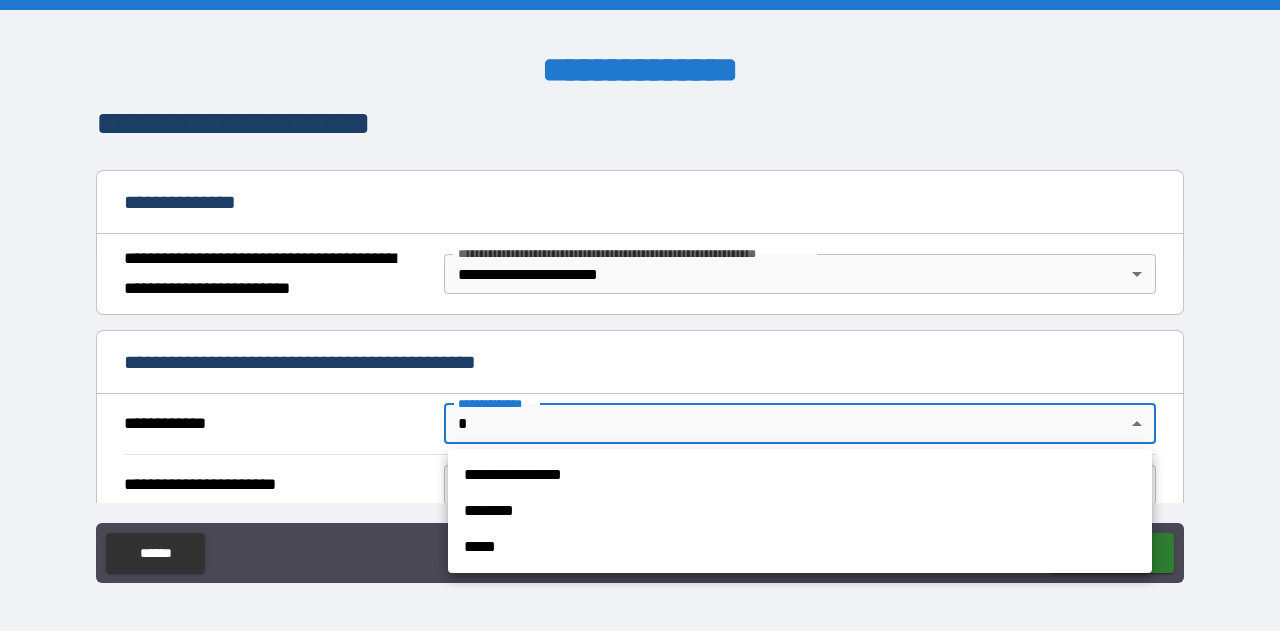click on "**********" at bounding box center (640, 315) 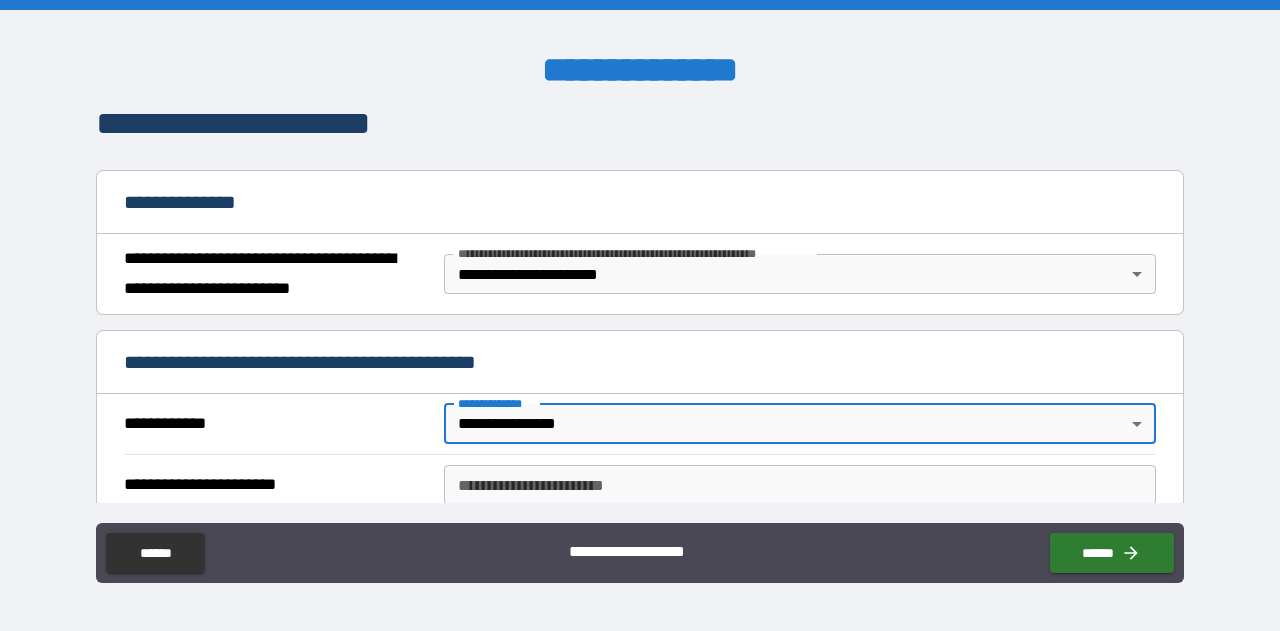 click on "**********" at bounding box center (800, 485) 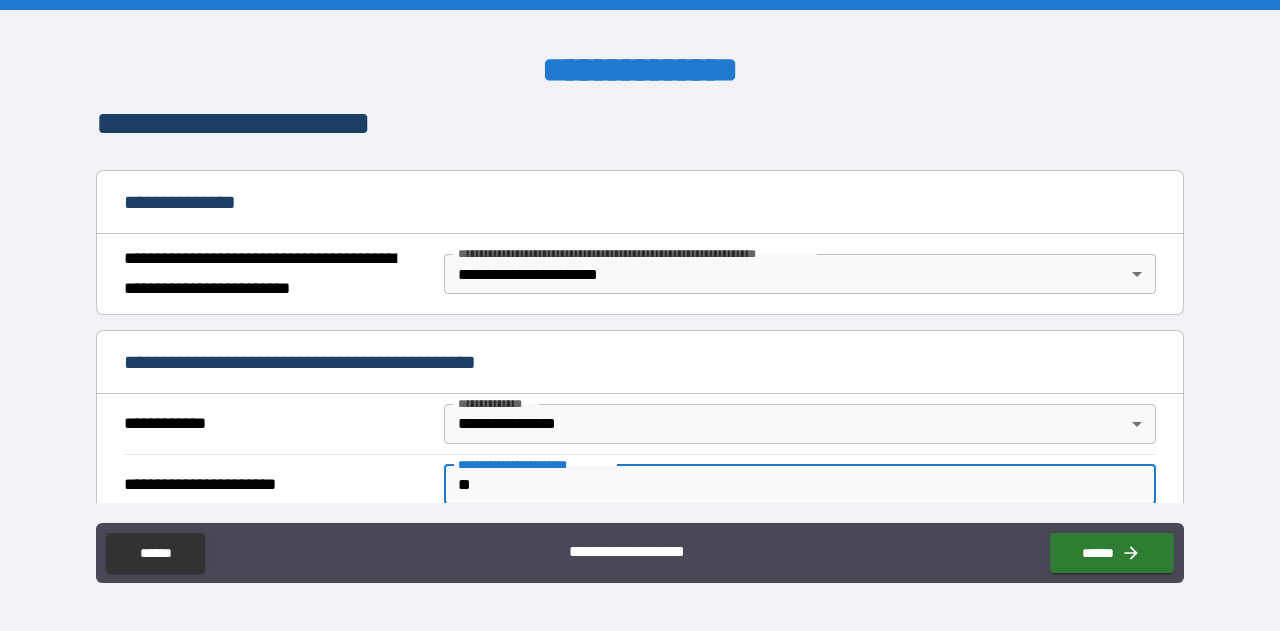 type on "*" 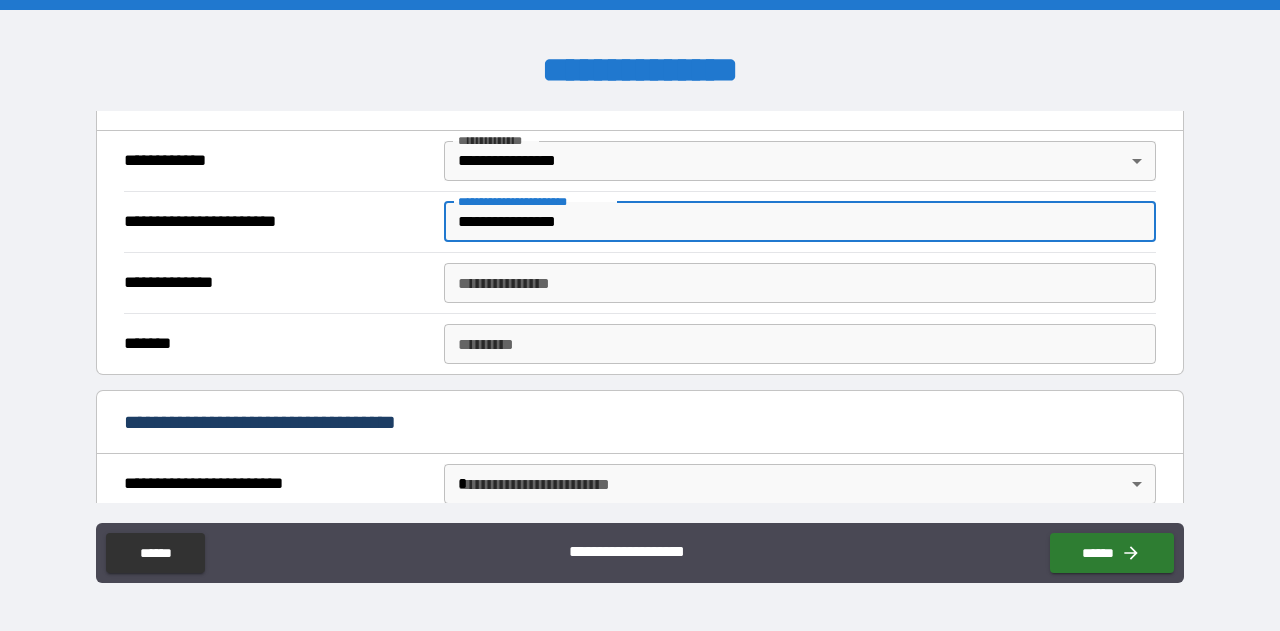 scroll, scrollTop: 441, scrollLeft: 0, axis: vertical 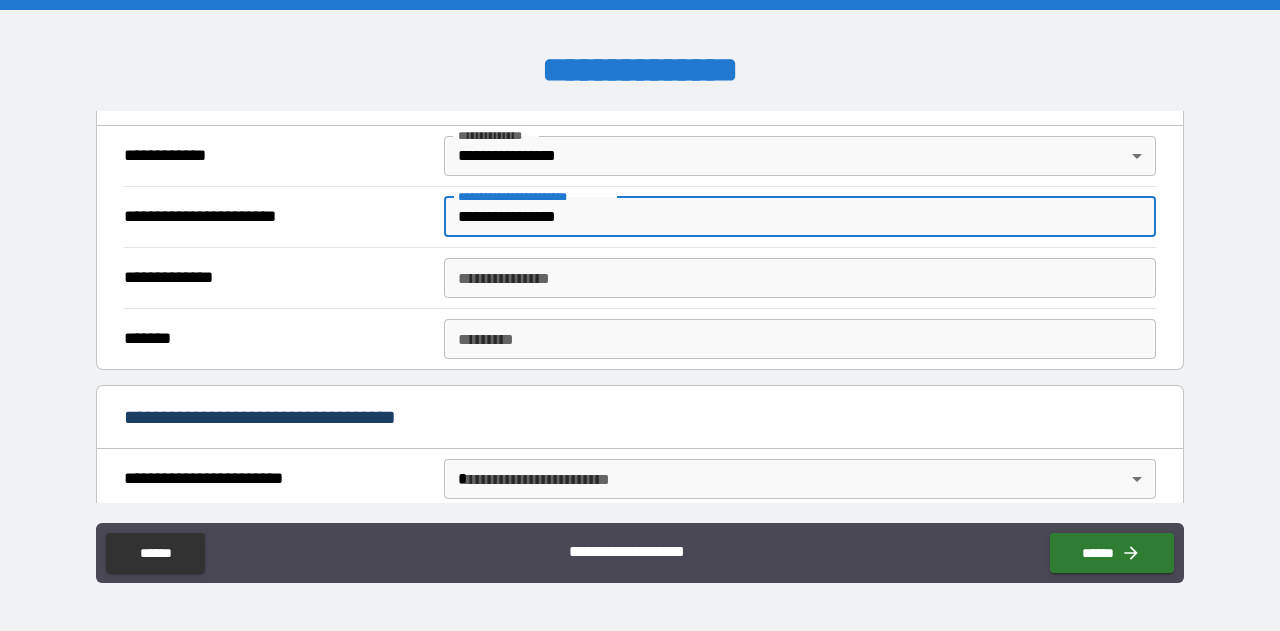 type on "**********" 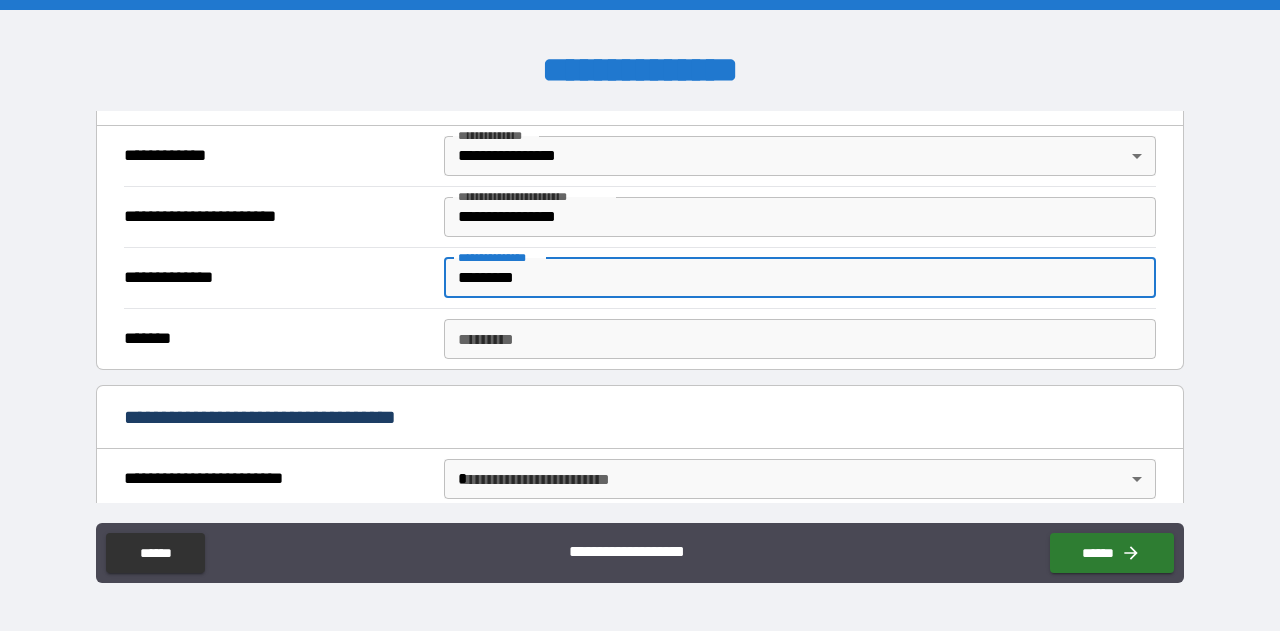 type on "*********" 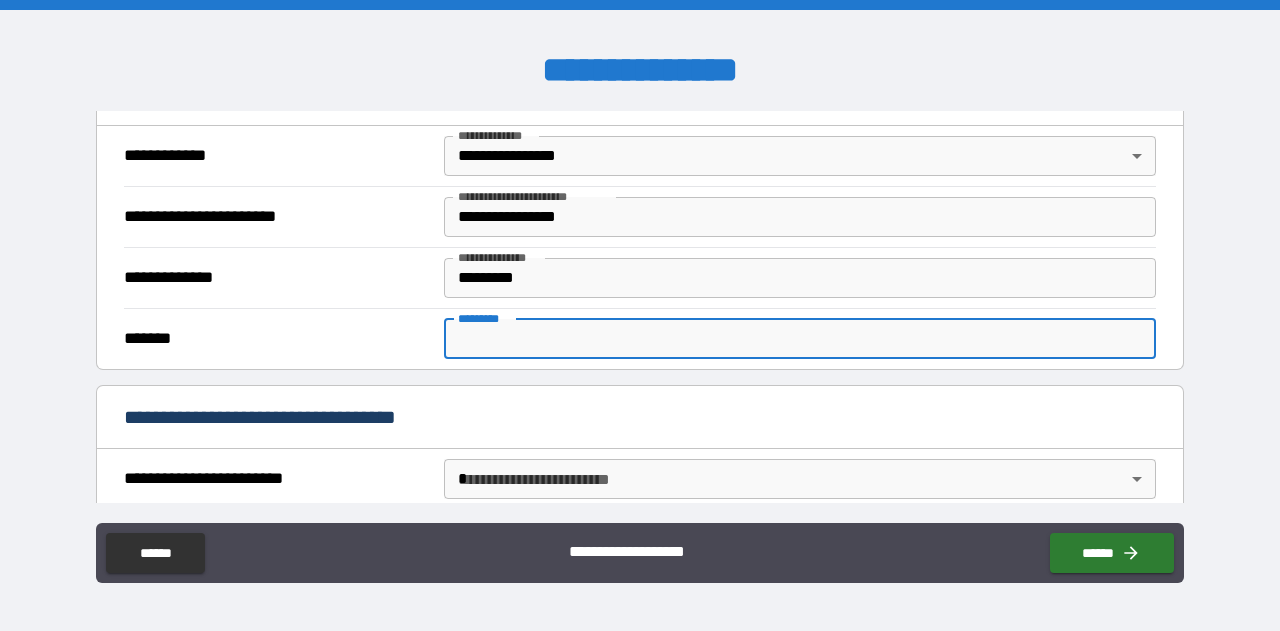 click on "*******   *" at bounding box center (800, 339) 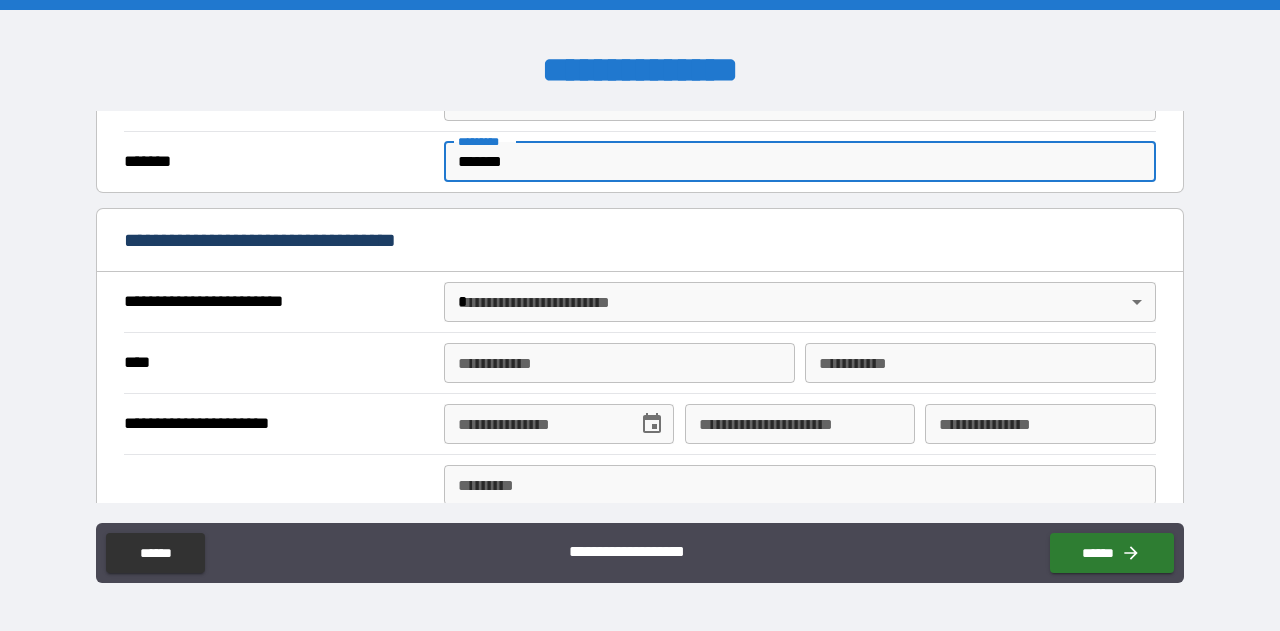 scroll, scrollTop: 619, scrollLeft: 0, axis: vertical 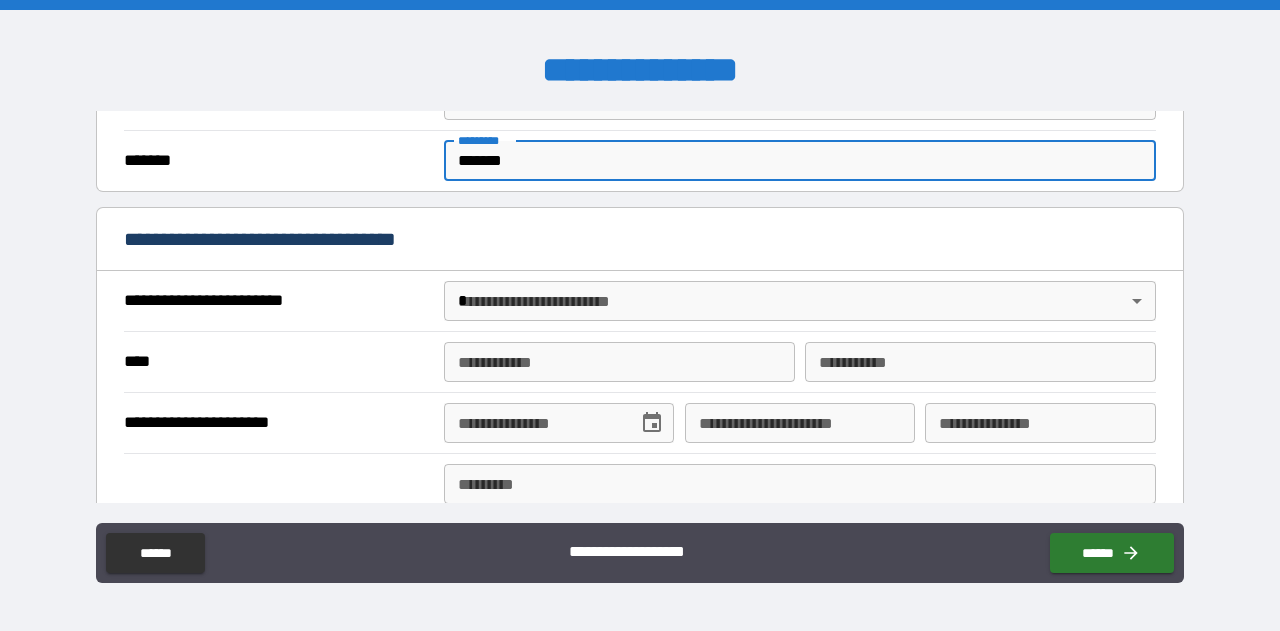type on "*******" 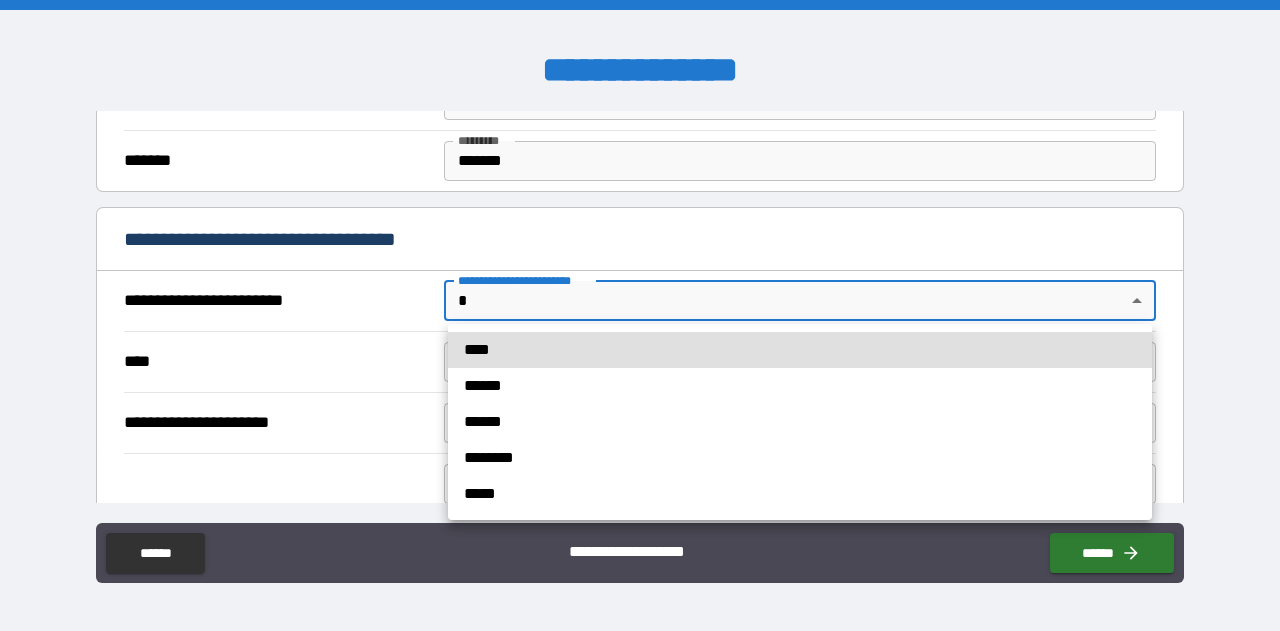 click on "**********" at bounding box center (640, 315) 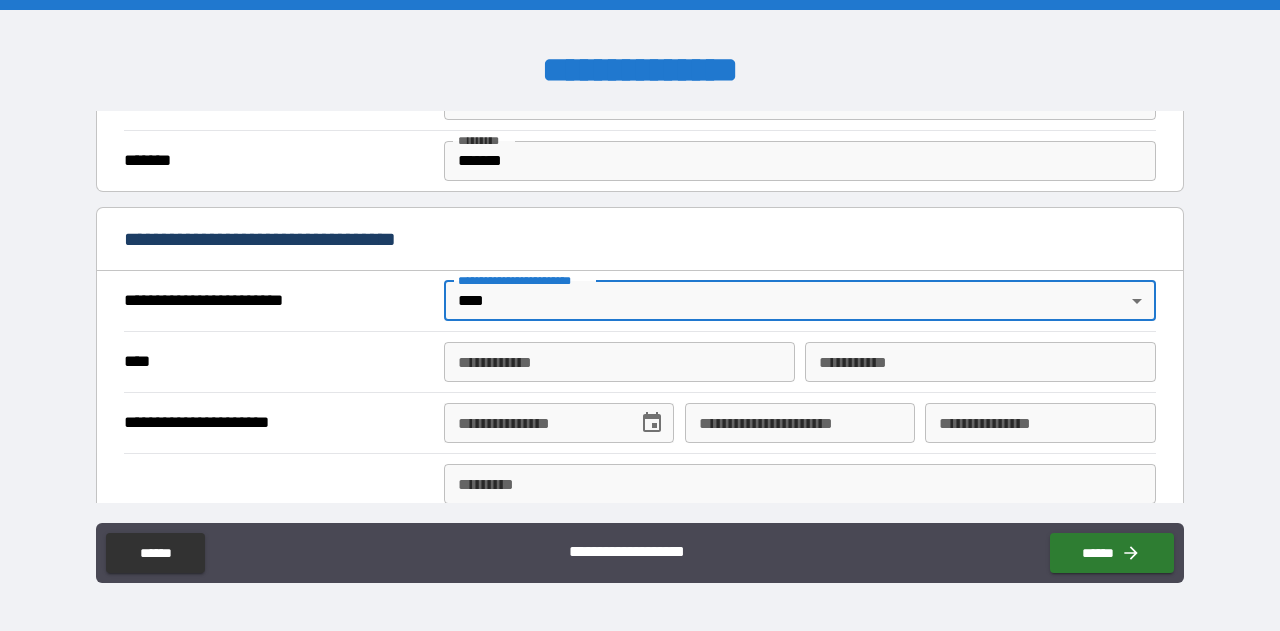 click on "**********" at bounding box center (619, 362) 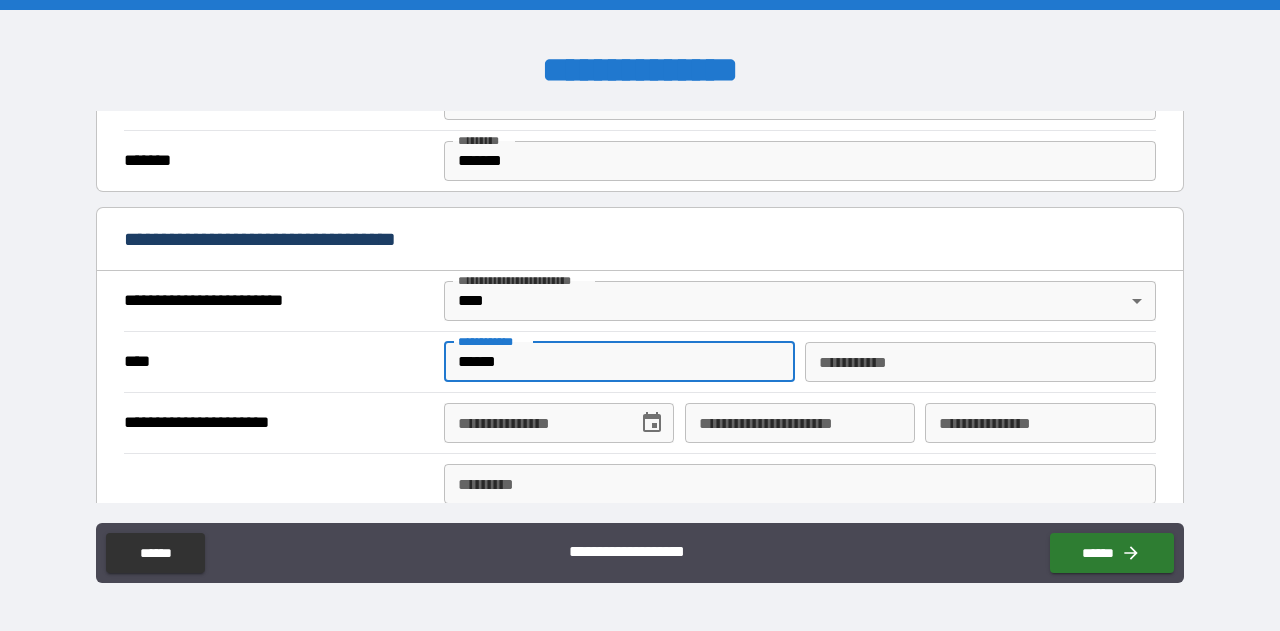 type on "******" 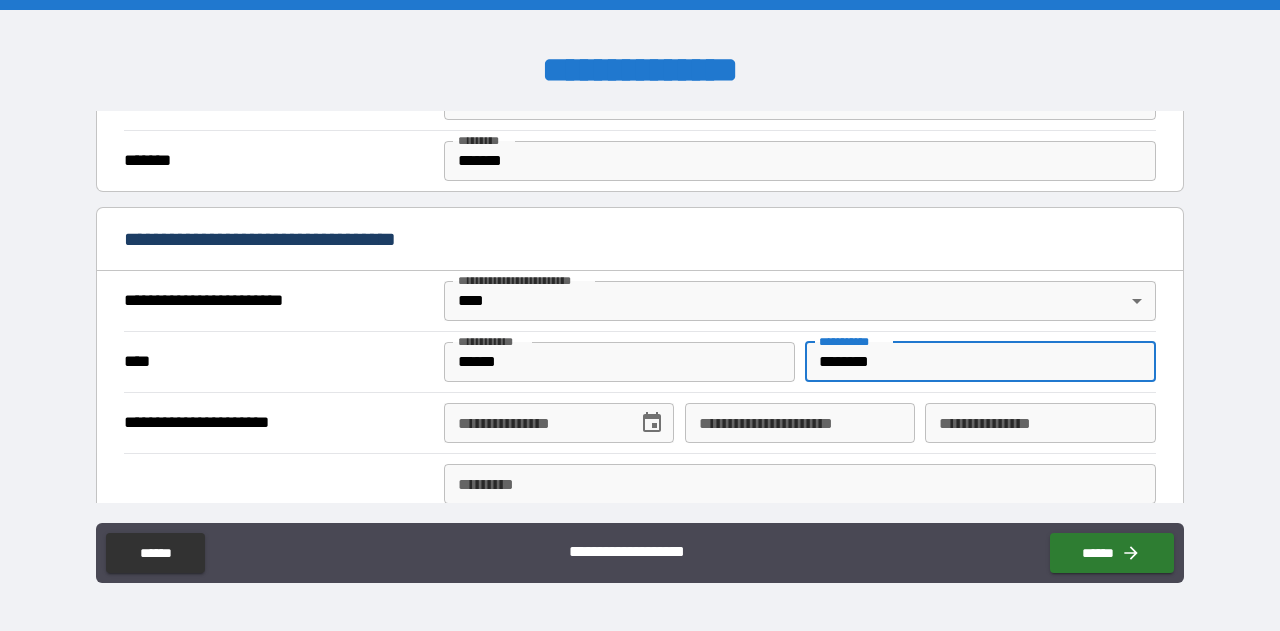 type on "********" 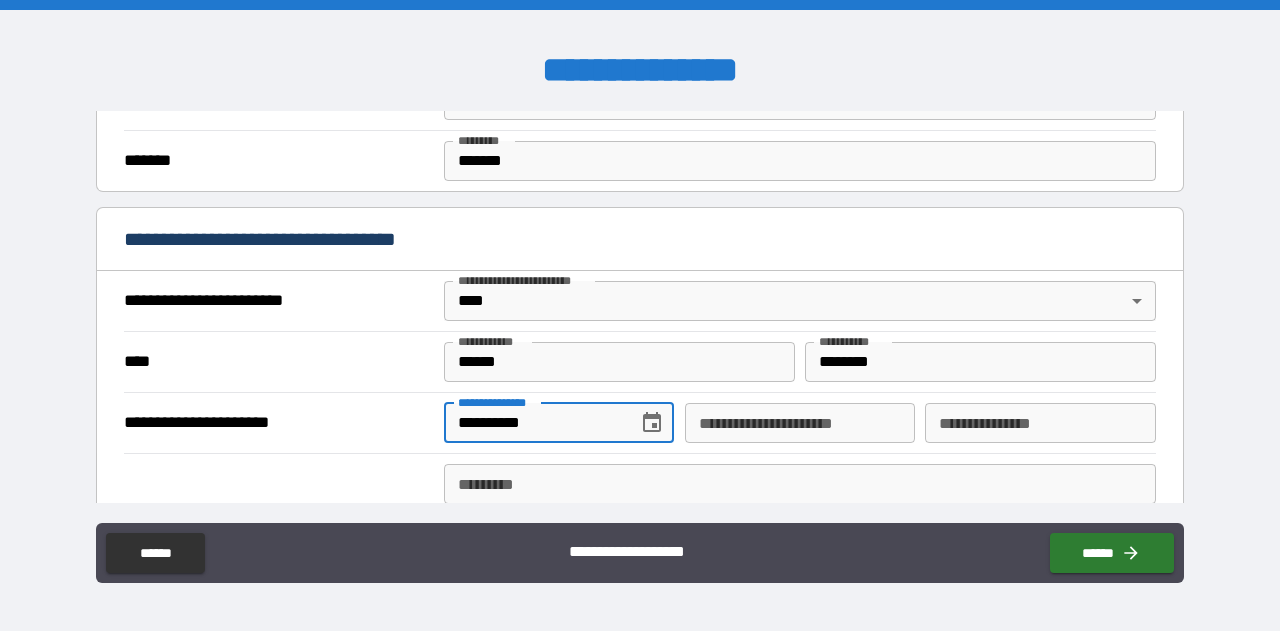 type on "**********" 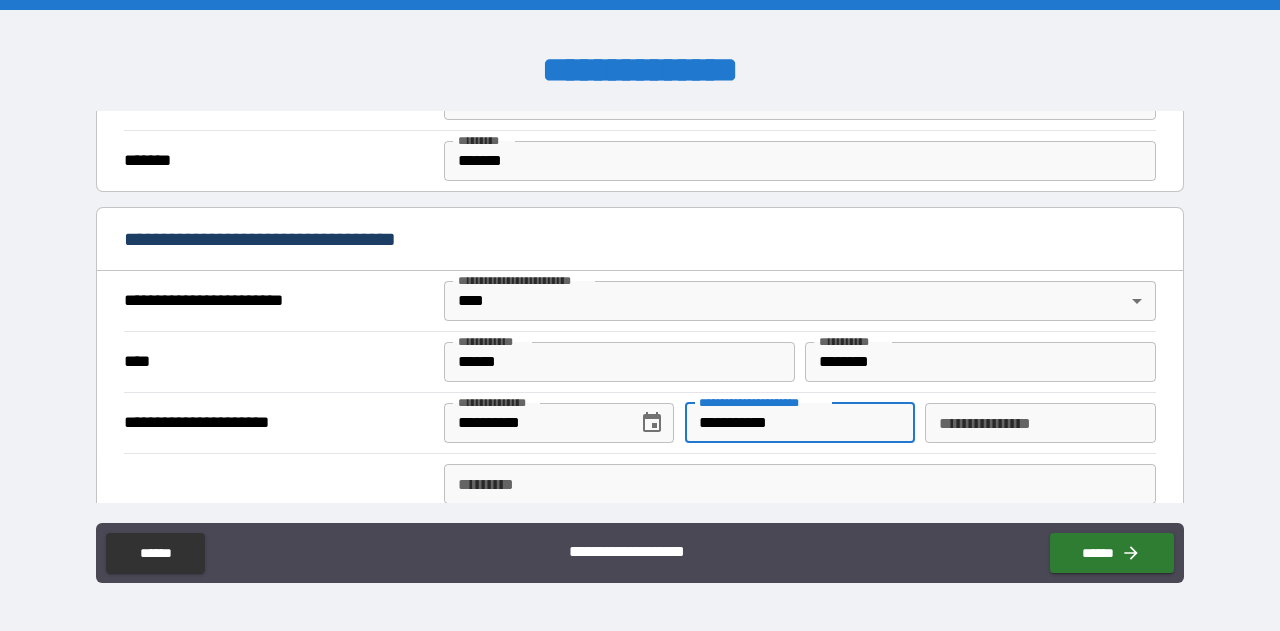 type on "**********" 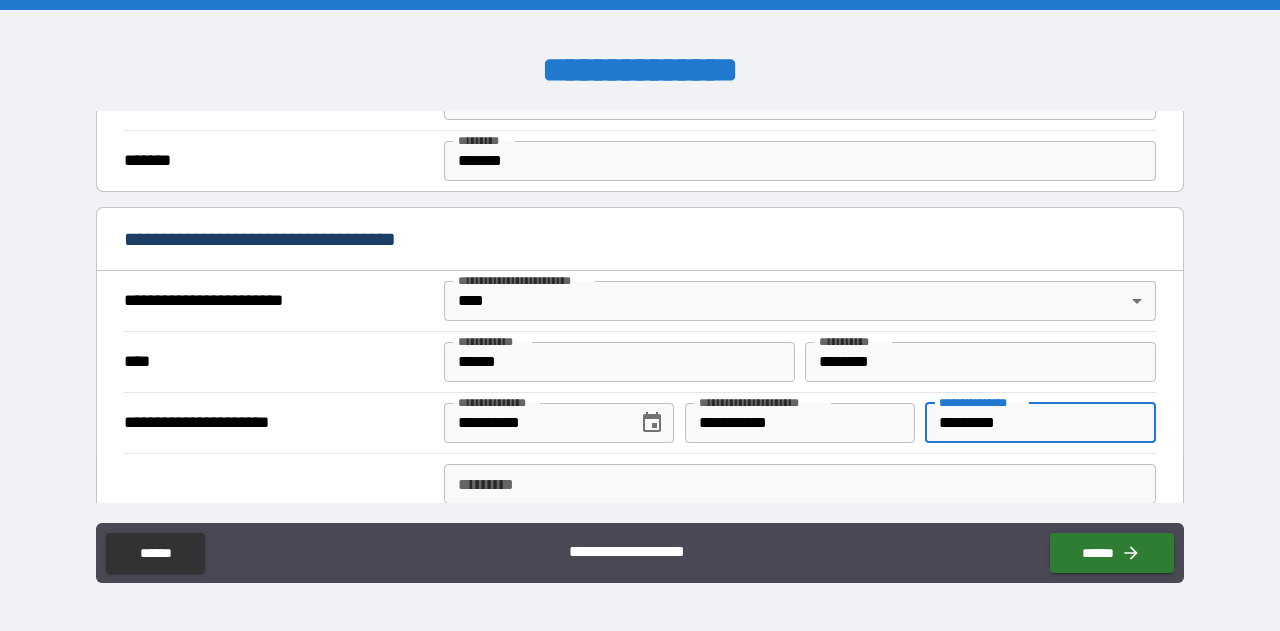 type on "*********" 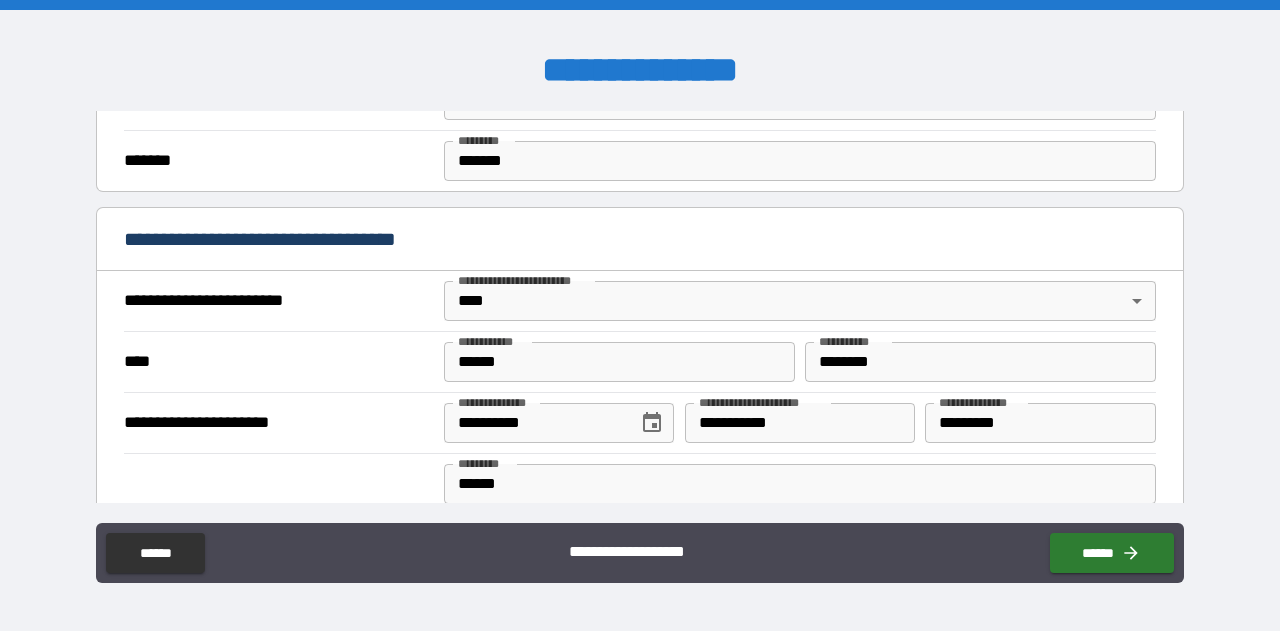 type on "**********" 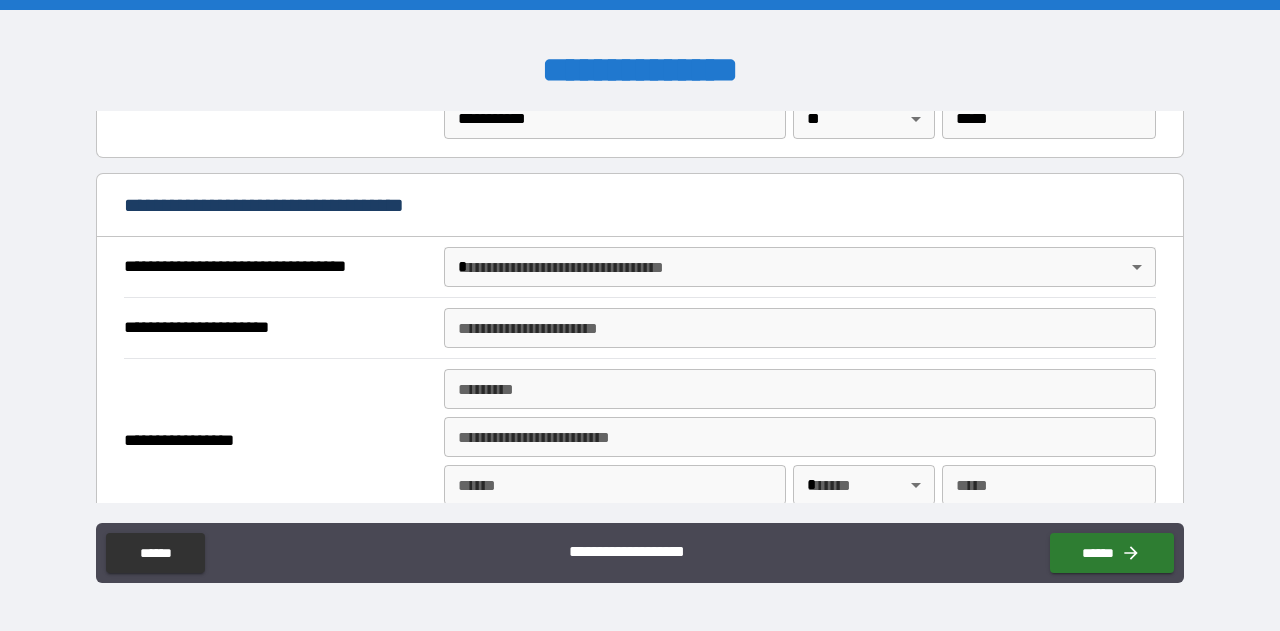 scroll, scrollTop: 1082, scrollLeft: 0, axis: vertical 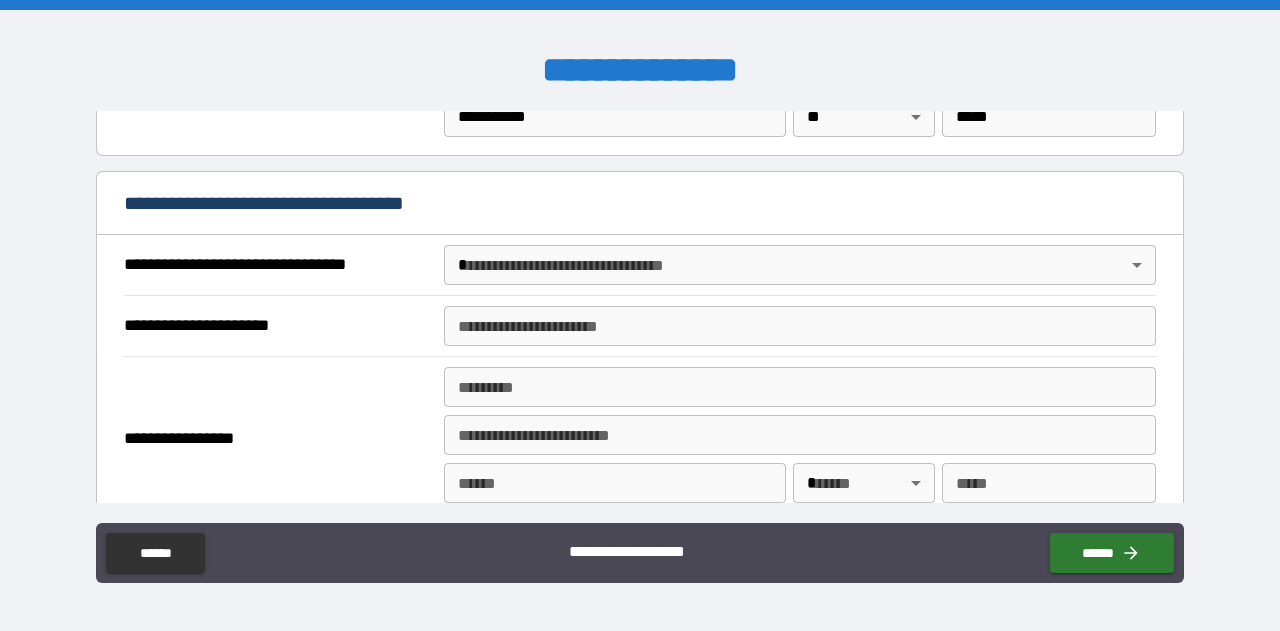 click on "**********" at bounding box center (640, 315) 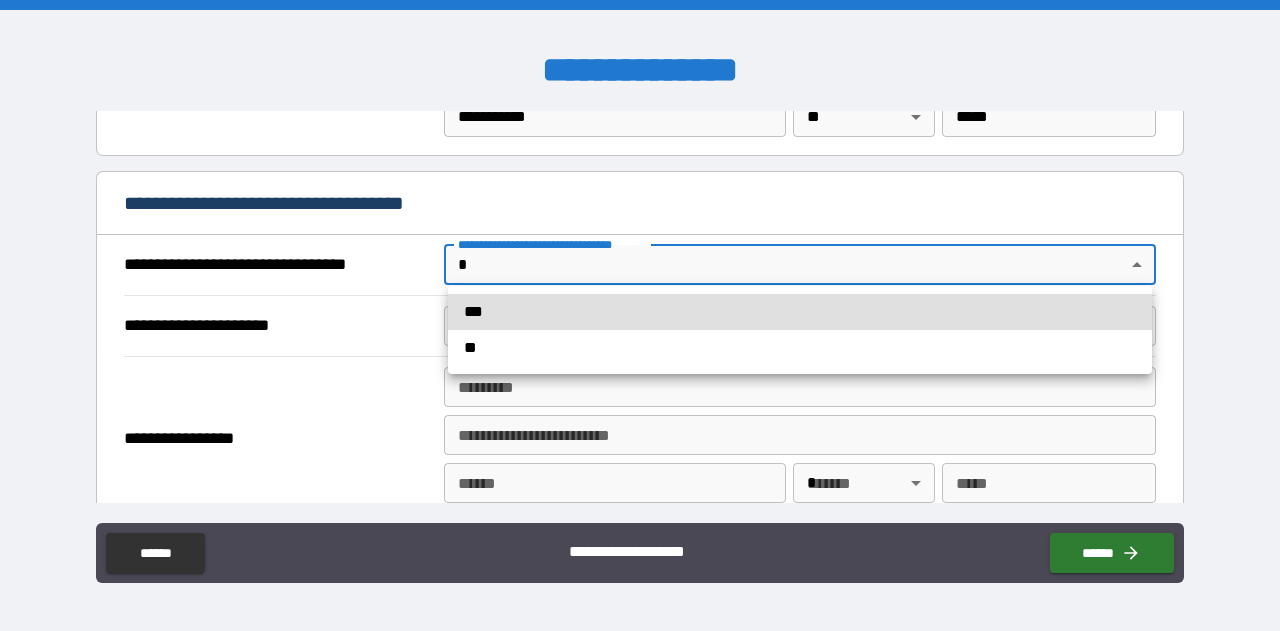 click on "***" at bounding box center (800, 312) 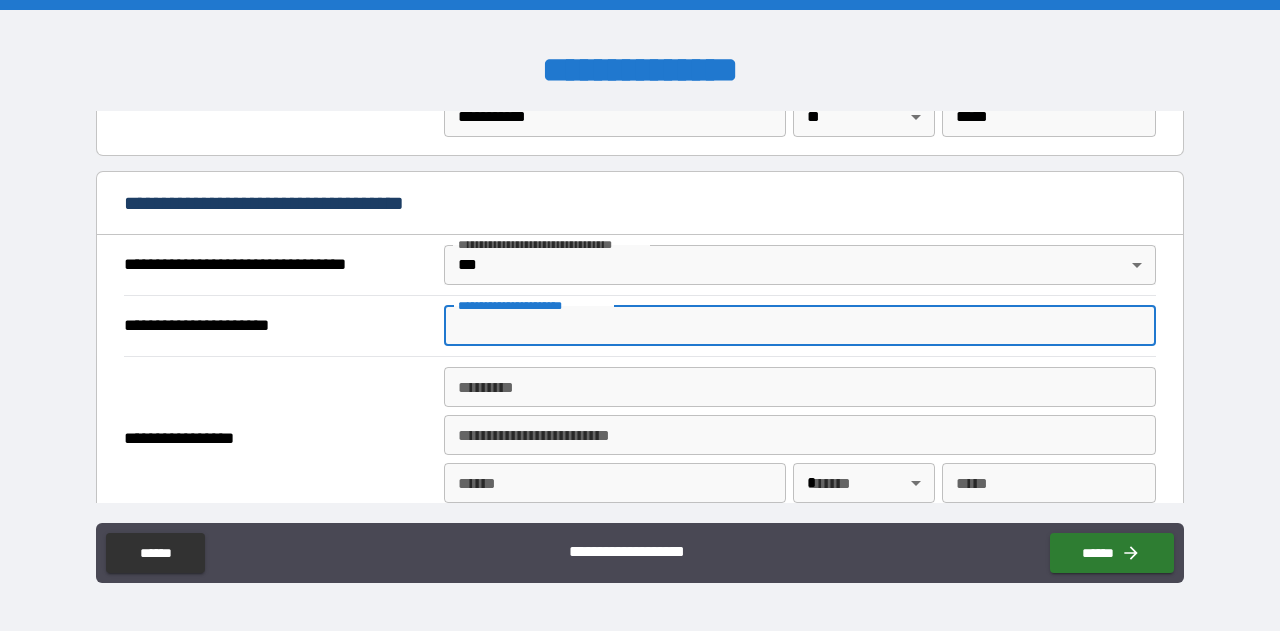 click on "**********" at bounding box center (800, 326) 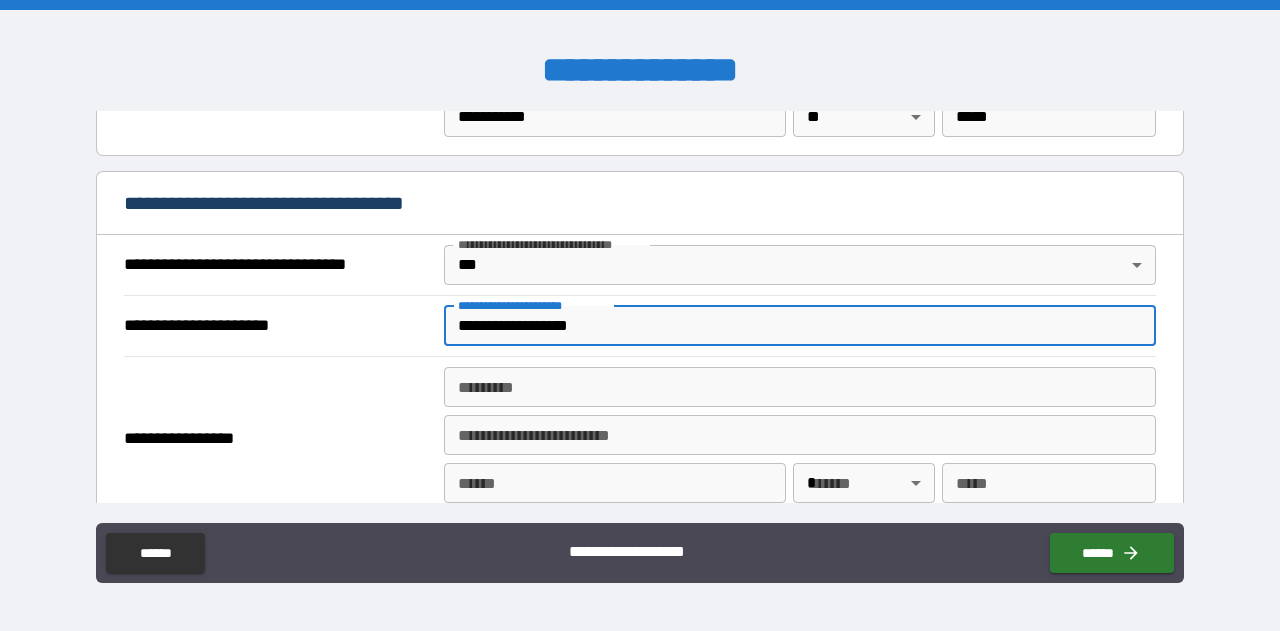 type on "**********" 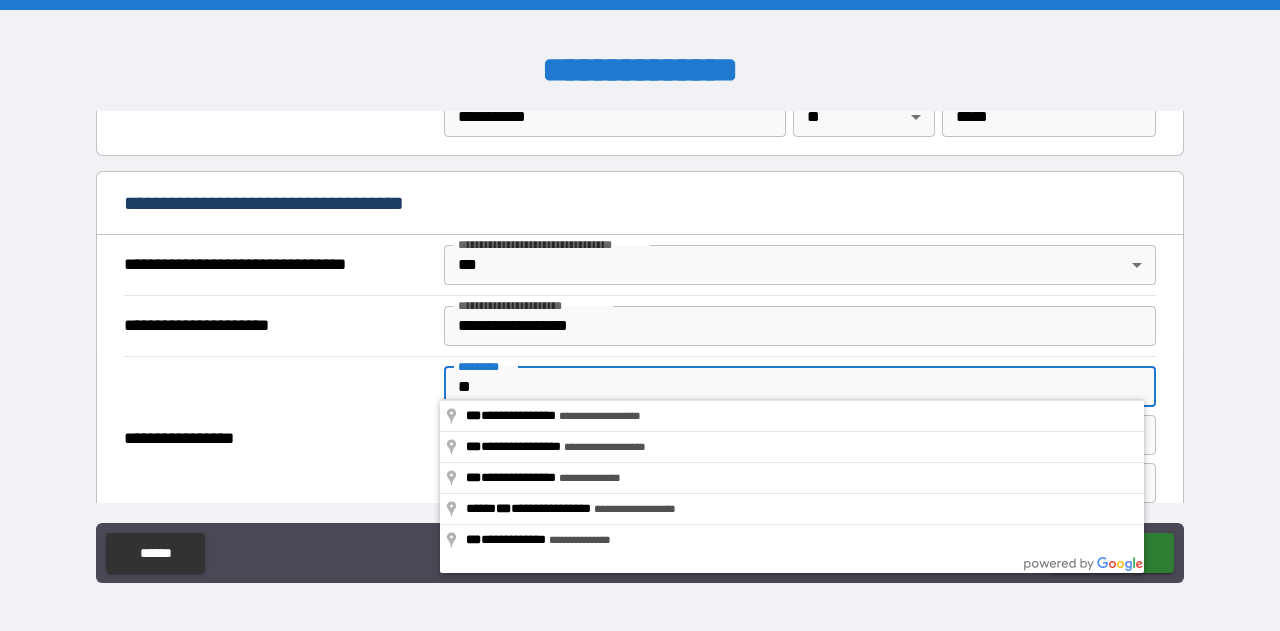 type on "*" 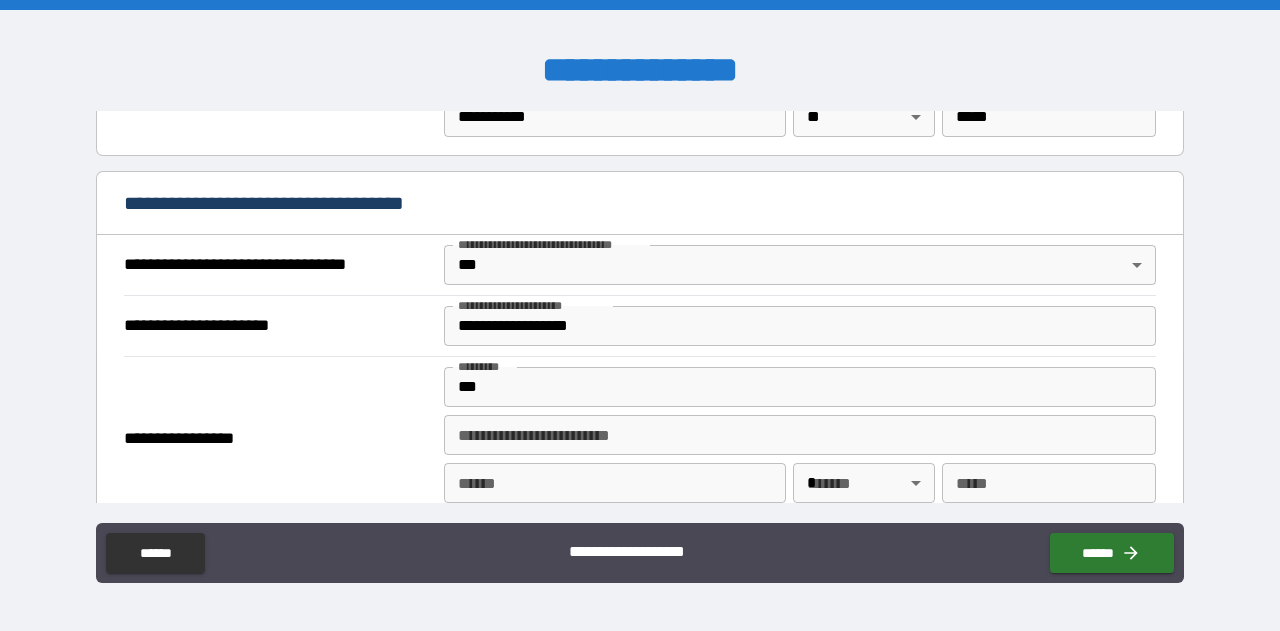 type on "**********" 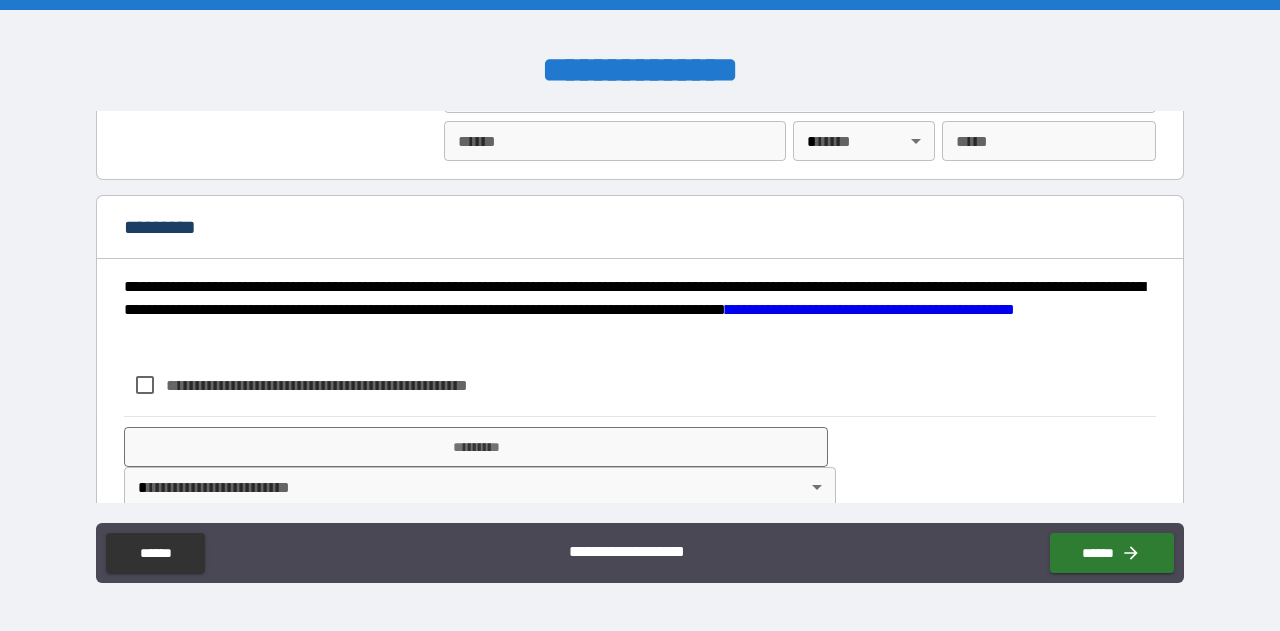 scroll, scrollTop: 2636, scrollLeft: 0, axis: vertical 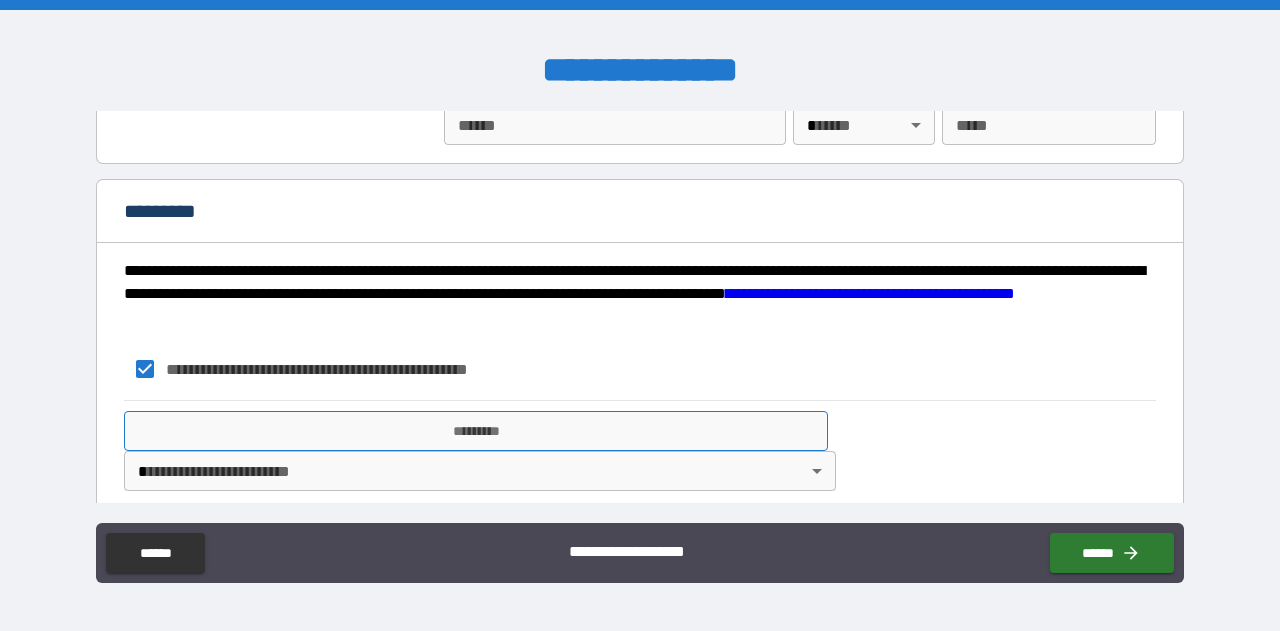 click on "*********" at bounding box center (476, 431) 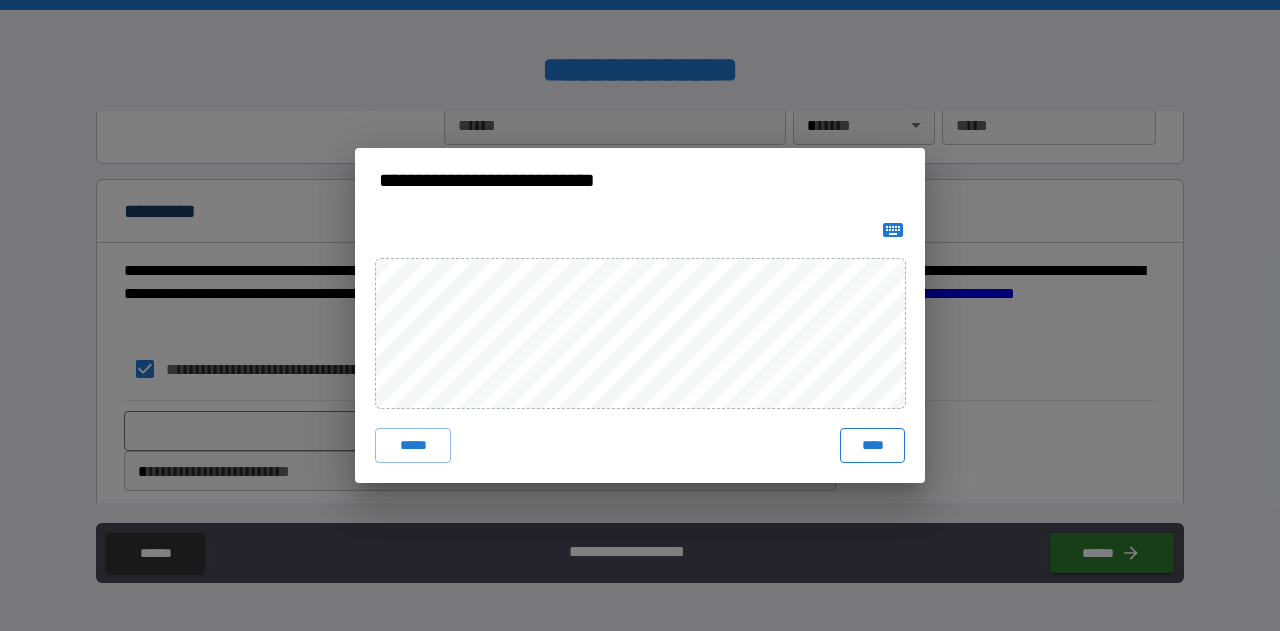 click on "****" at bounding box center (872, 446) 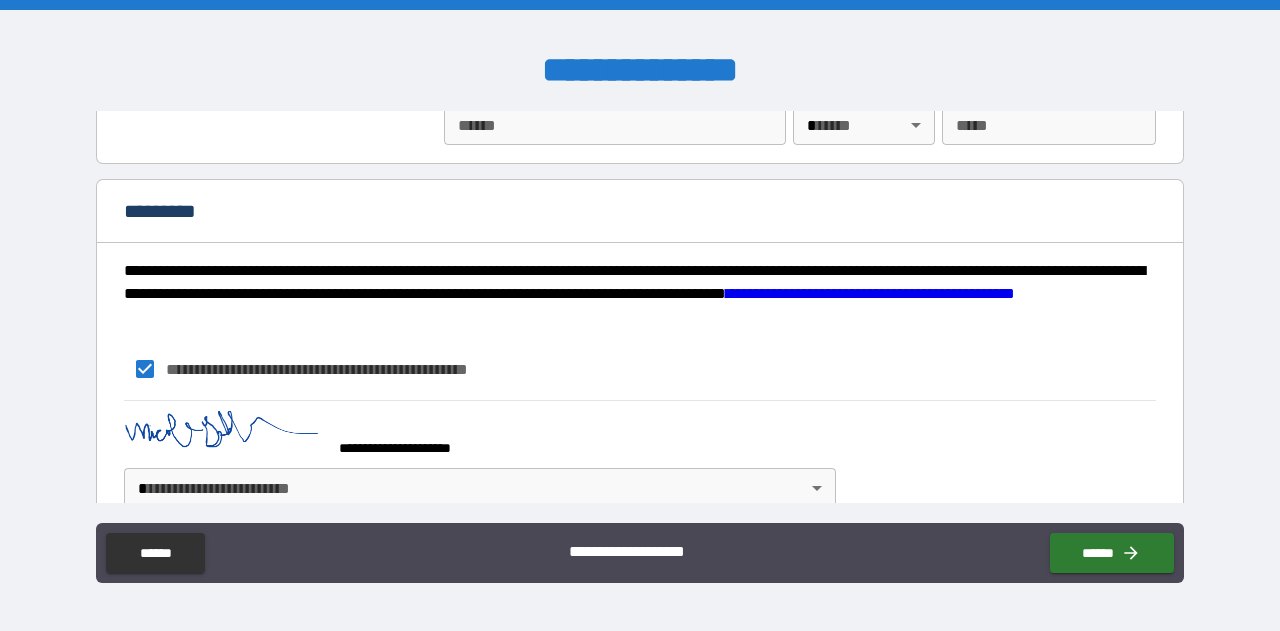 click on "**********" at bounding box center (640, 315) 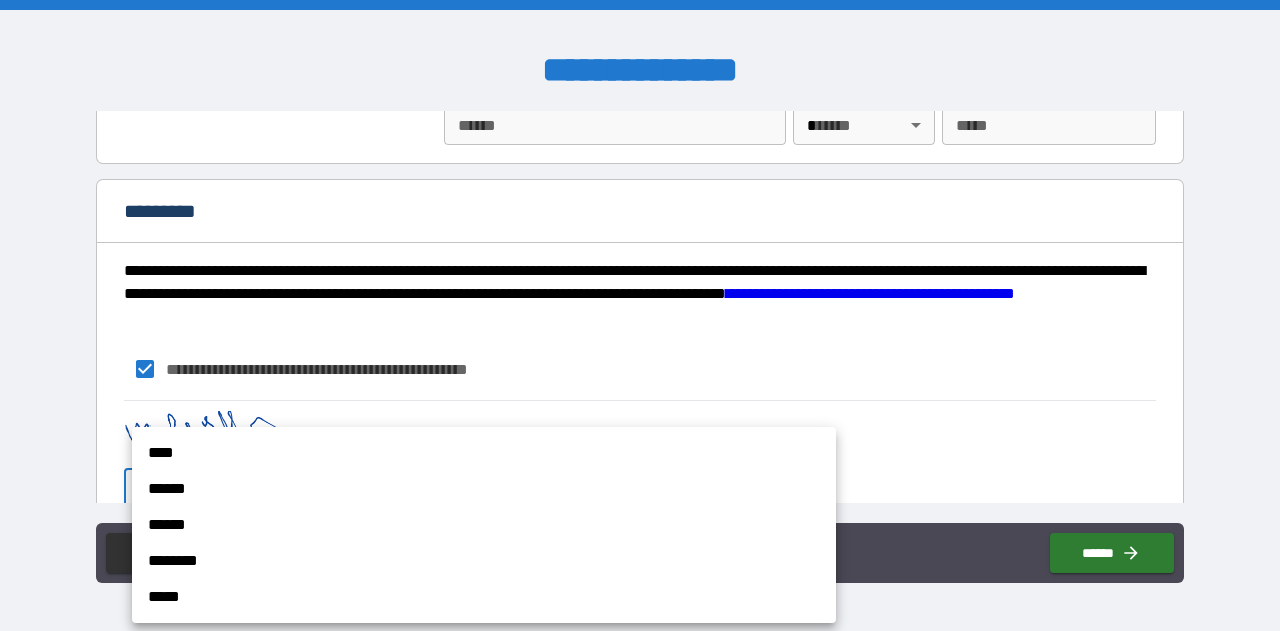 click on "****" at bounding box center [484, 453] 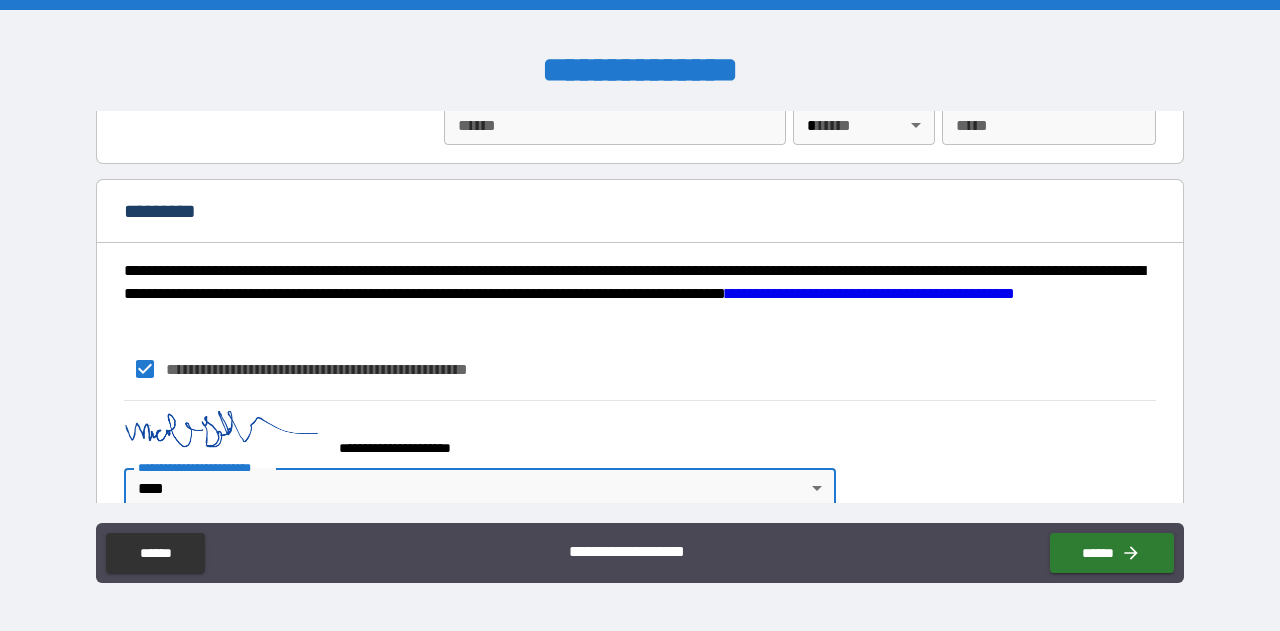 scroll, scrollTop: 2657, scrollLeft: 0, axis: vertical 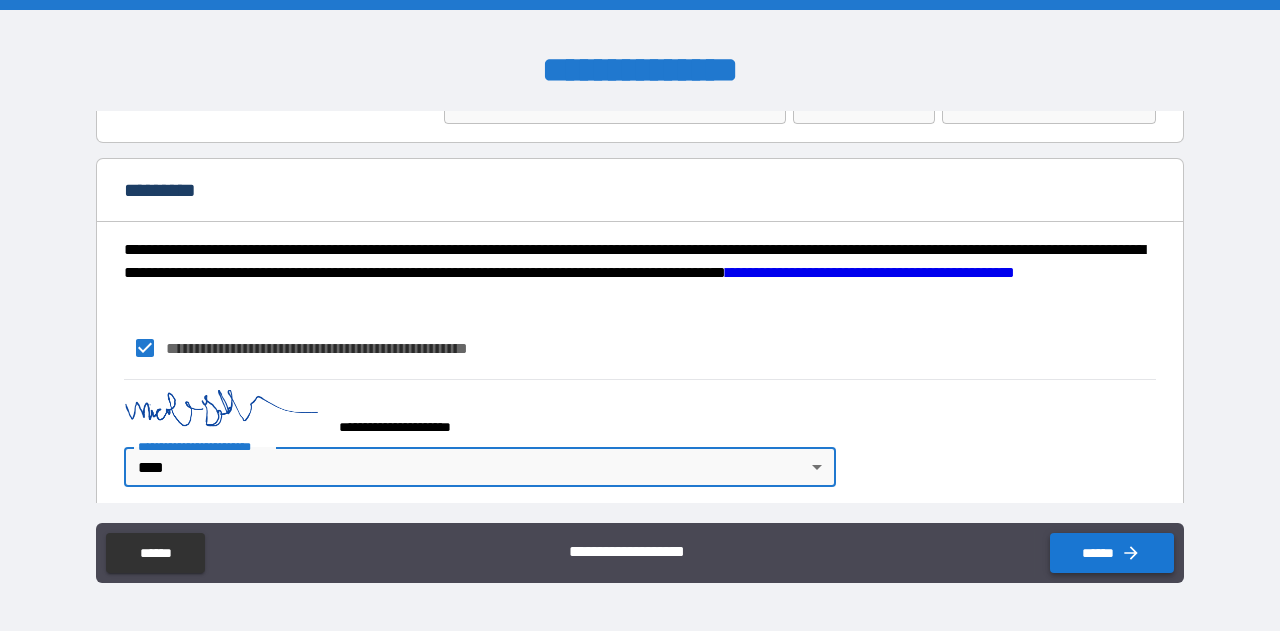 click 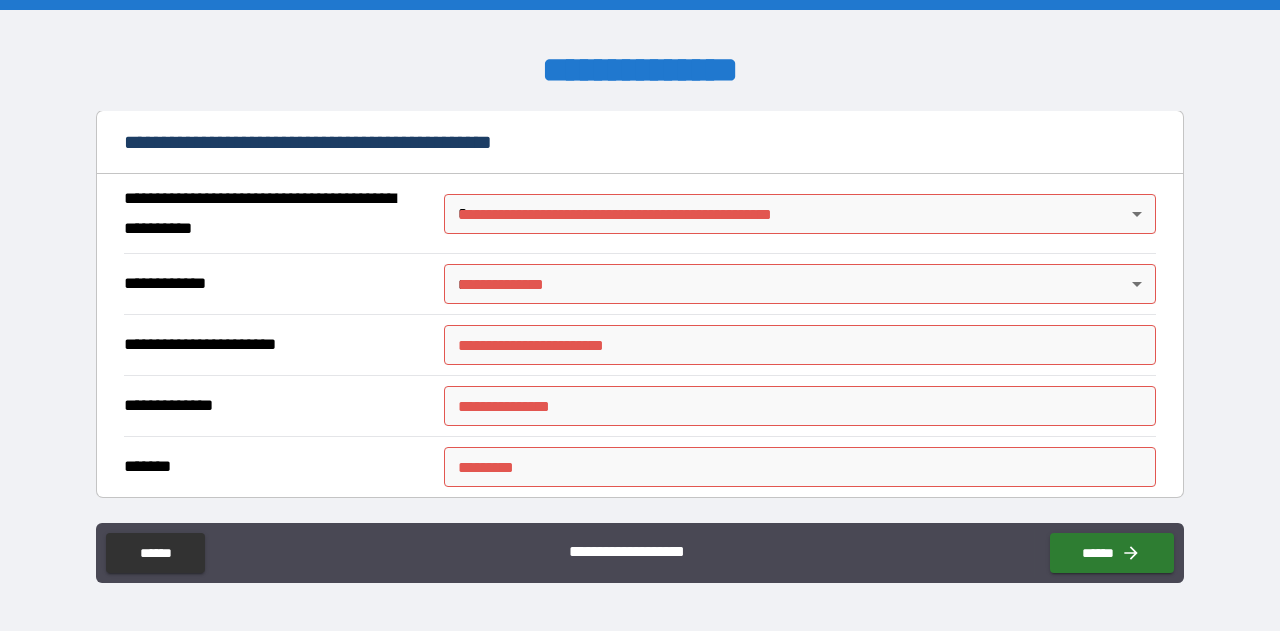 scroll, scrollTop: 1507, scrollLeft: 0, axis: vertical 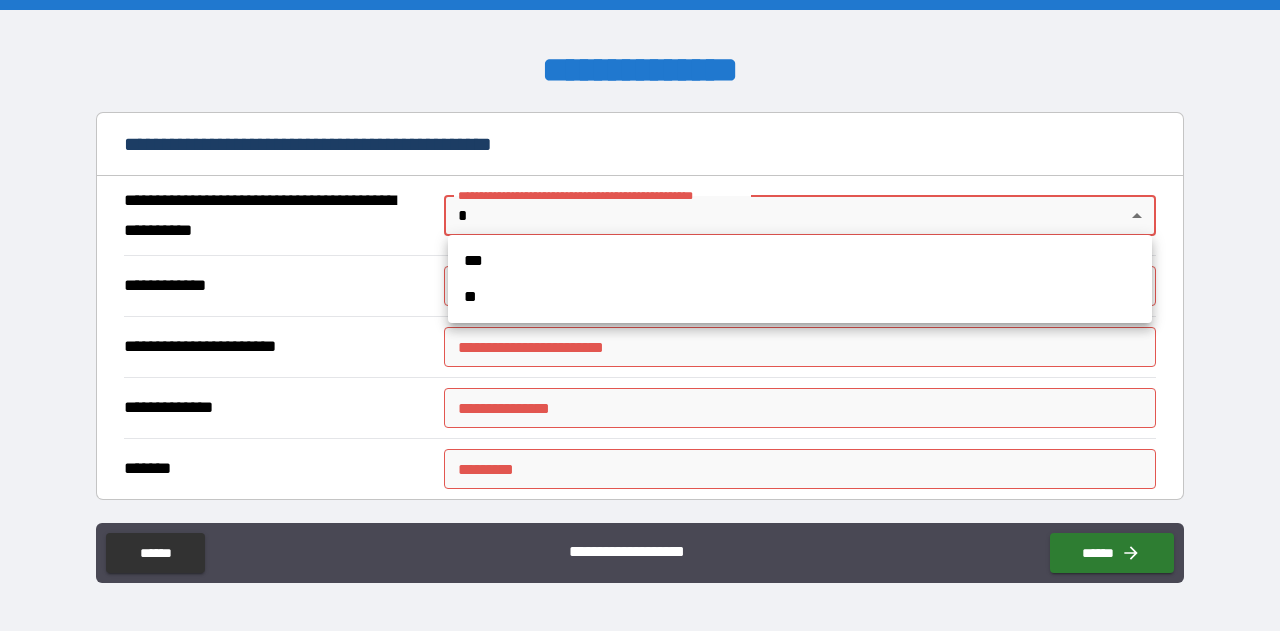 click on "**********" at bounding box center [640, 315] 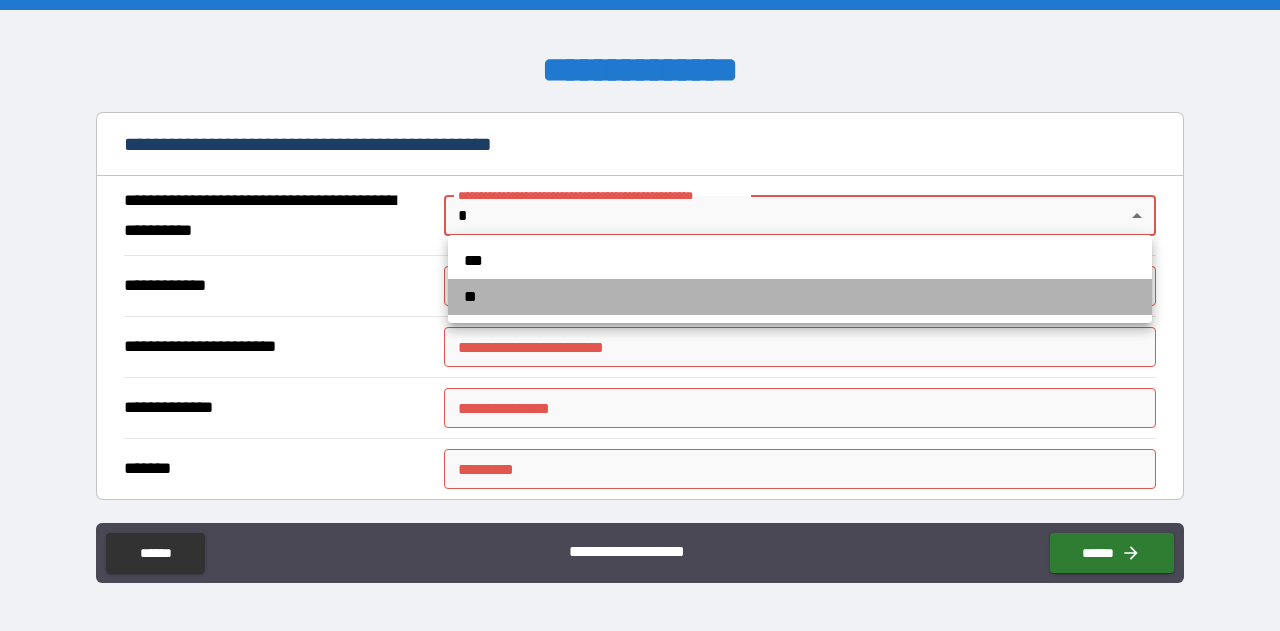 click on "**" at bounding box center (800, 297) 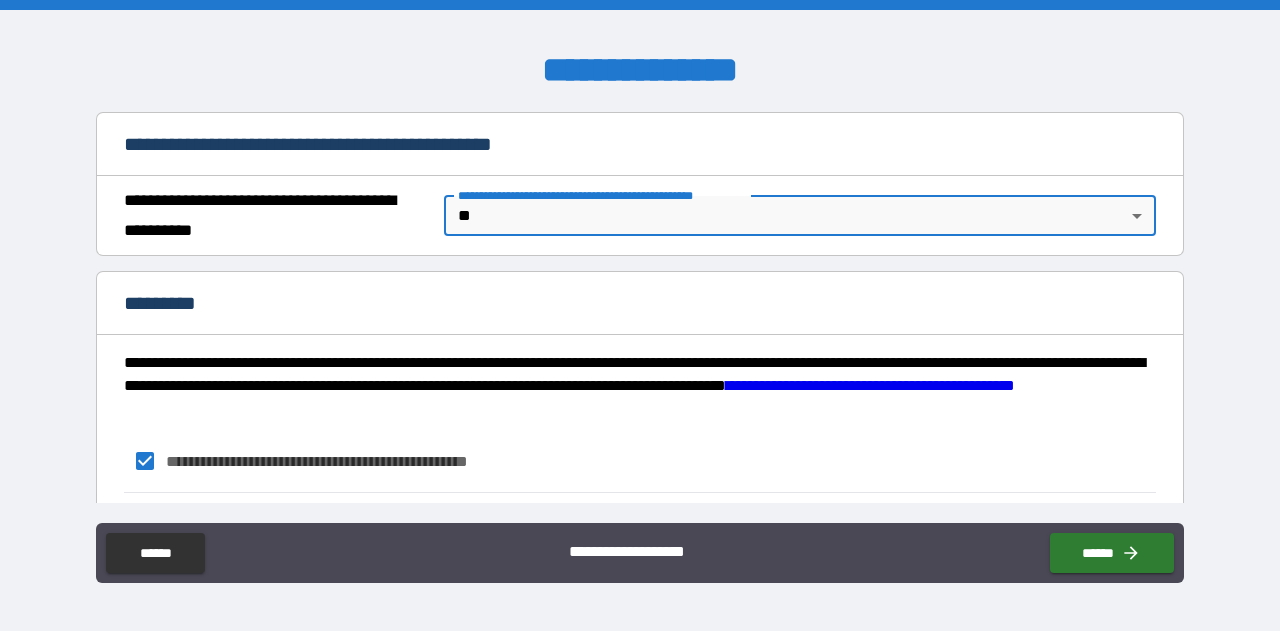 scroll, scrollTop: 1625, scrollLeft: 0, axis: vertical 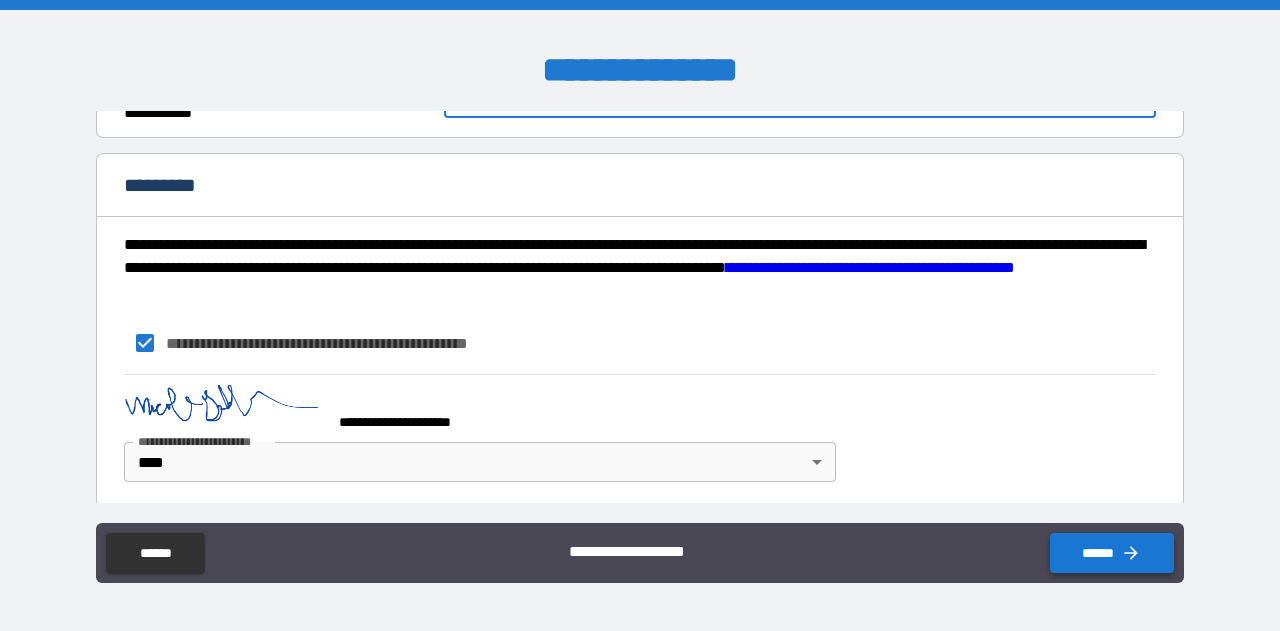 click on "******" at bounding box center (1112, 553) 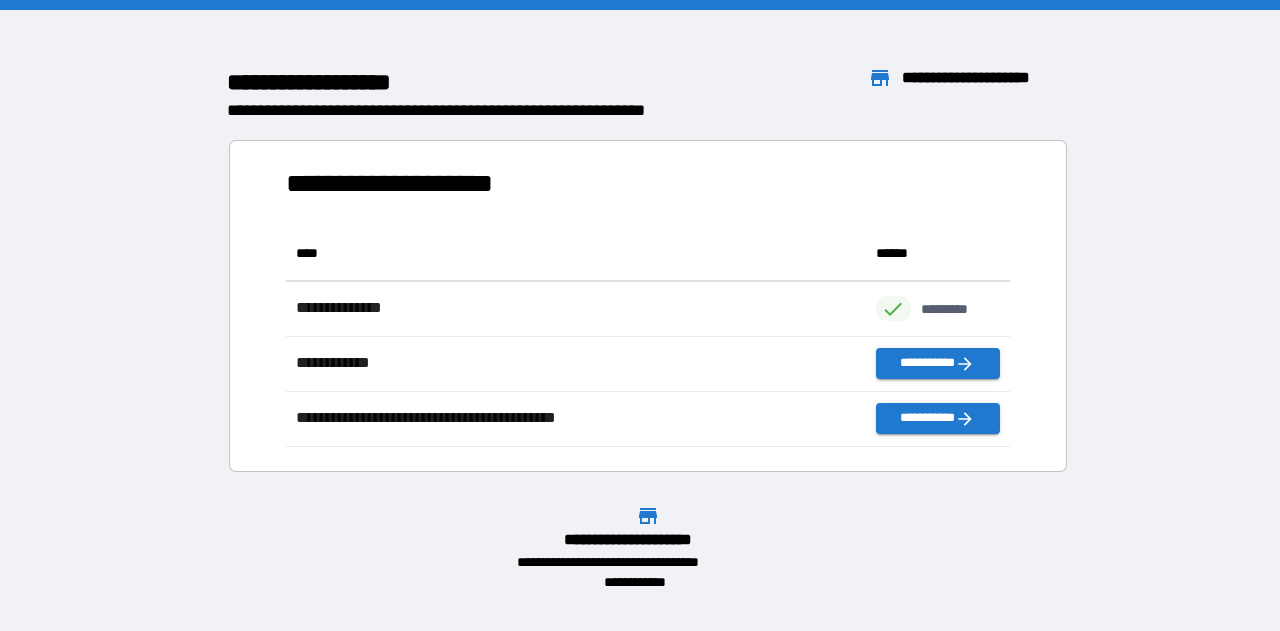 scroll, scrollTop: 16, scrollLeft: 16, axis: both 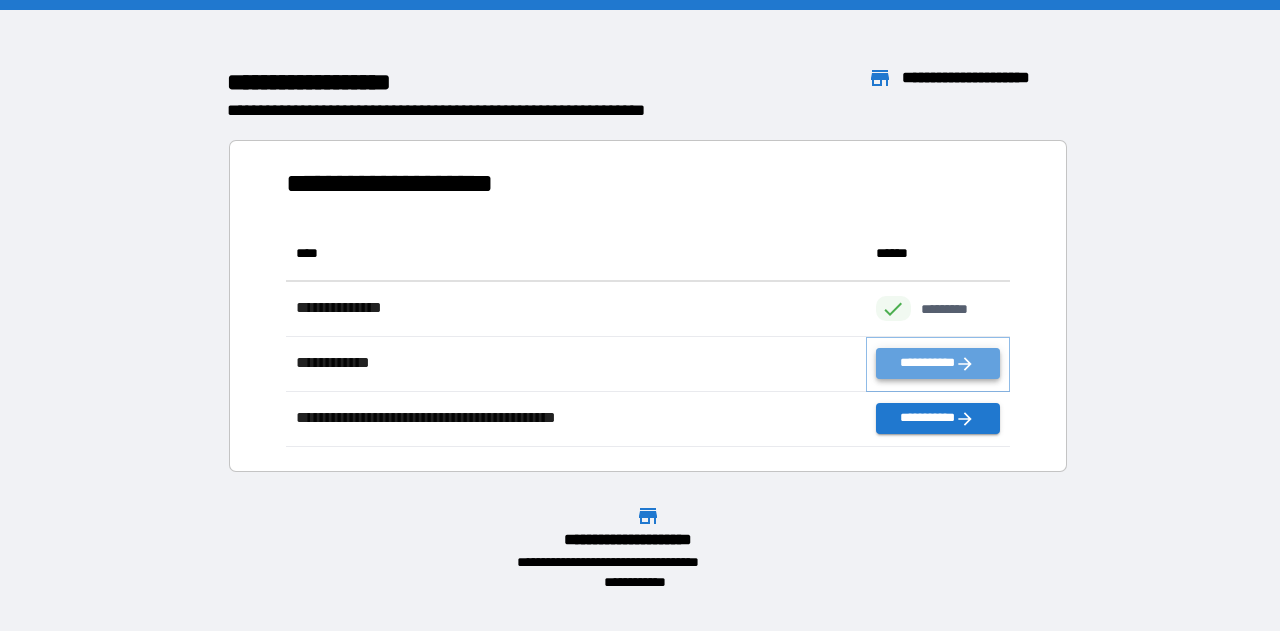 click on "**********" at bounding box center (938, 363) 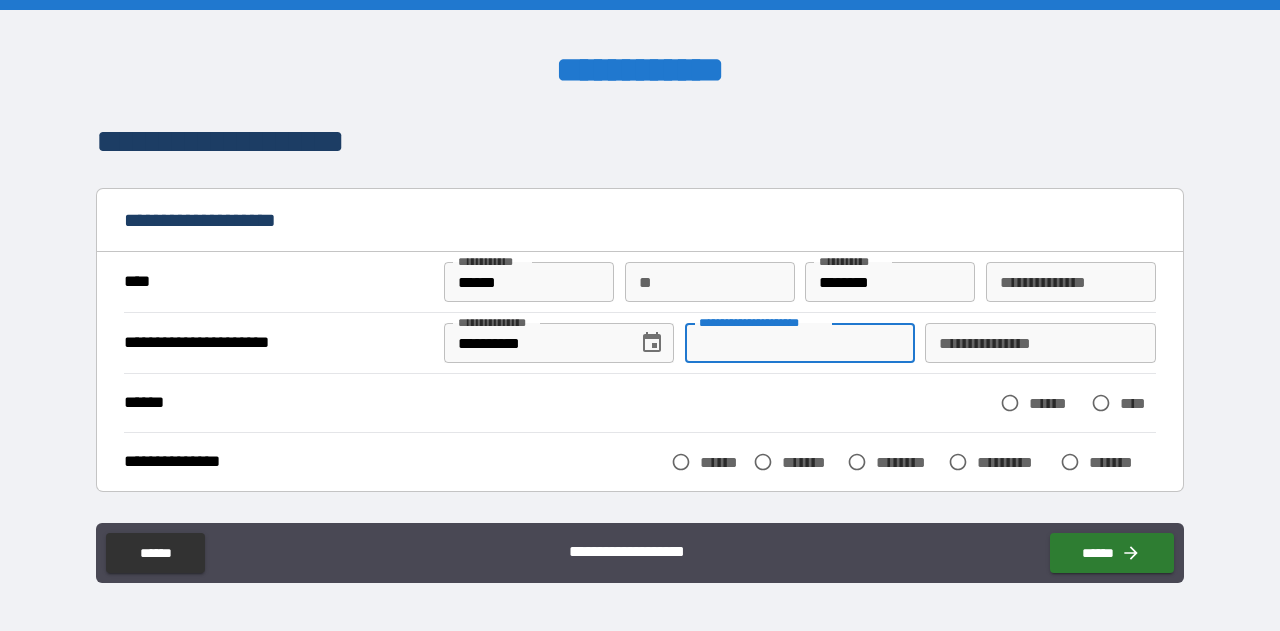 click on "**********" at bounding box center (800, 343) 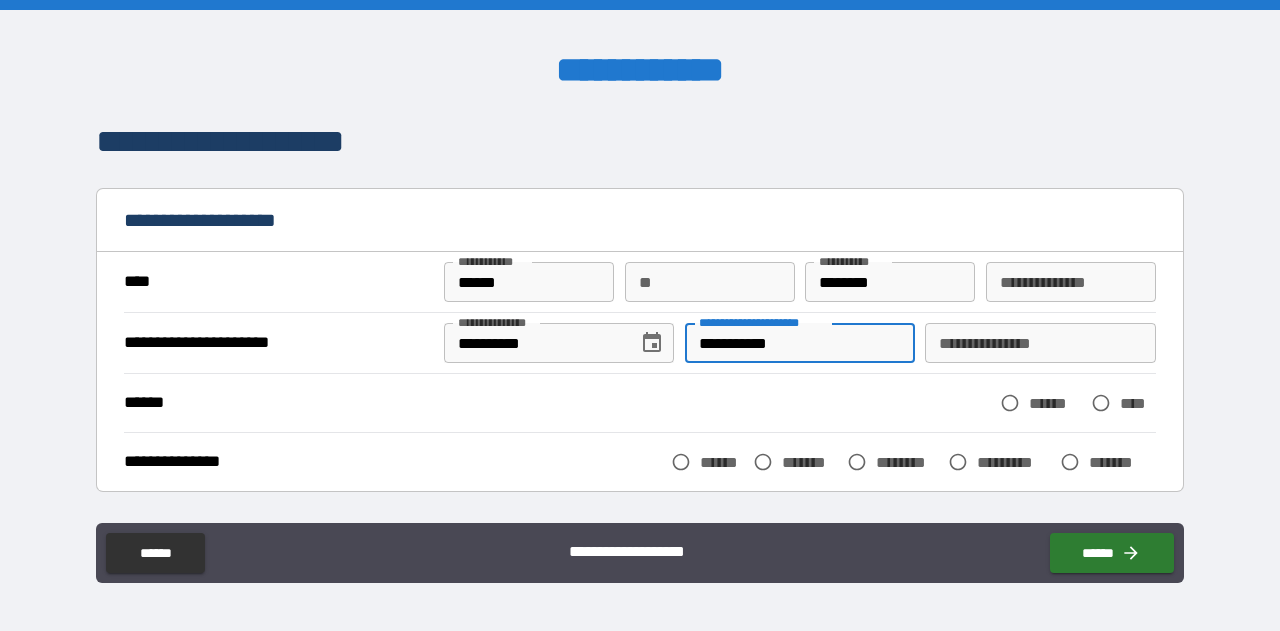 type on "**********" 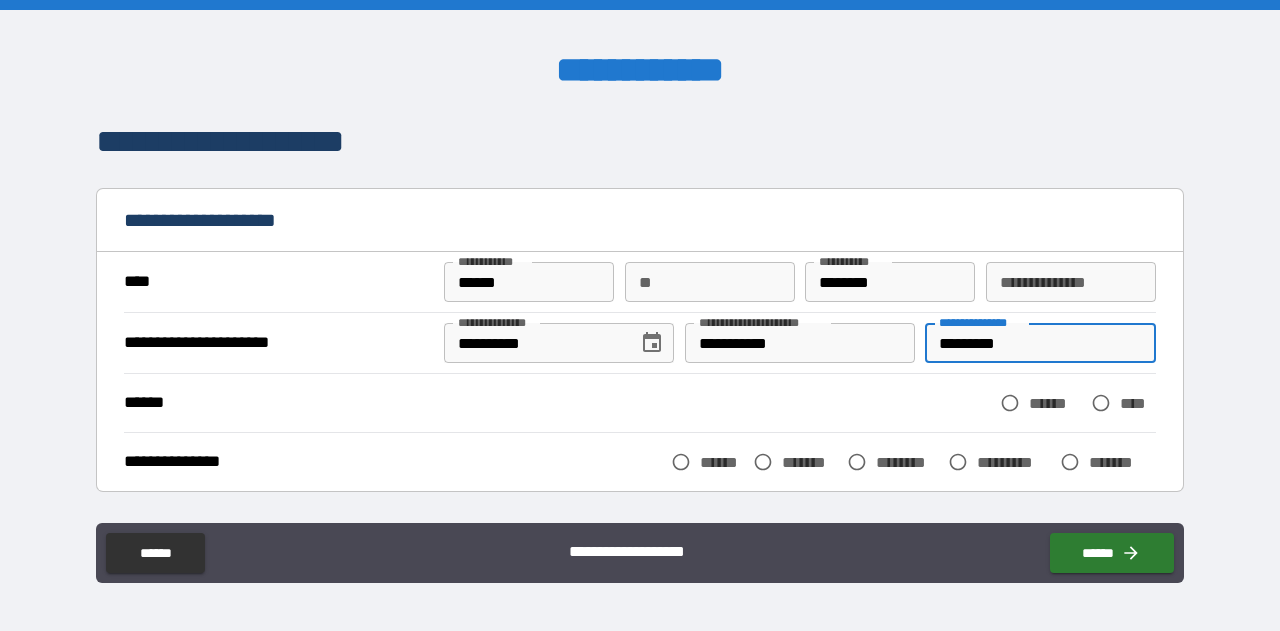 type on "*********" 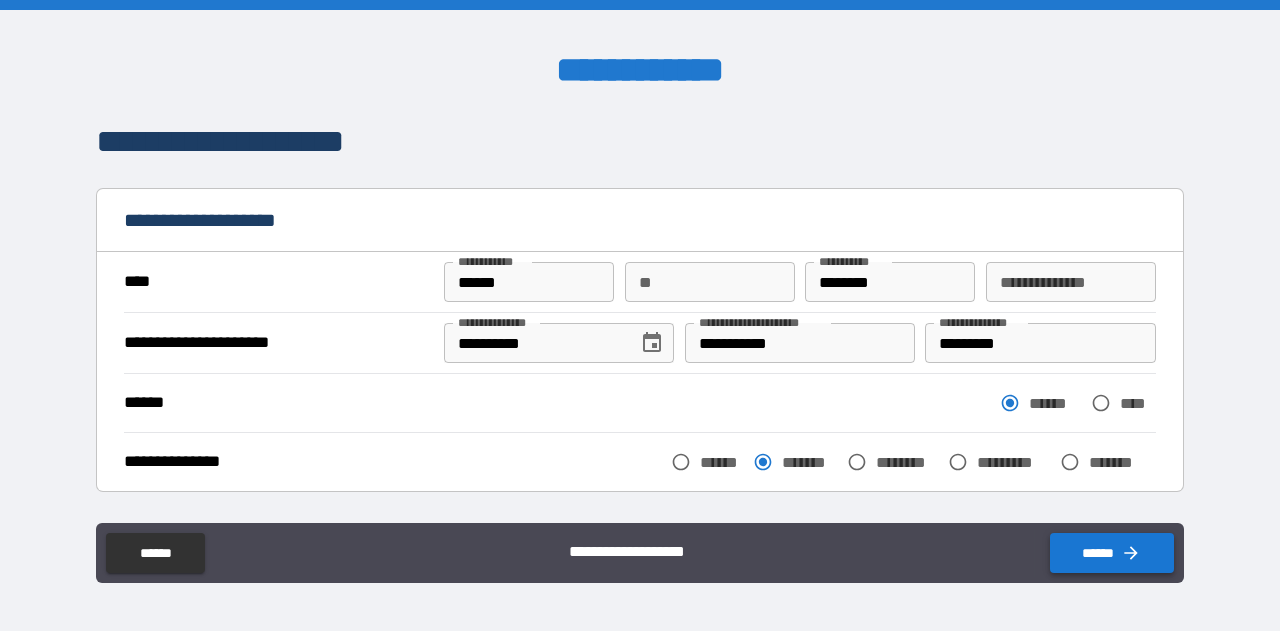 click on "******" at bounding box center (1112, 553) 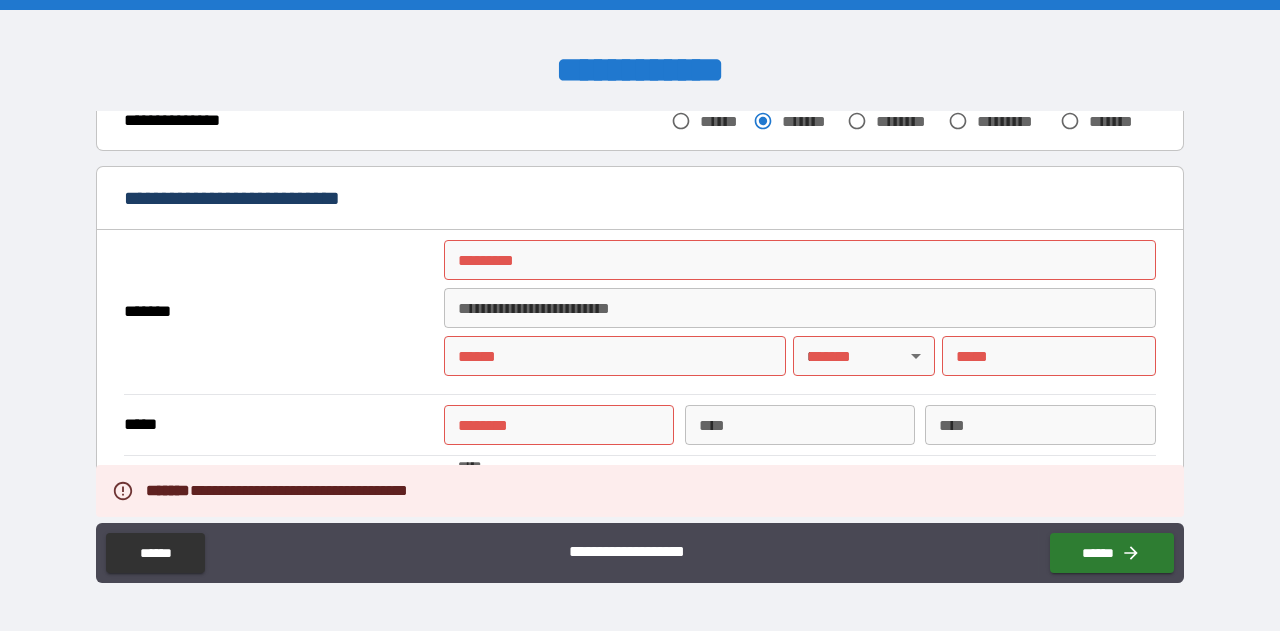 scroll, scrollTop: 342, scrollLeft: 0, axis: vertical 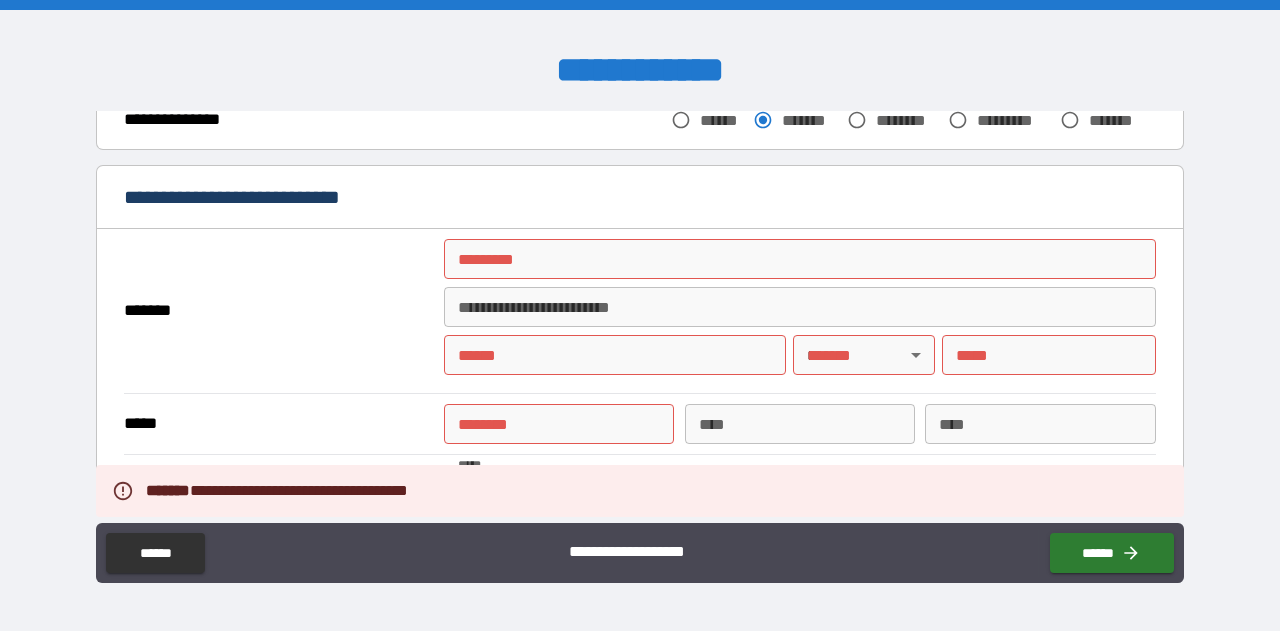 click on "*******   *" at bounding box center [800, 259] 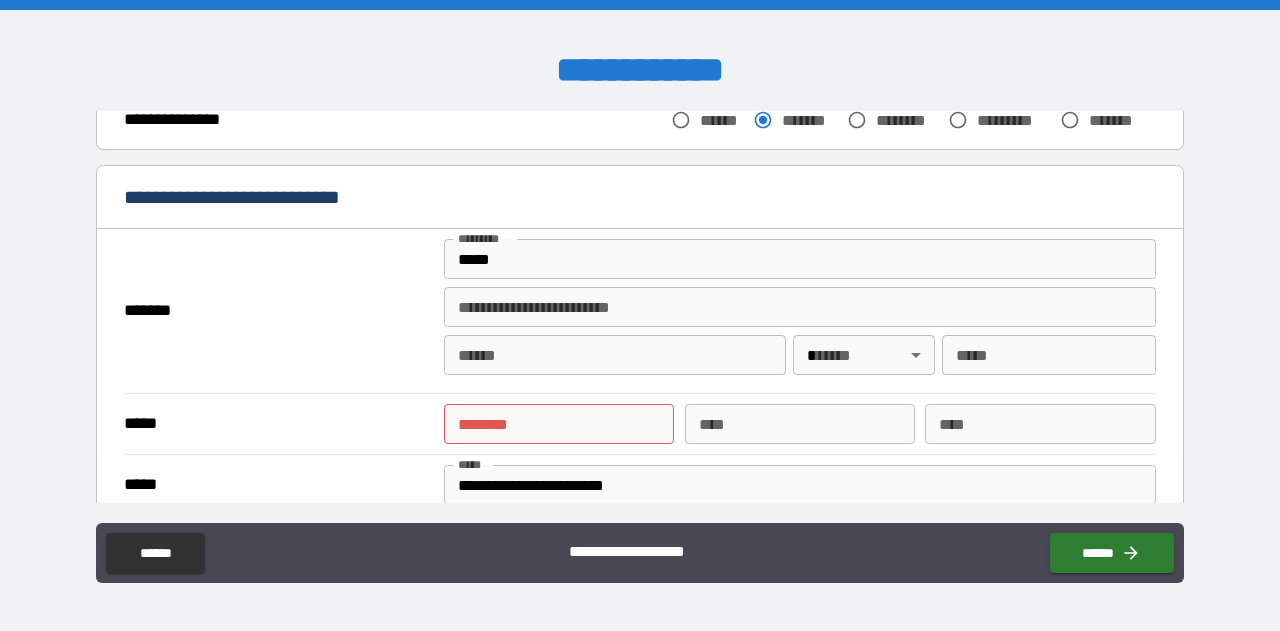 type on "**********" 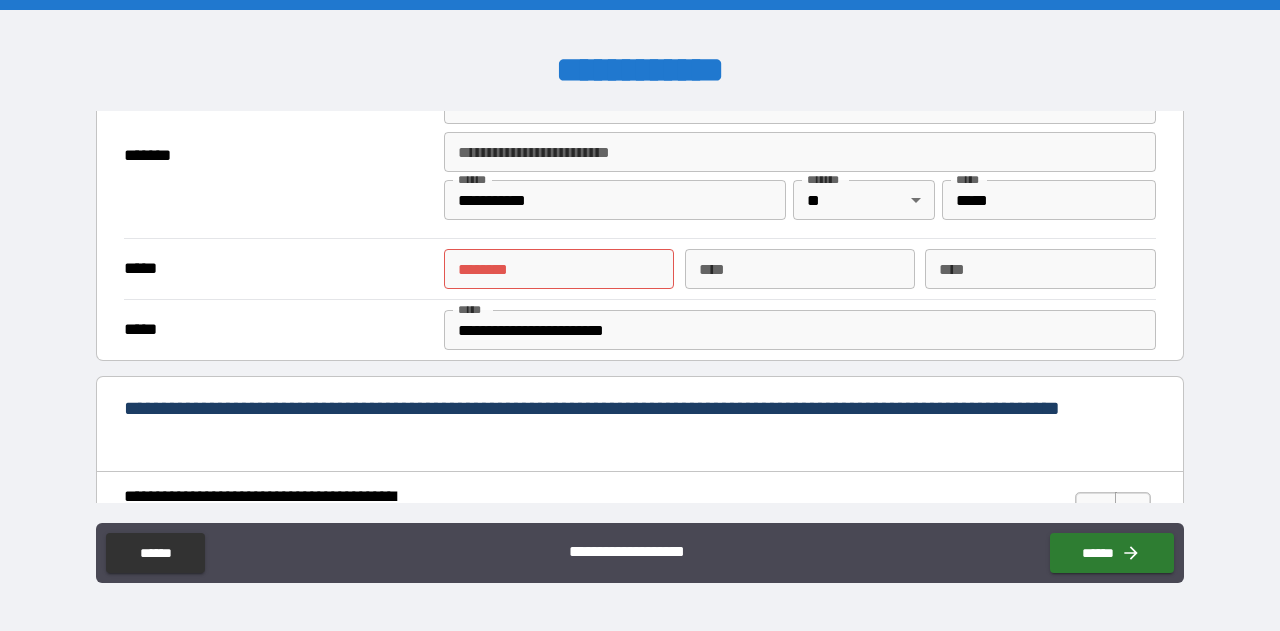 scroll, scrollTop: 501, scrollLeft: 0, axis: vertical 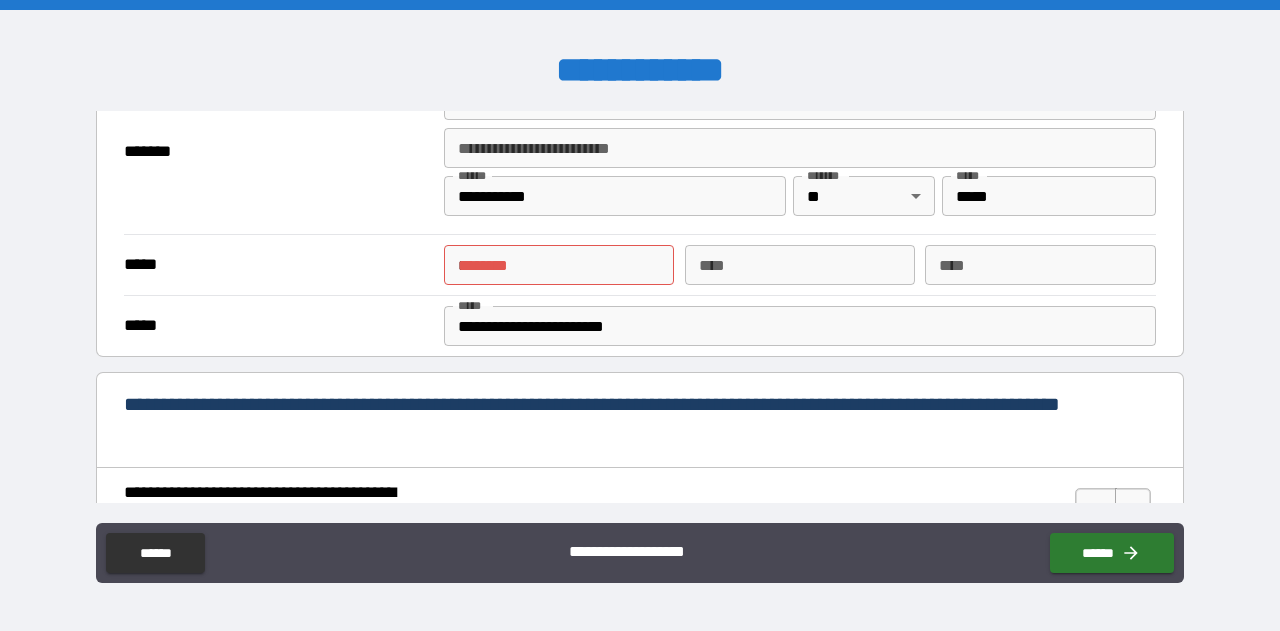 click on "*" at bounding box center [559, 265] 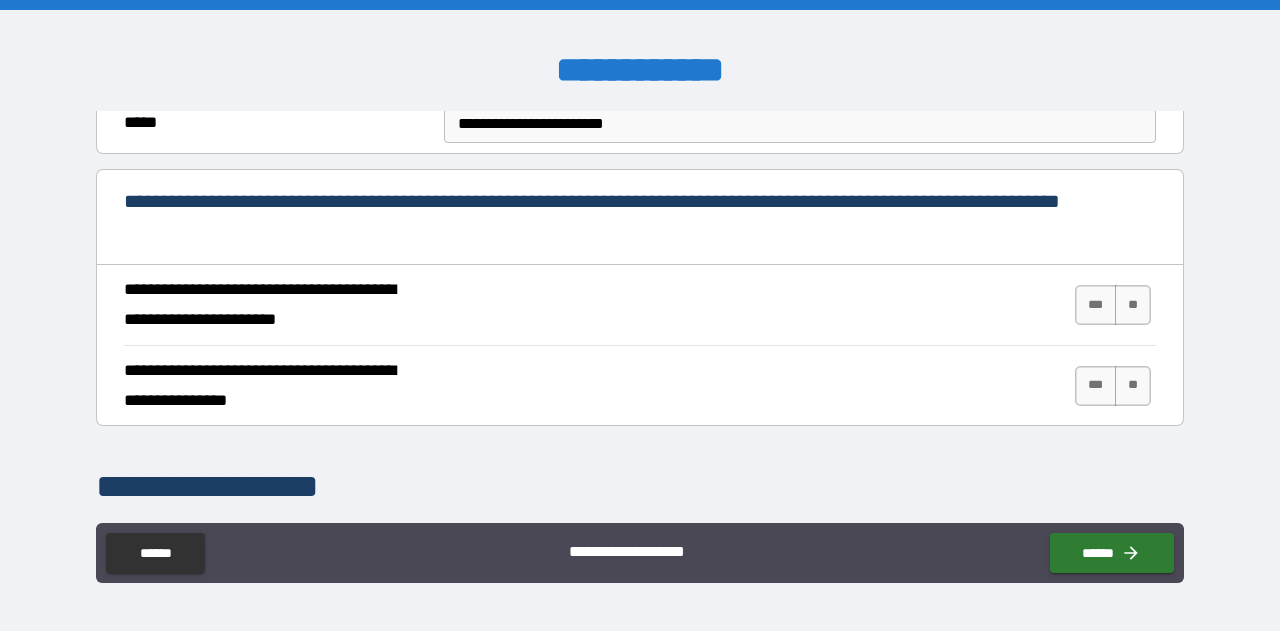 scroll, scrollTop: 705, scrollLeft: 0, axis: vertical 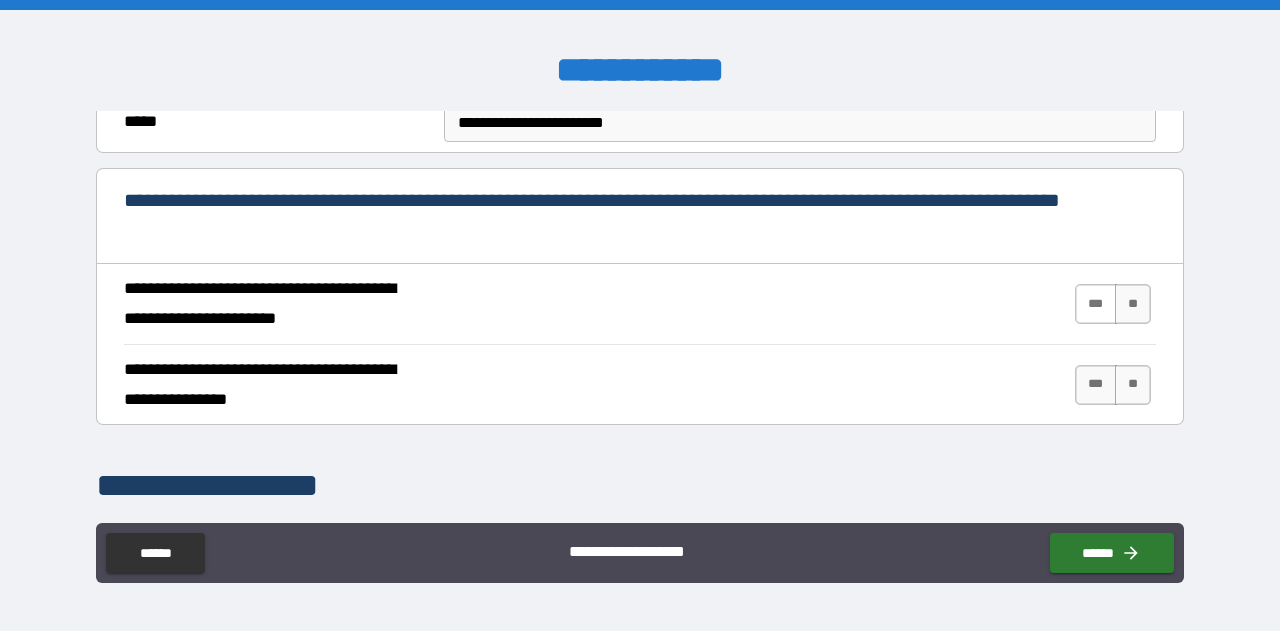 type on "**********" 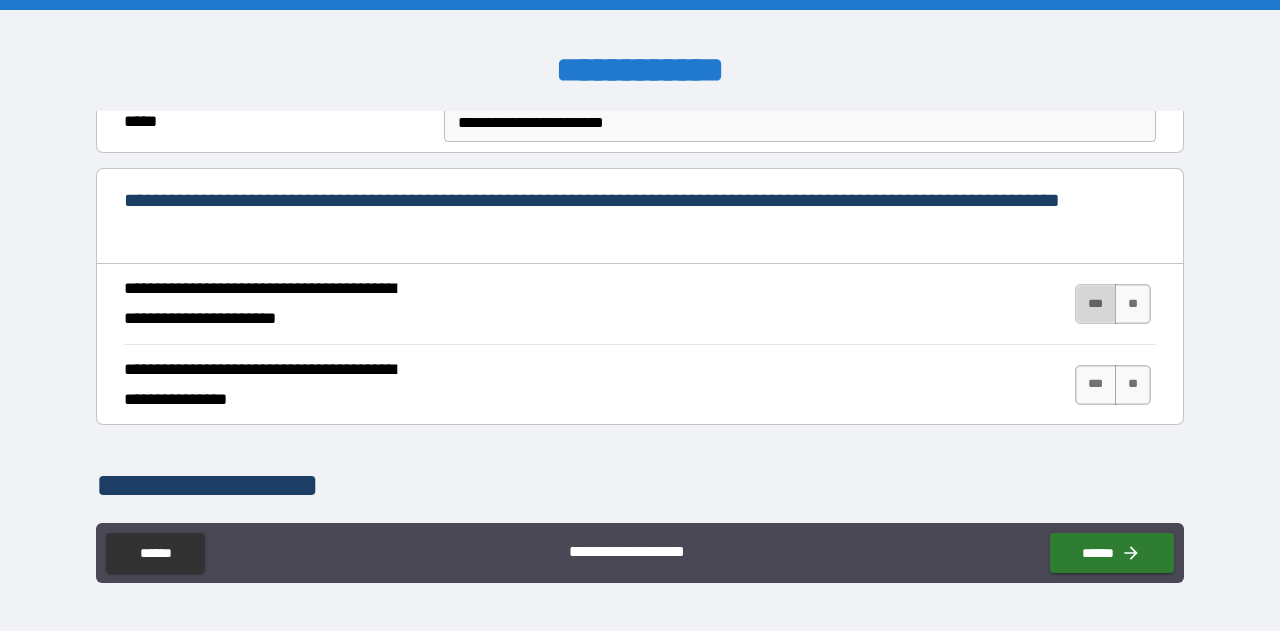 click on "***" at bounding box center [1096, 304] 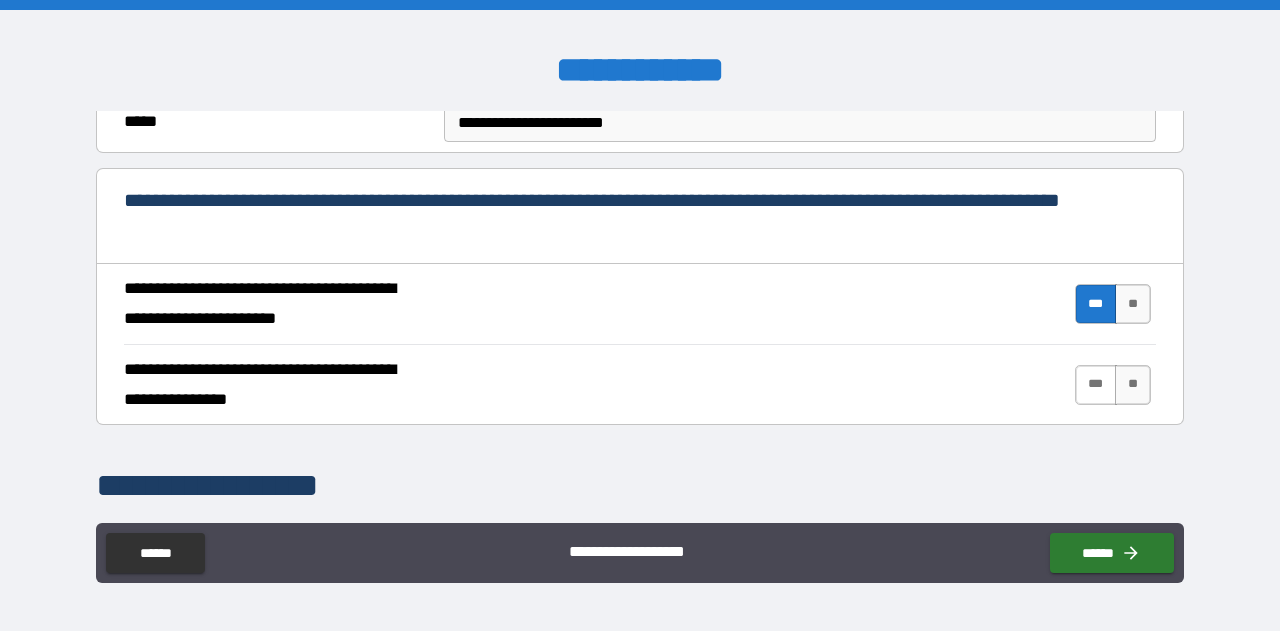 click on "***" at bounding box center [1096, 385] 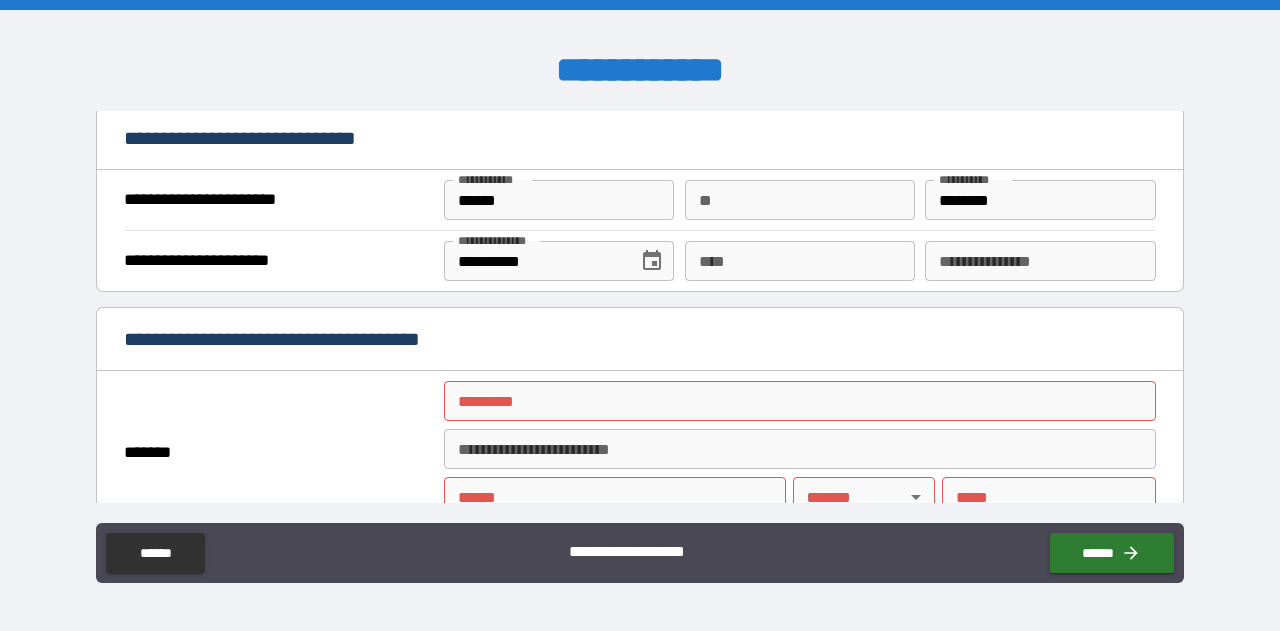 scroll, scrollTop: 1285, scrollLeft: 0, axis: vertical 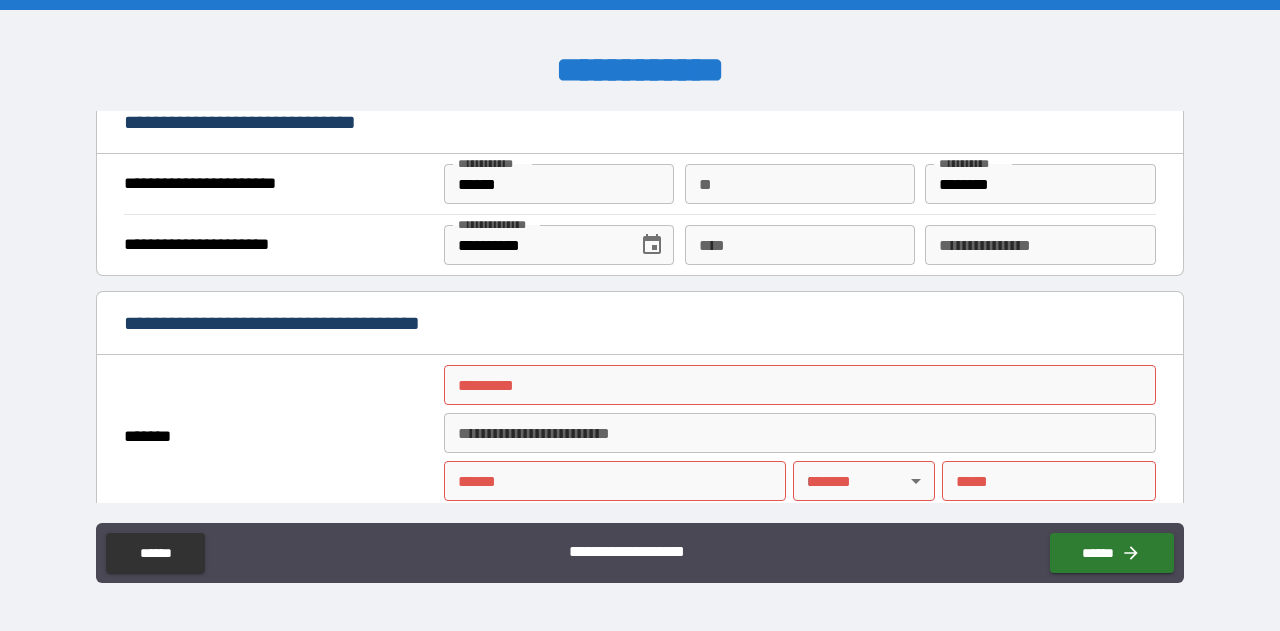 click on "****" at bounding box center (800, 245) 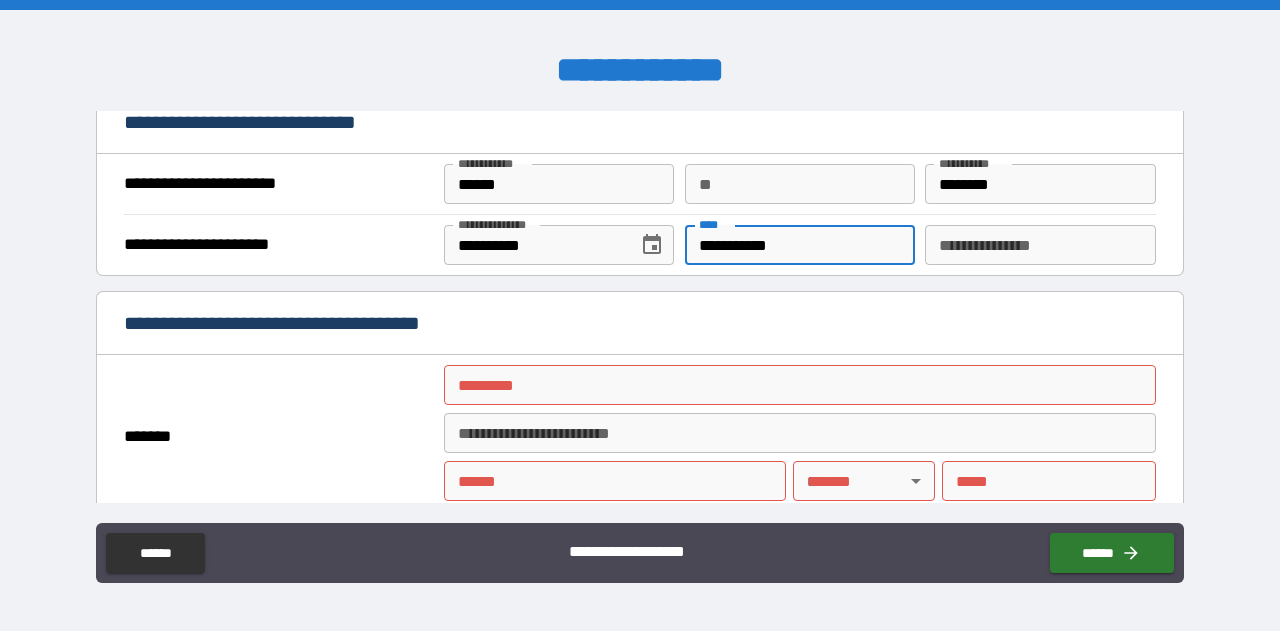 type on "**********" 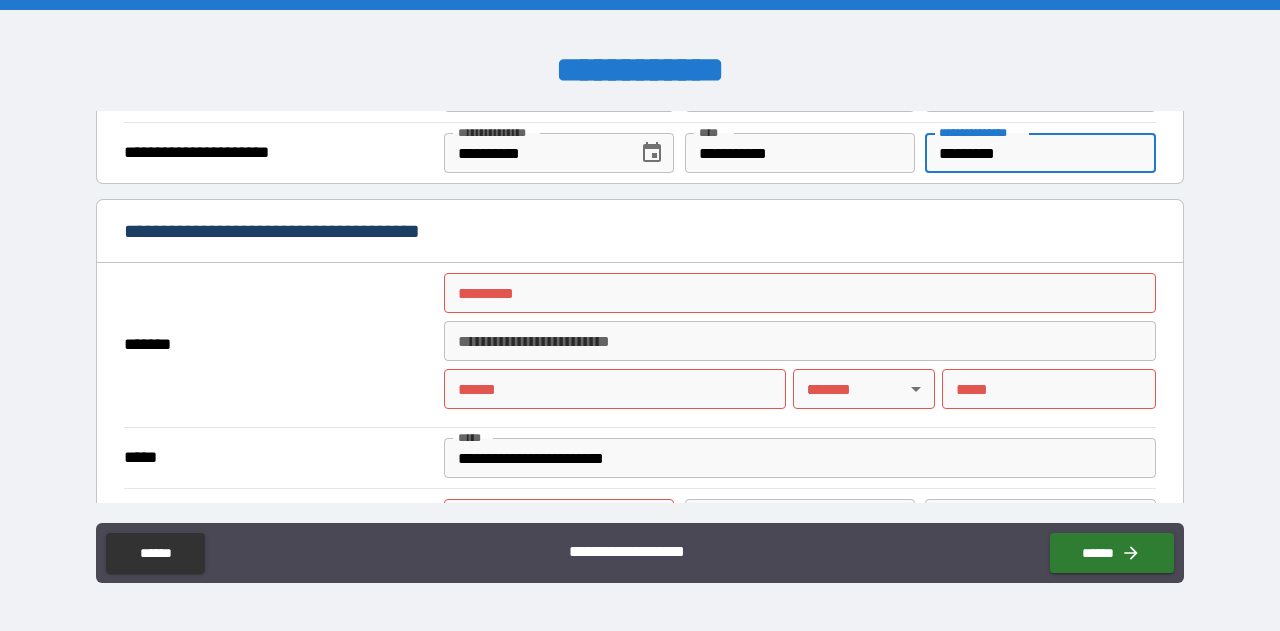 scroll, scrollTop: 1376, scrollLeft: 0, axis: vertical 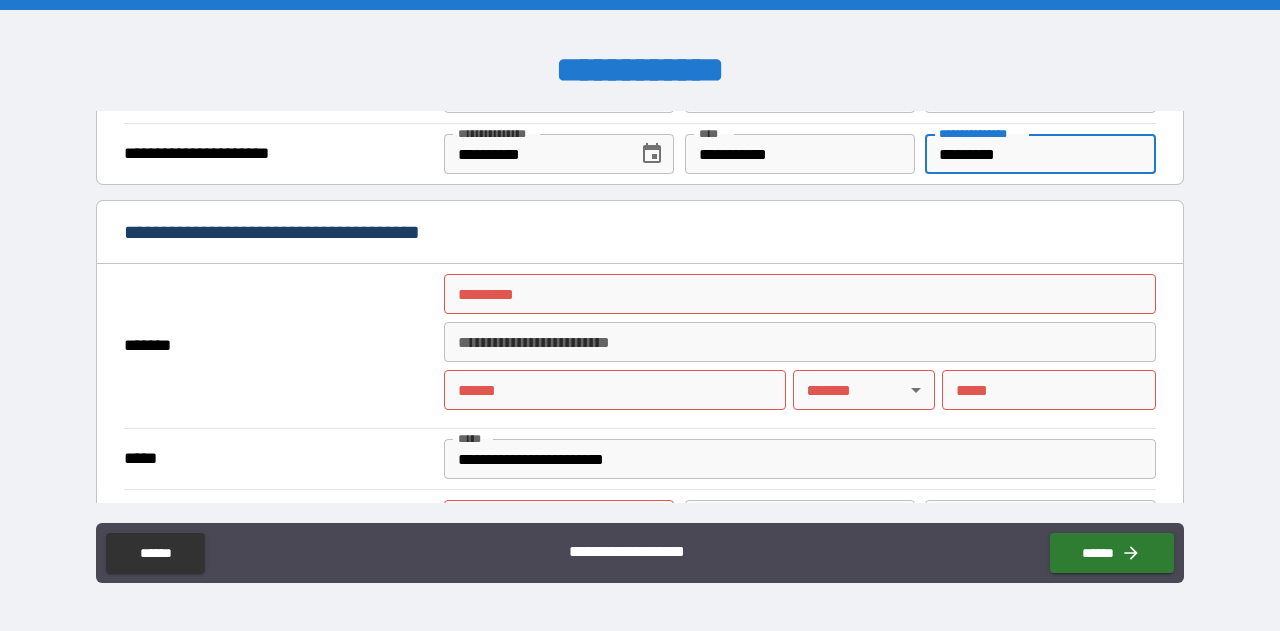 type on "*********" 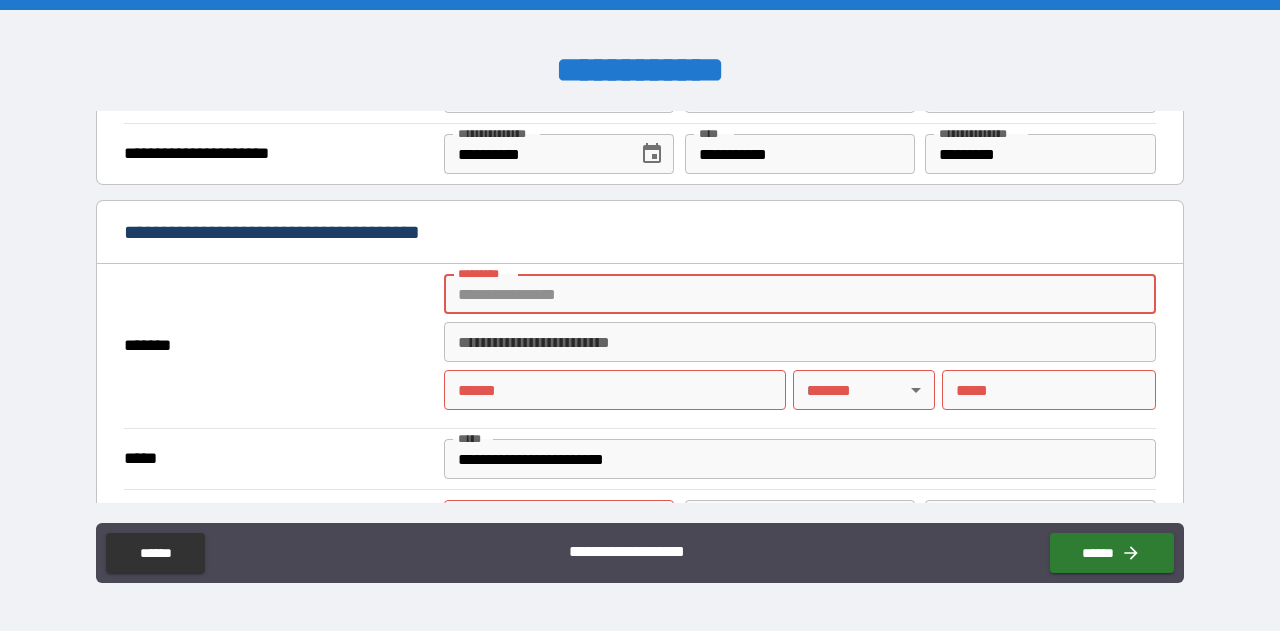click on "*******   *" at bounding box center [800, 294] 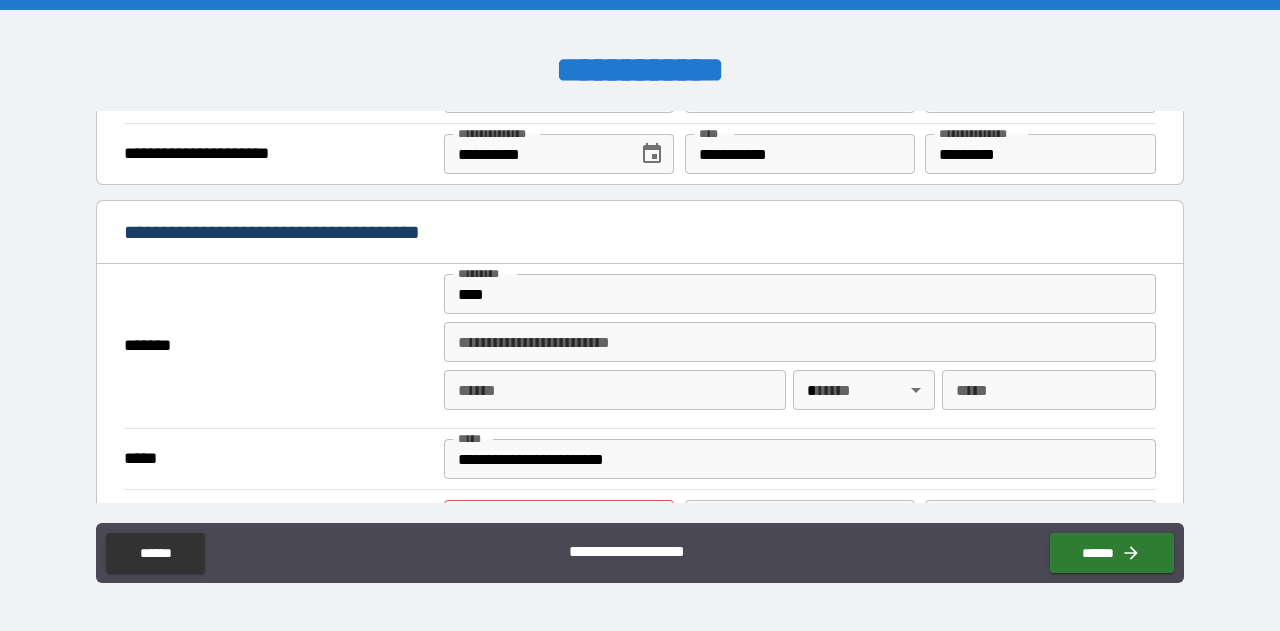 type on "**********" 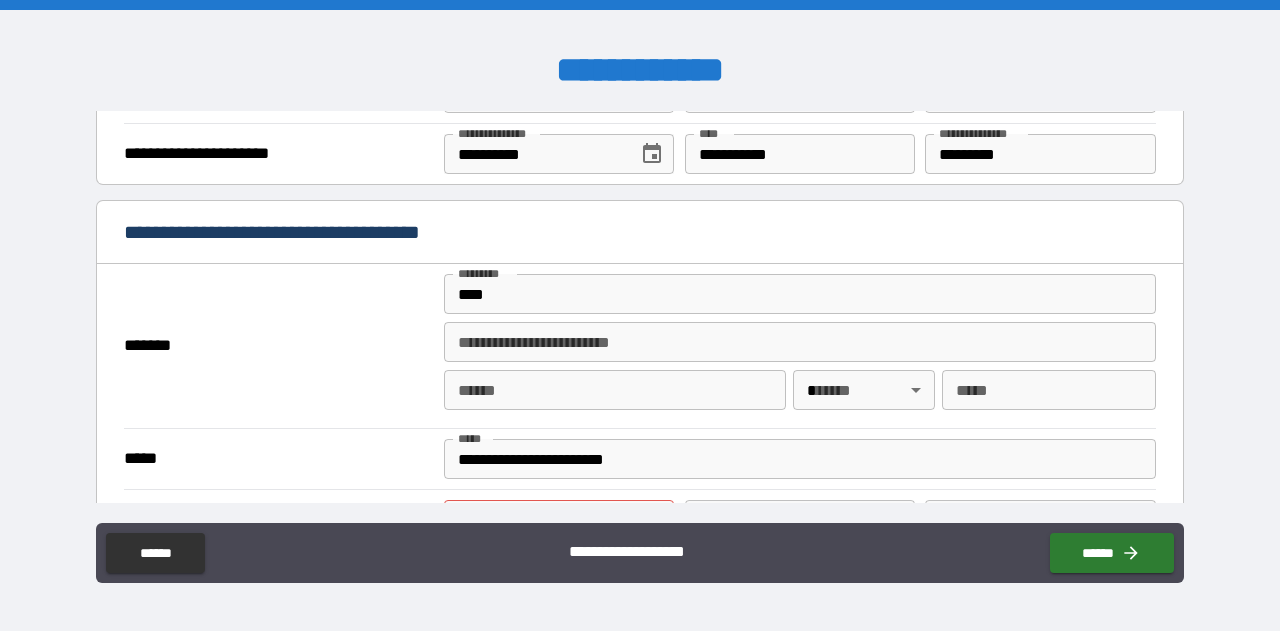 type on "**********" 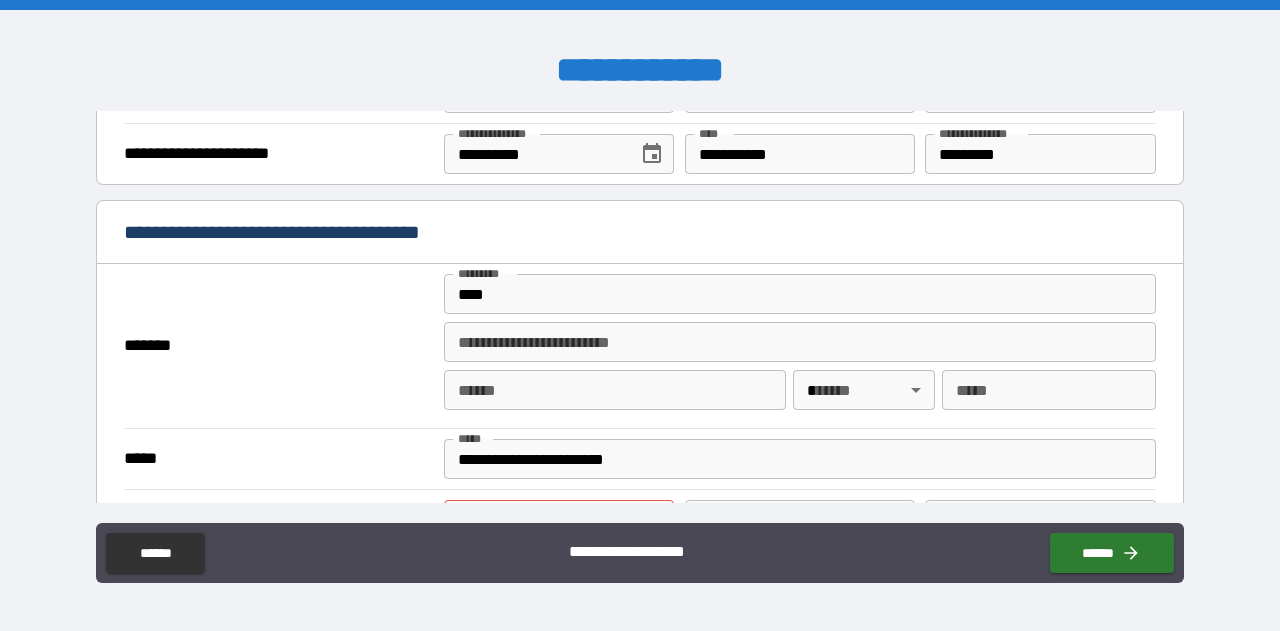 type on "**" 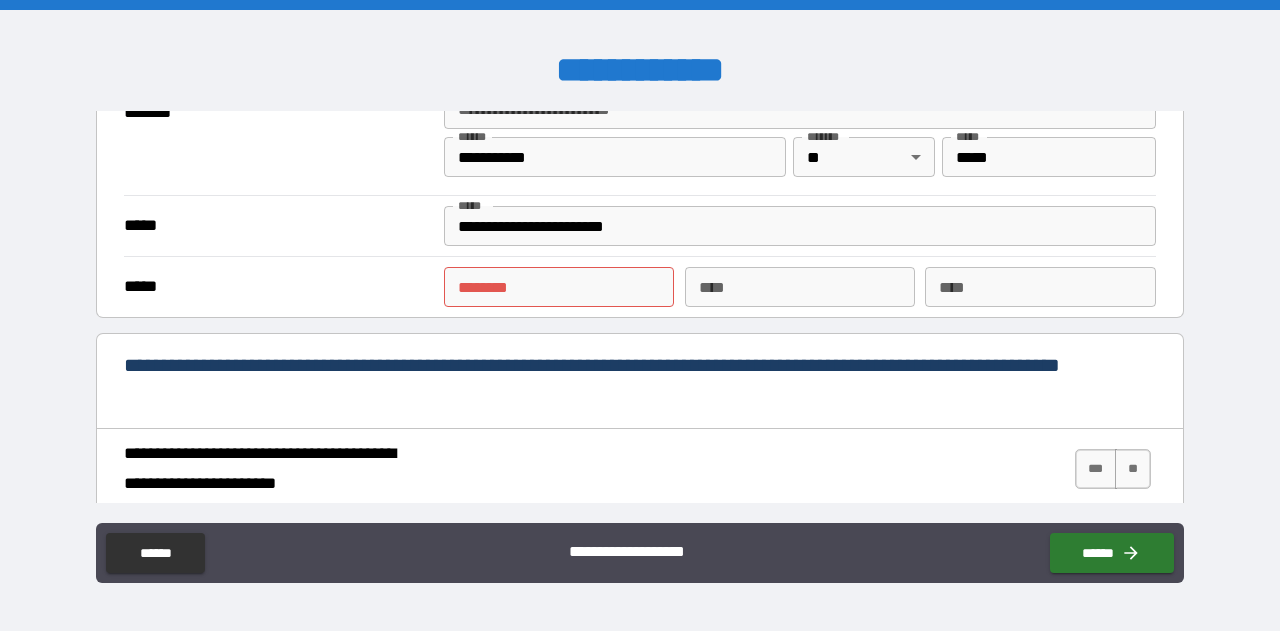 scroll, scrollTop: 1610, scrollLeft: 0, axis: vertical 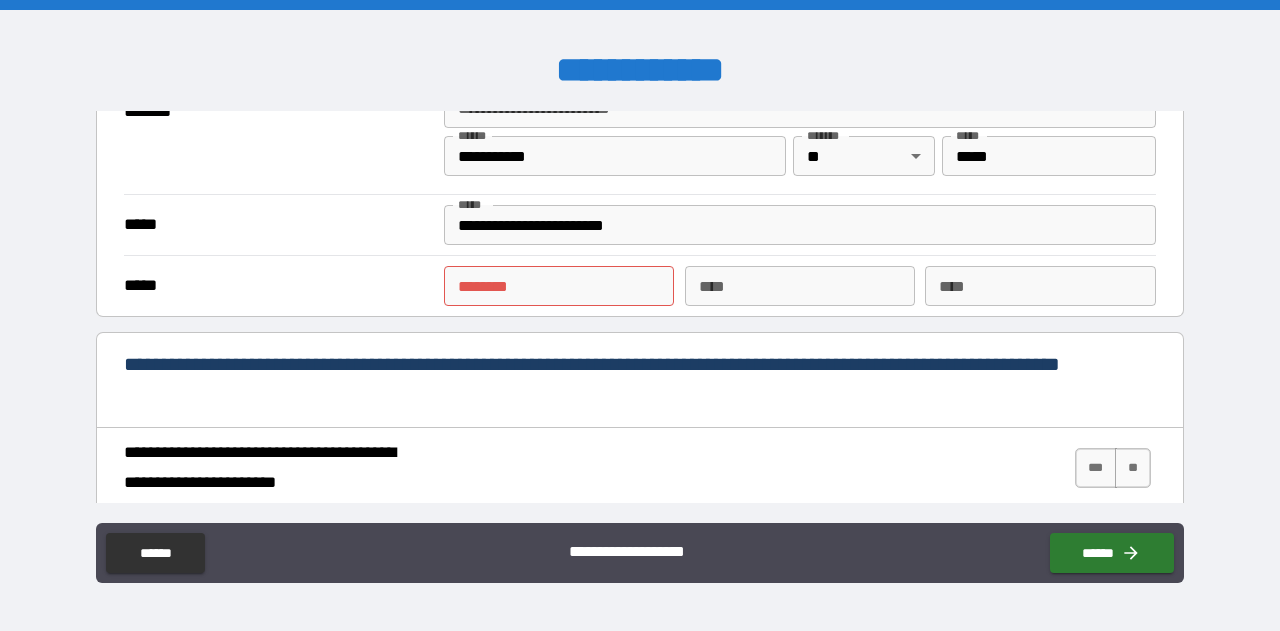 click on "******   *" at bounding box center [559, 286] 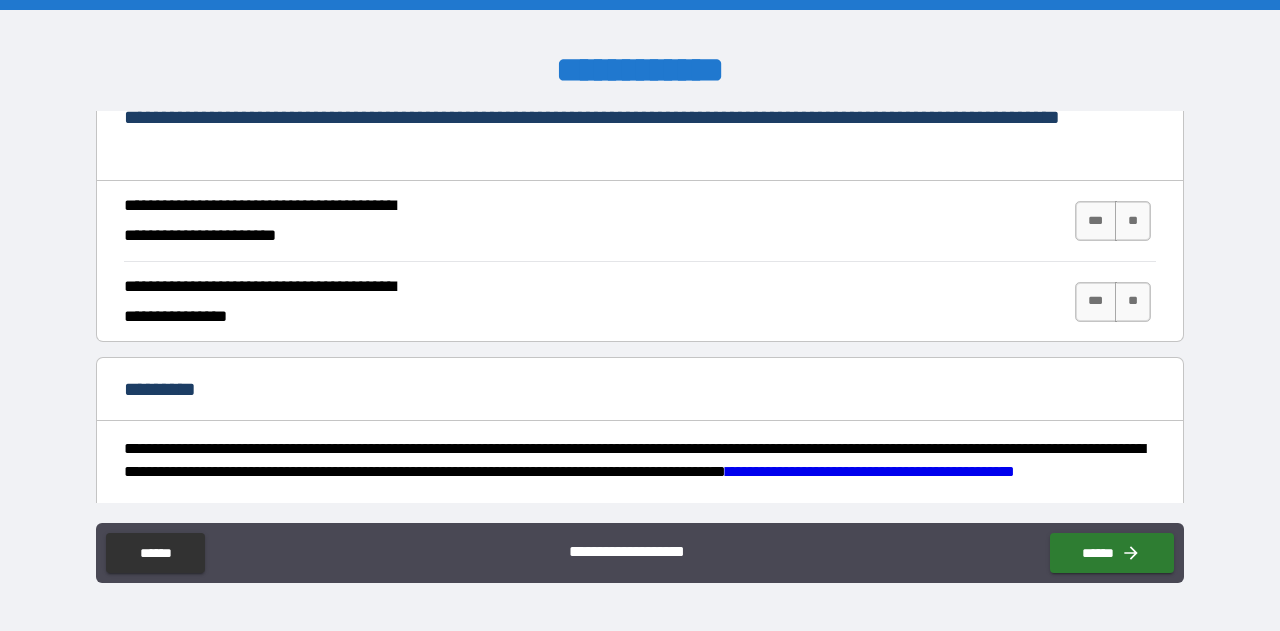 scroll, scrollTop: 1860, scrollLeft: 0, axis: vertical 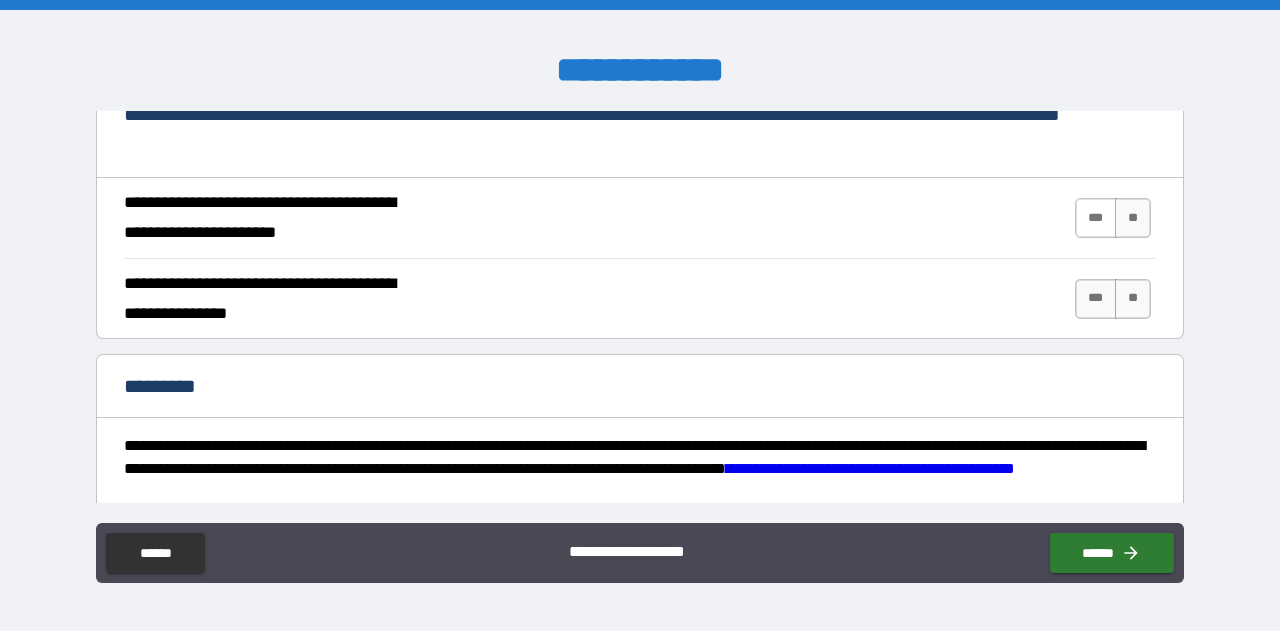 type on "**********" 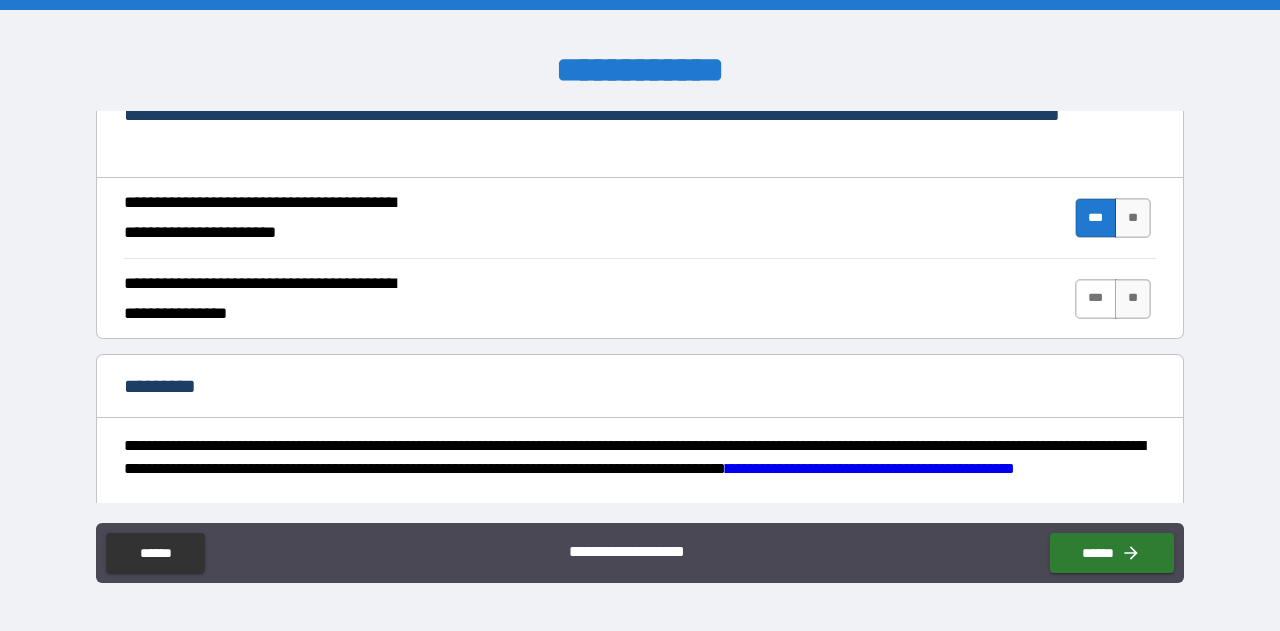 click on "***" at bounding box center (1096, 299) 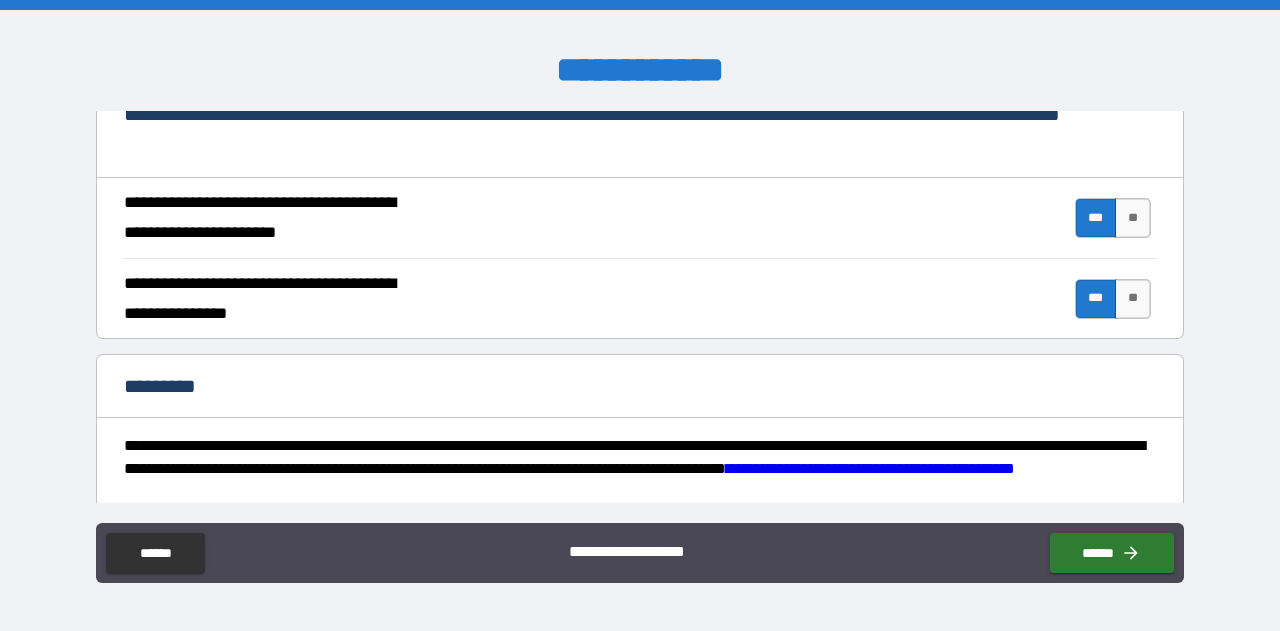 scroll, scrollTop: 2043, scrollLeft: 0, axis: vertical 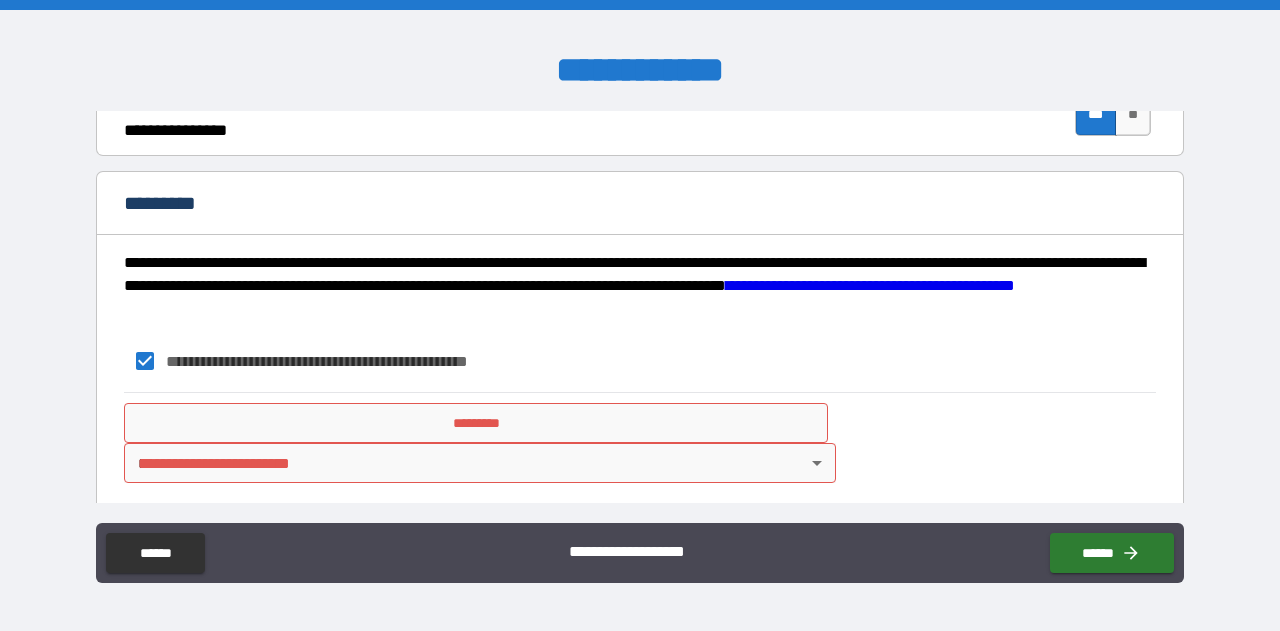 click on "*********" at bounding box center [476, 423] 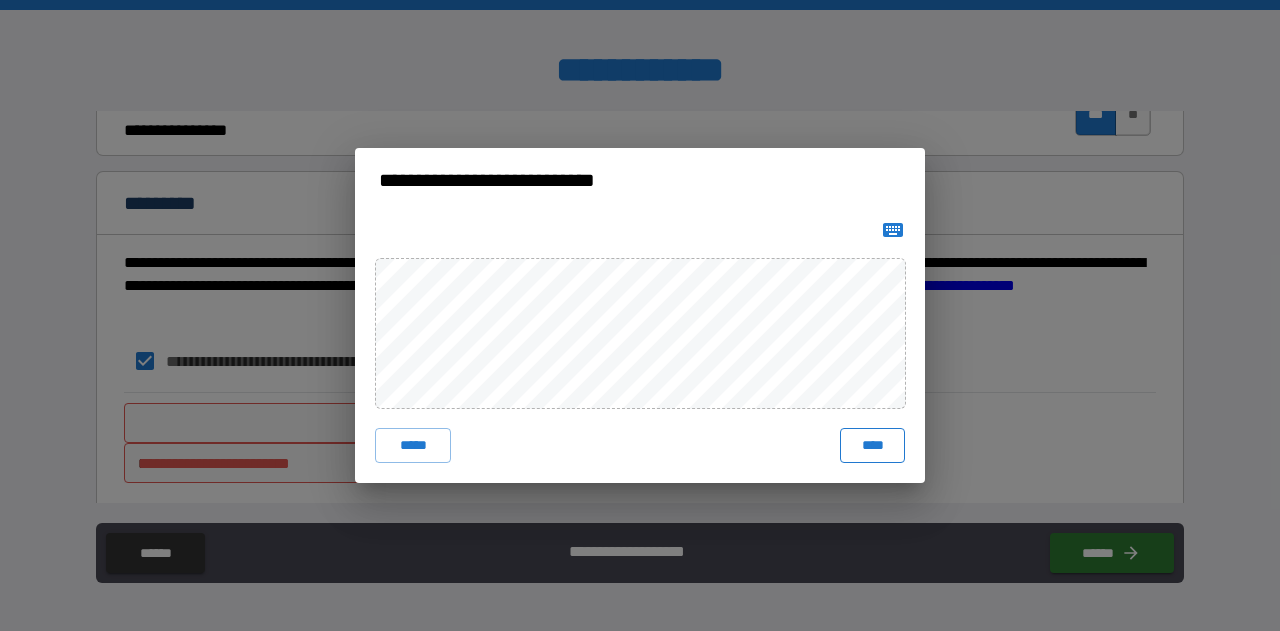 click on "****" at bounding box center (872, 446) 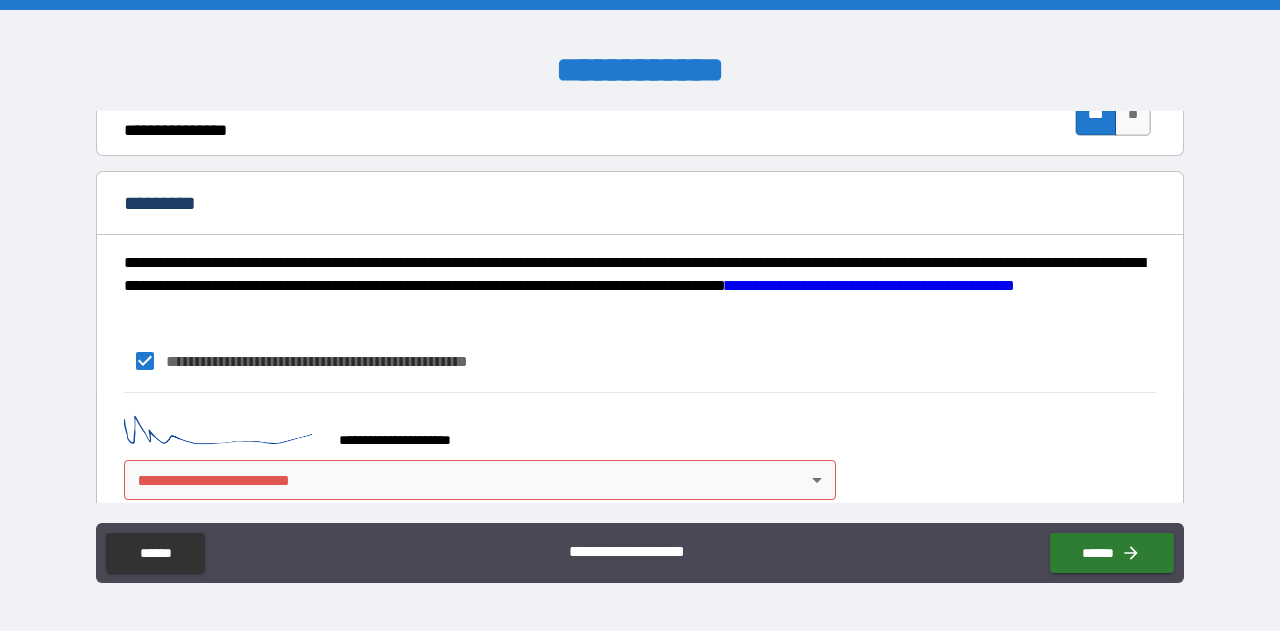 scroll, scrollTop: 2060, scrollLeft: 0, axis: vertical 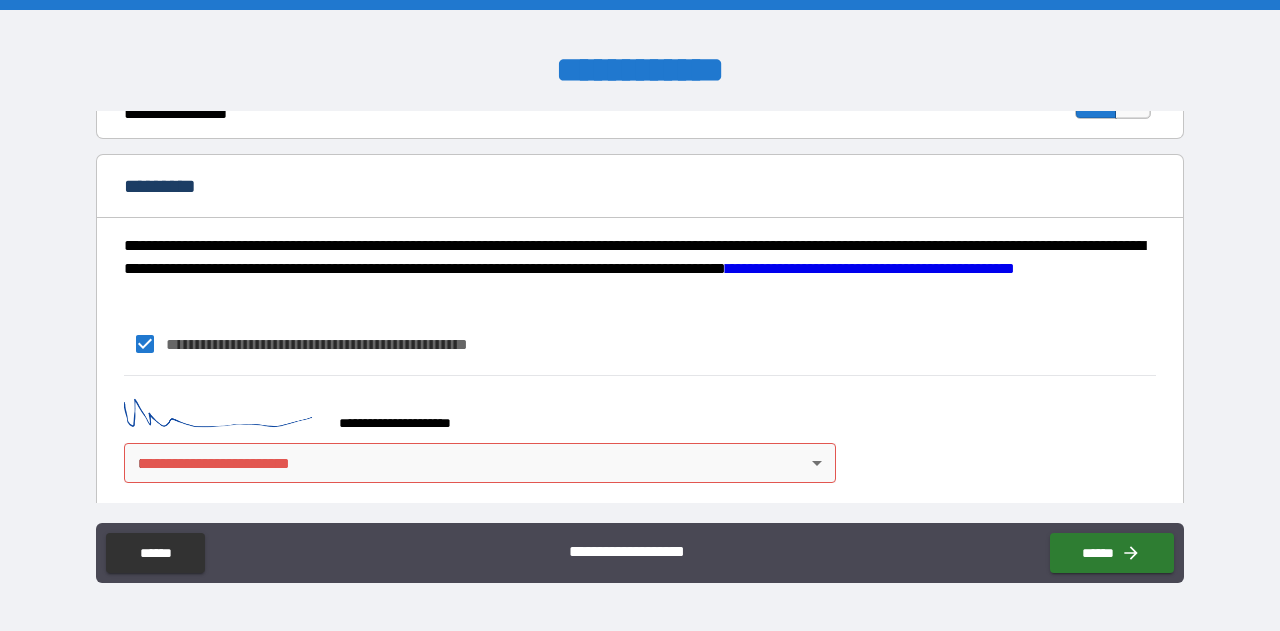 click on "**********" at bounding box center (640, 315) 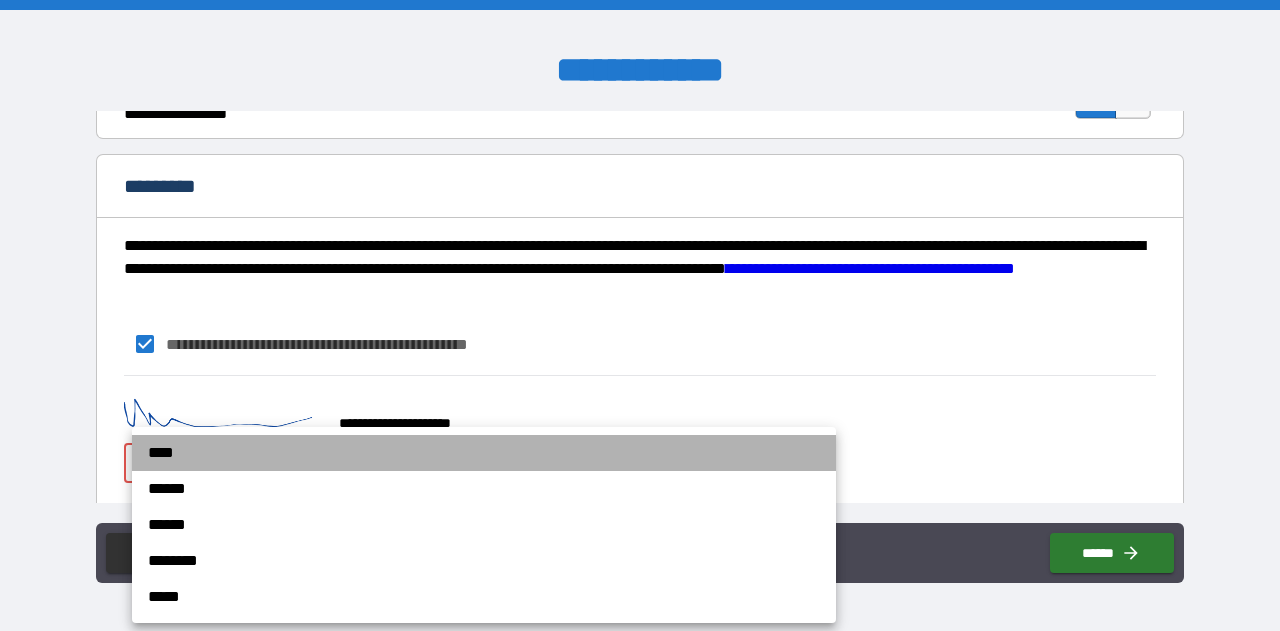 click on "****" at bounding box center [484, 453] 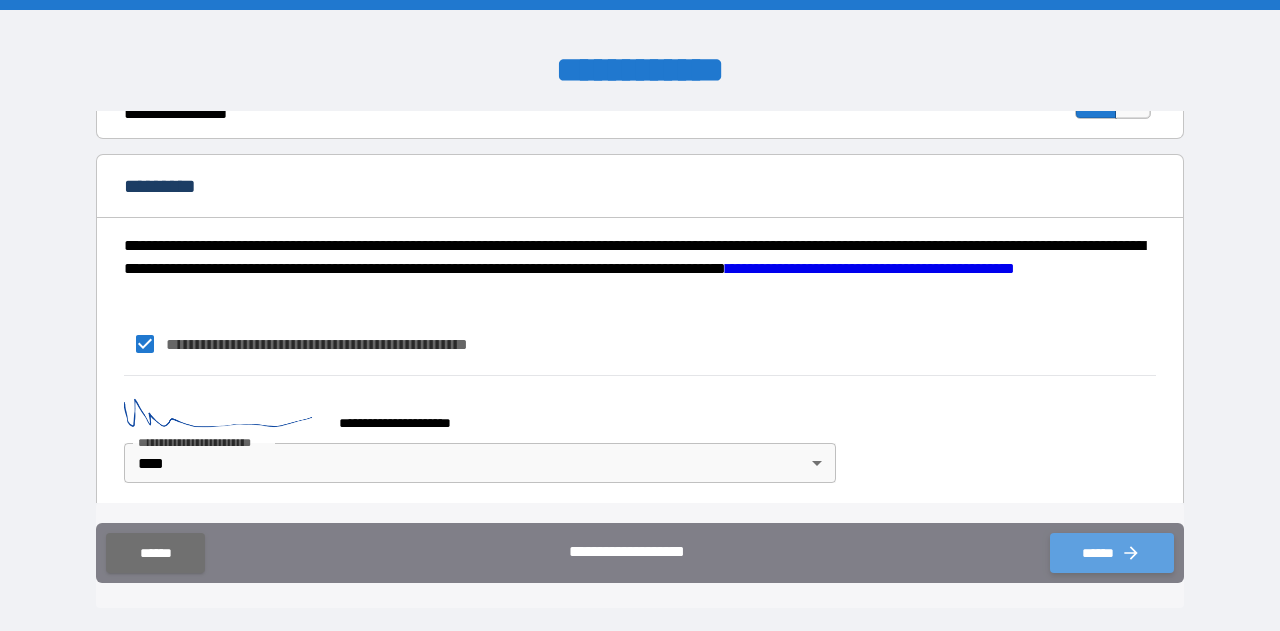 click on "******" at bounding box center (1112, 553) 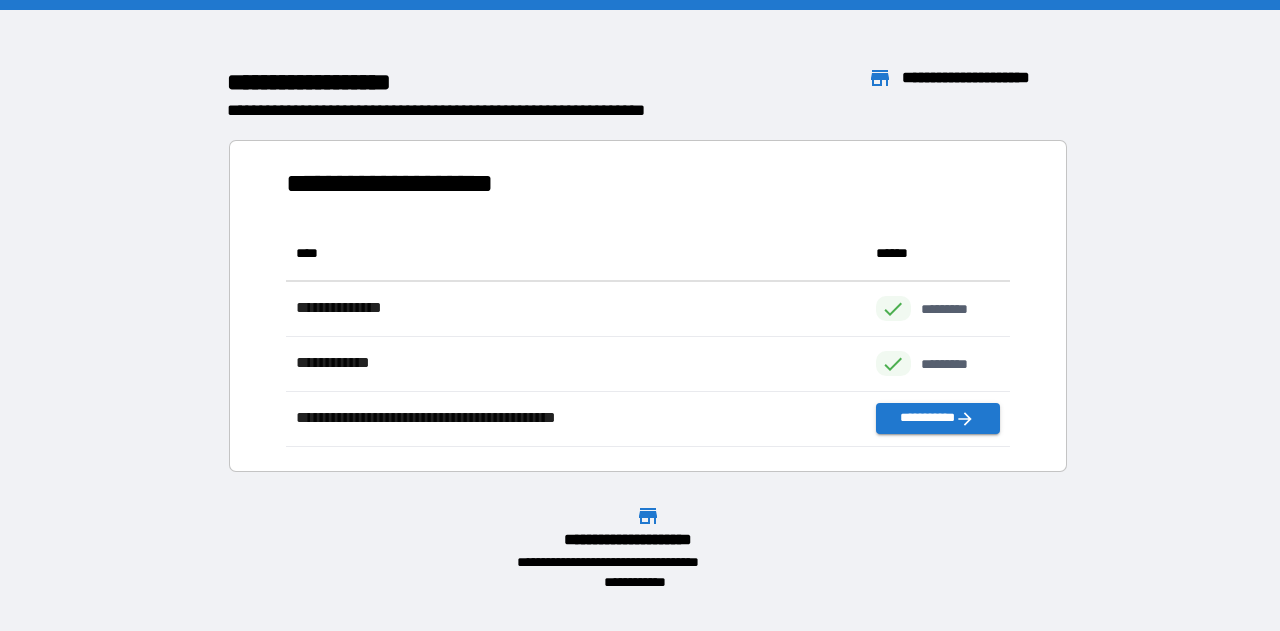 scroll, scrollTop: 16, scrollLeft: 16, axis: both 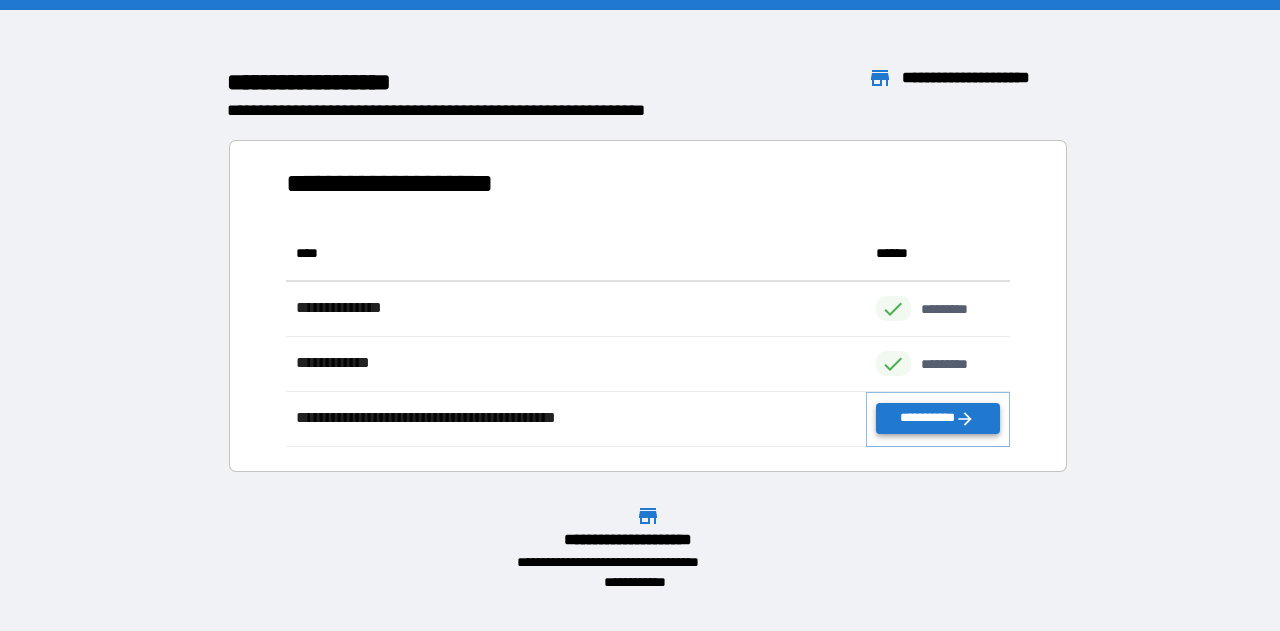 click on "**********" at bounding box center (938, 418) 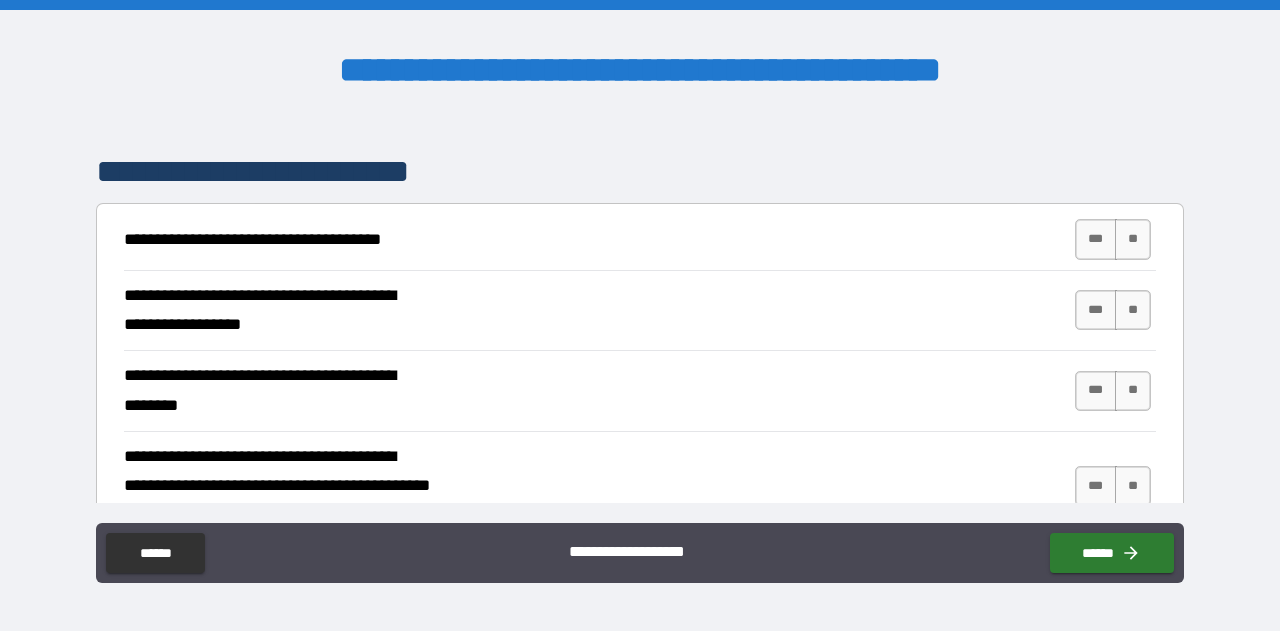 scroll, scrollTop: 321, scrollLeft: 0, axis: vertical 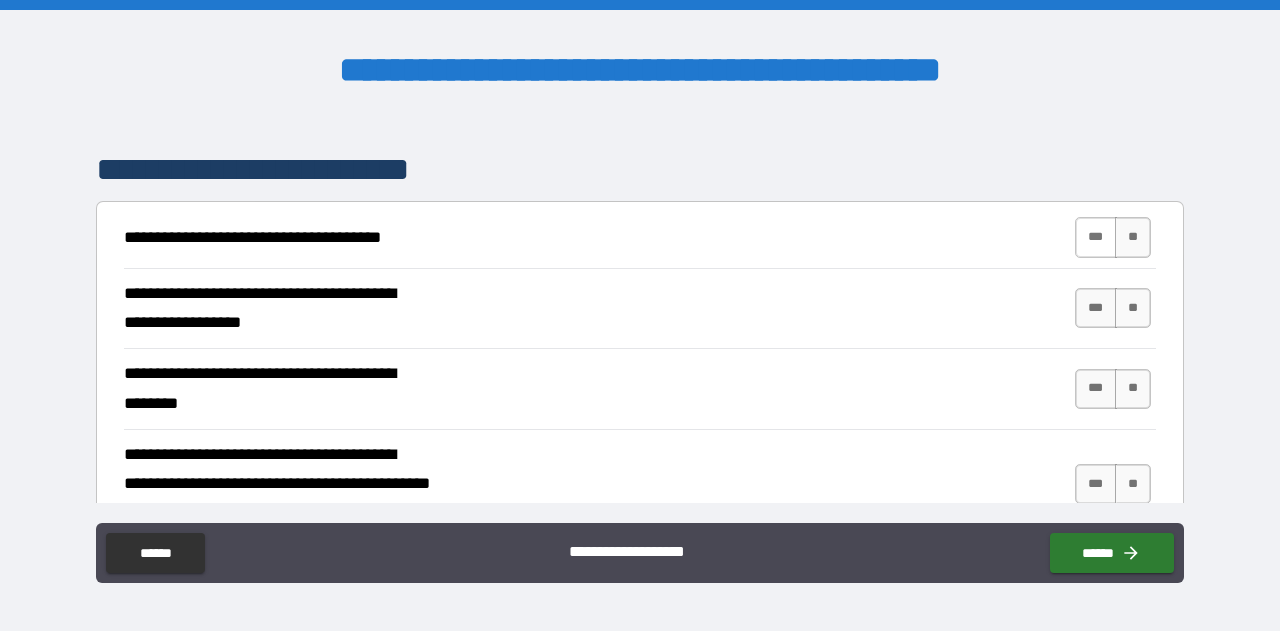 click on "***" at bounding box center [1096, 237] 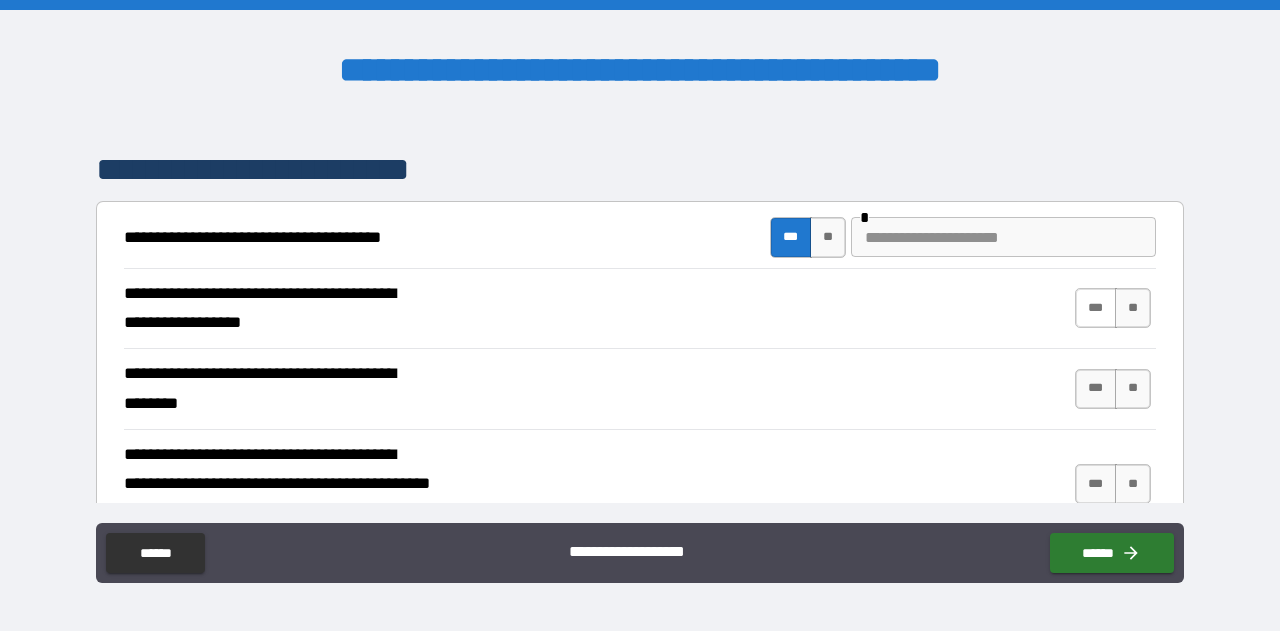 click on "***" at bounding box center (1096, 308) 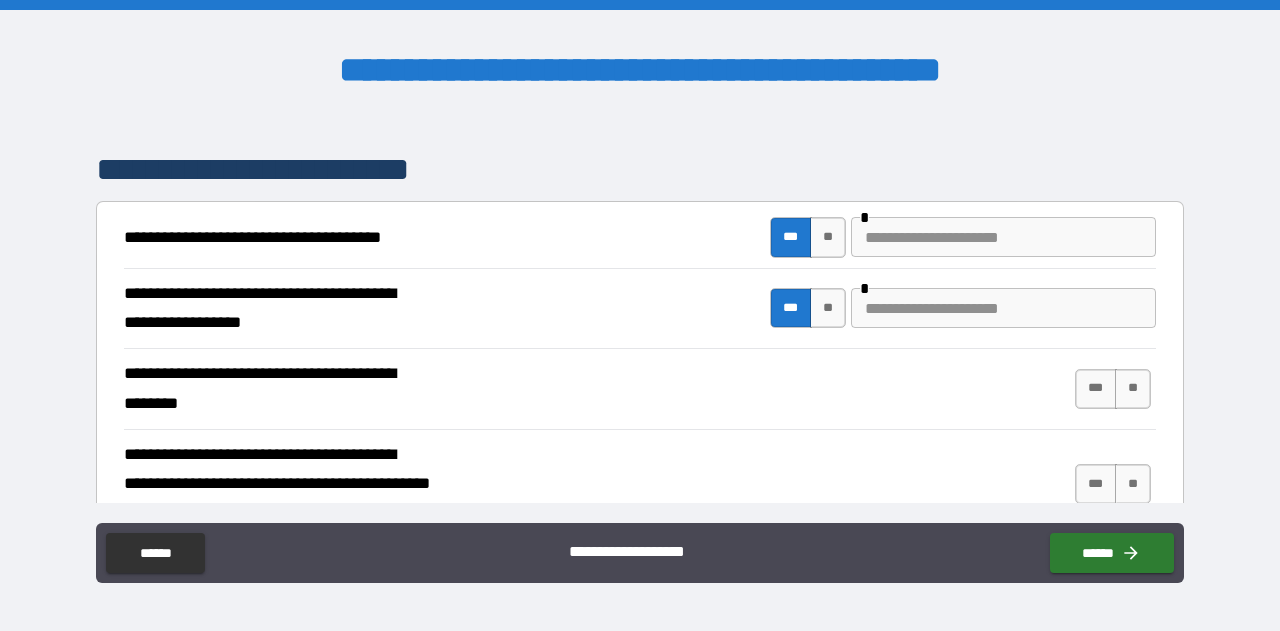 click at bounding box center (1003, 308) 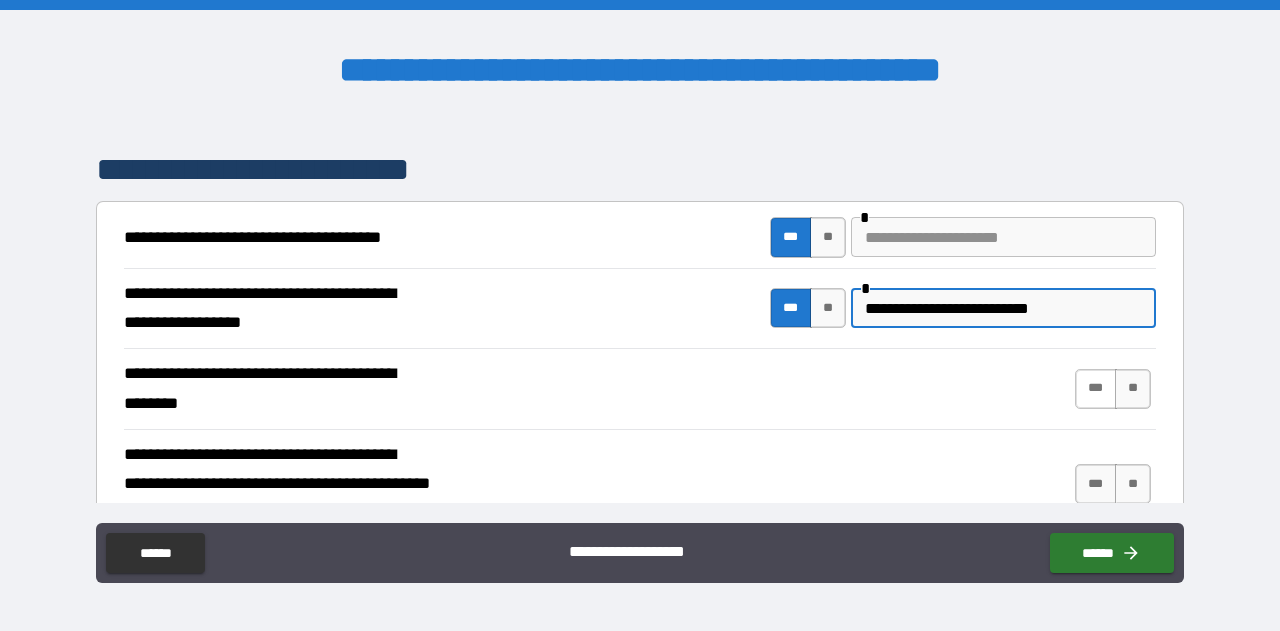 type on "**********" 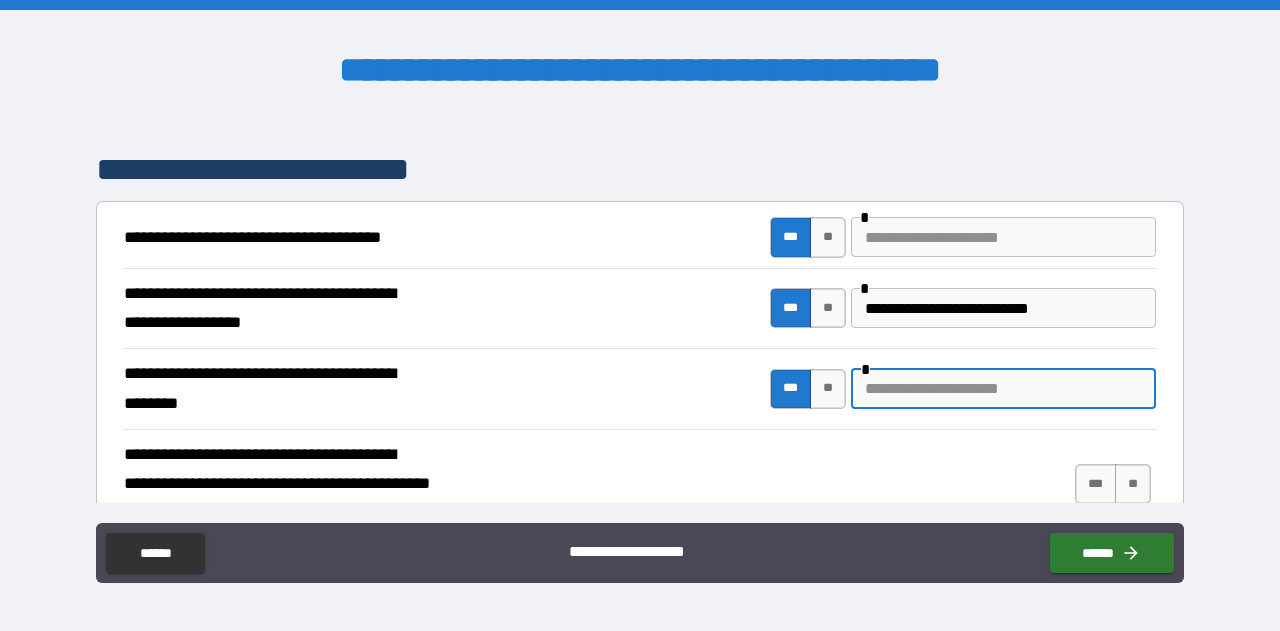 click at bounding box center (1003, 389) 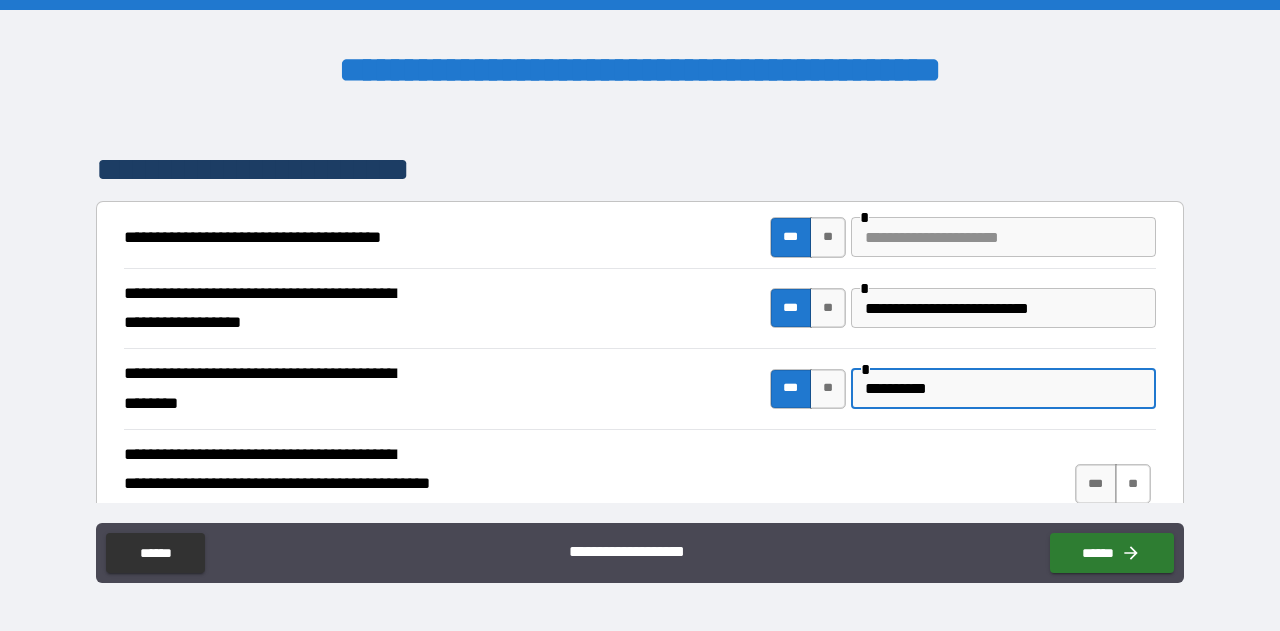 type on "**********" 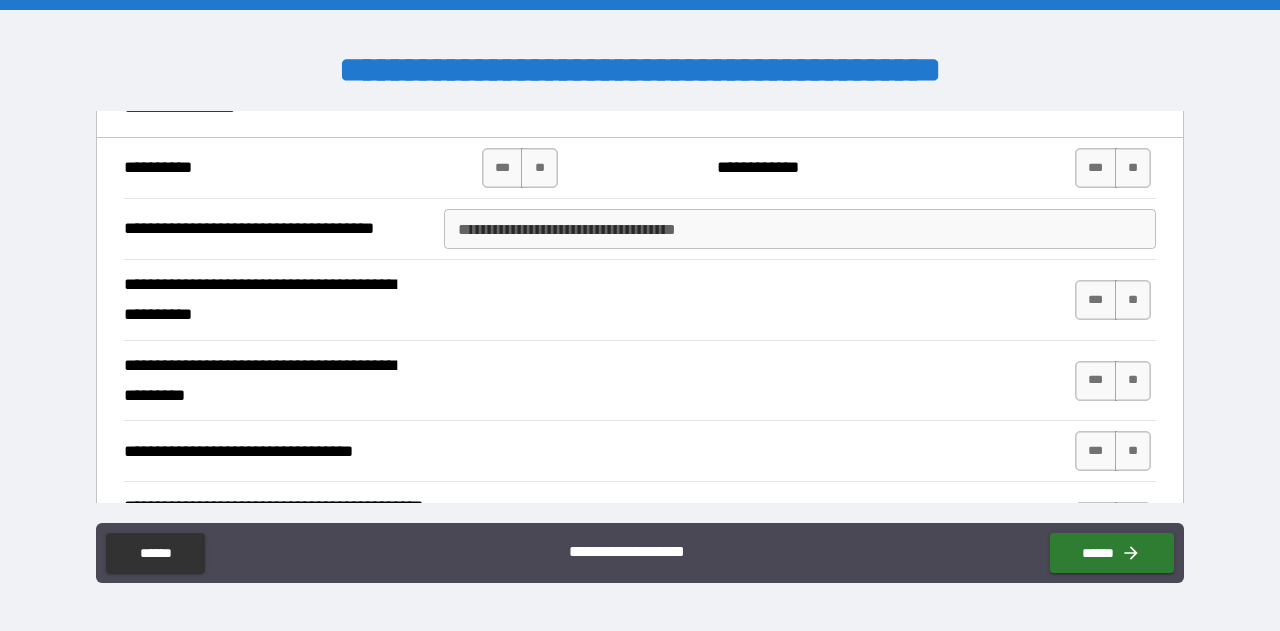 scroll, scrollTop: 884, scrollLeft: 0, axis: vertical 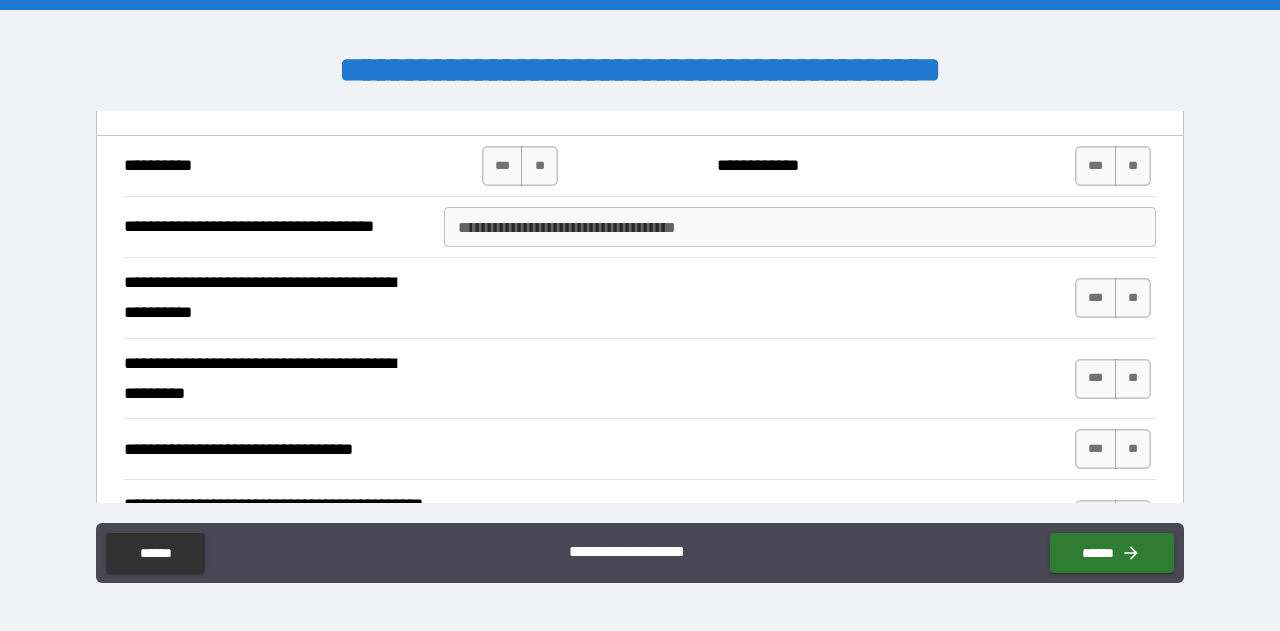 click on "**********" at bounding box center (800, 227) 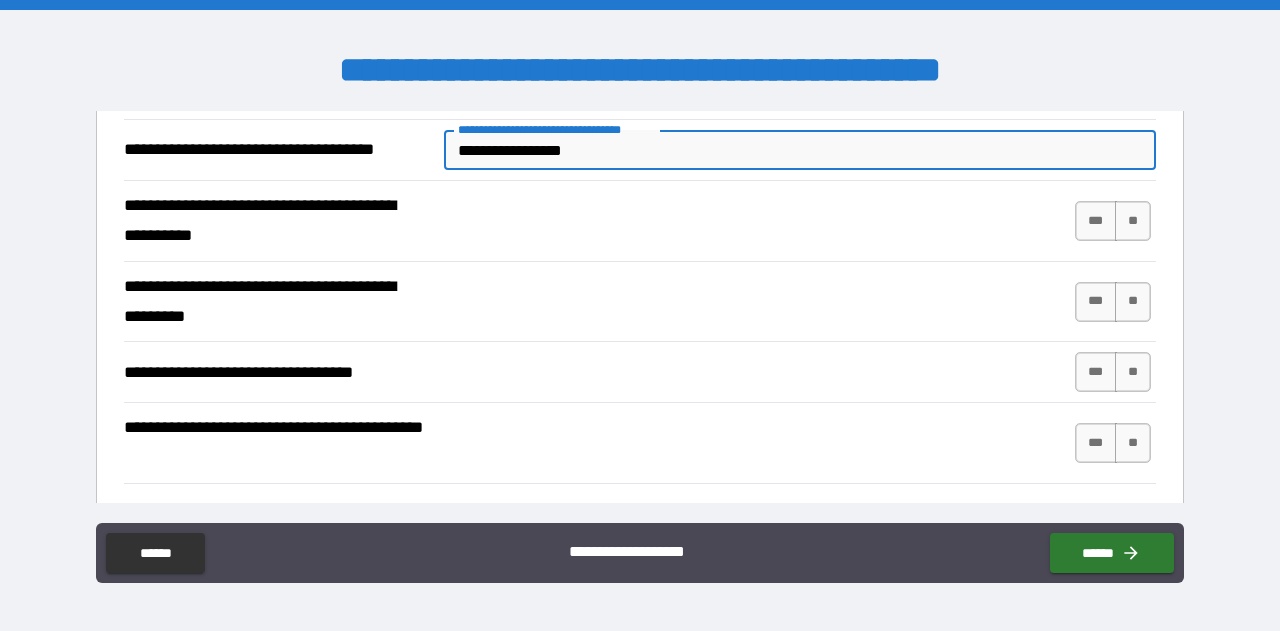 scroll, scrollTop: 965, scrollLeft: 0, axis: vertical 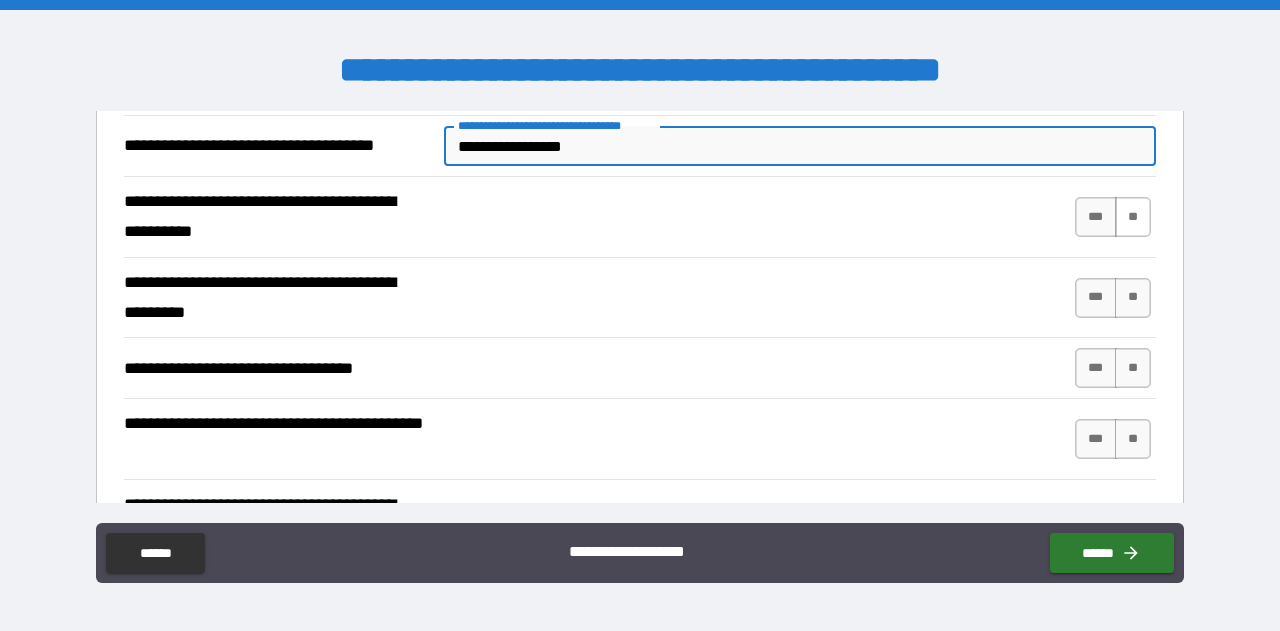 type on "**********" 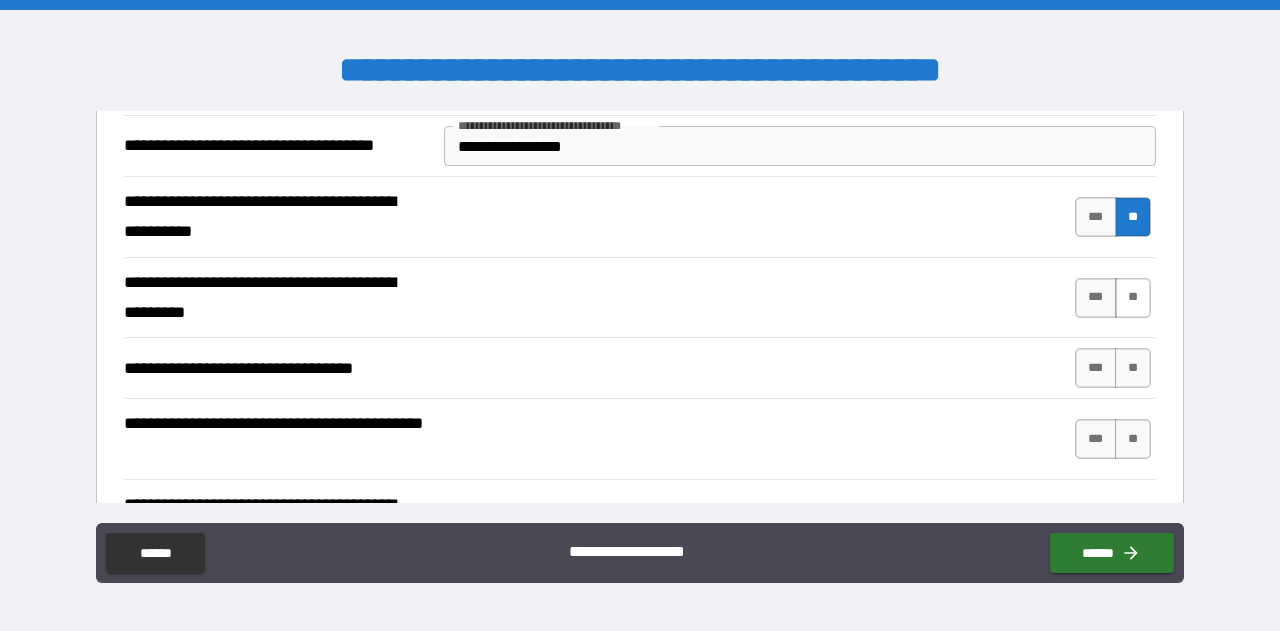 click on "**" at bounding box center [1133, 298] 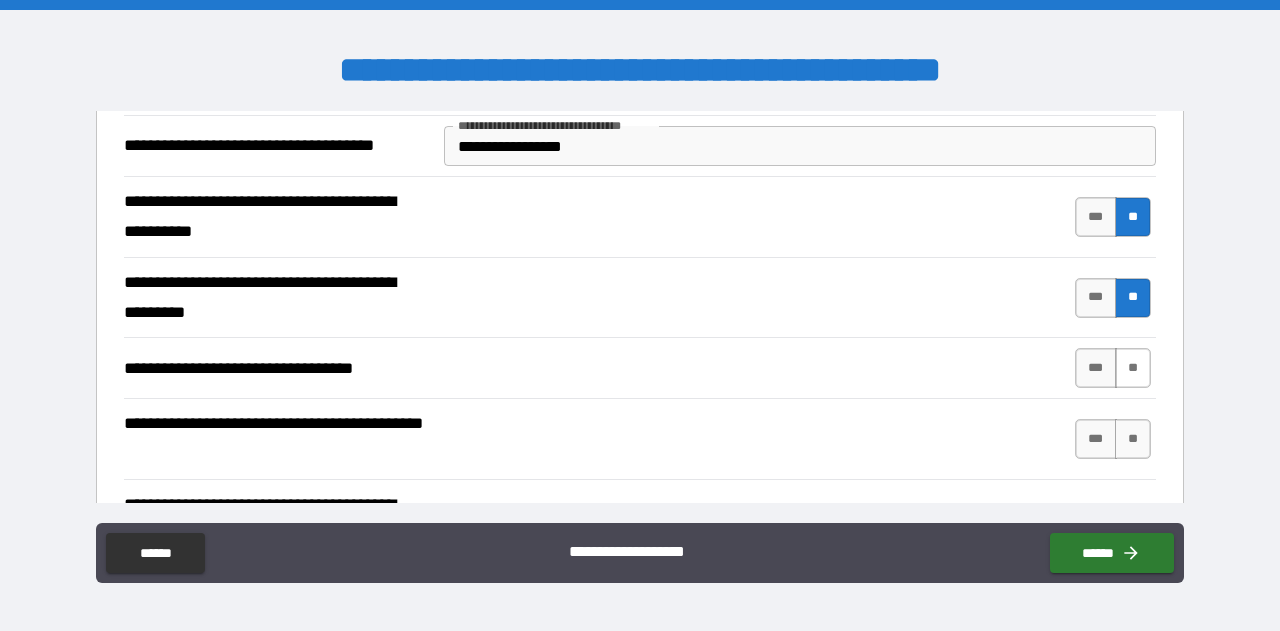 click on "**" at bounding box center [1133, 368] 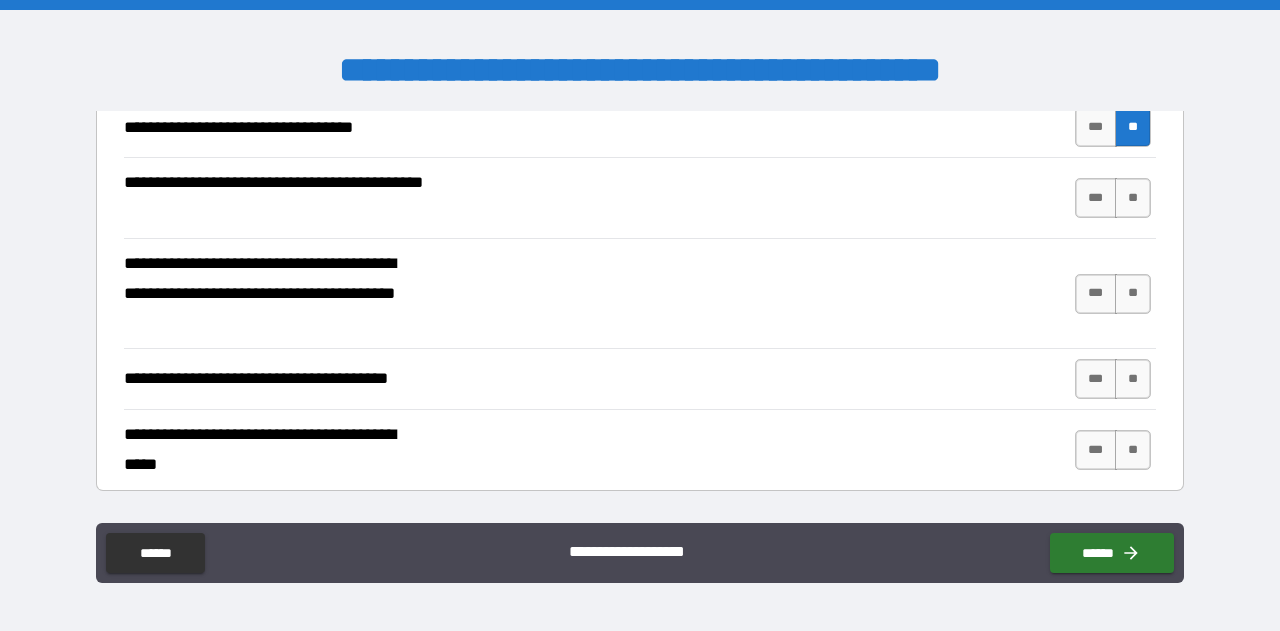 scroll, scrollTop: 1210, scrollLeft: 0, axis: vertical 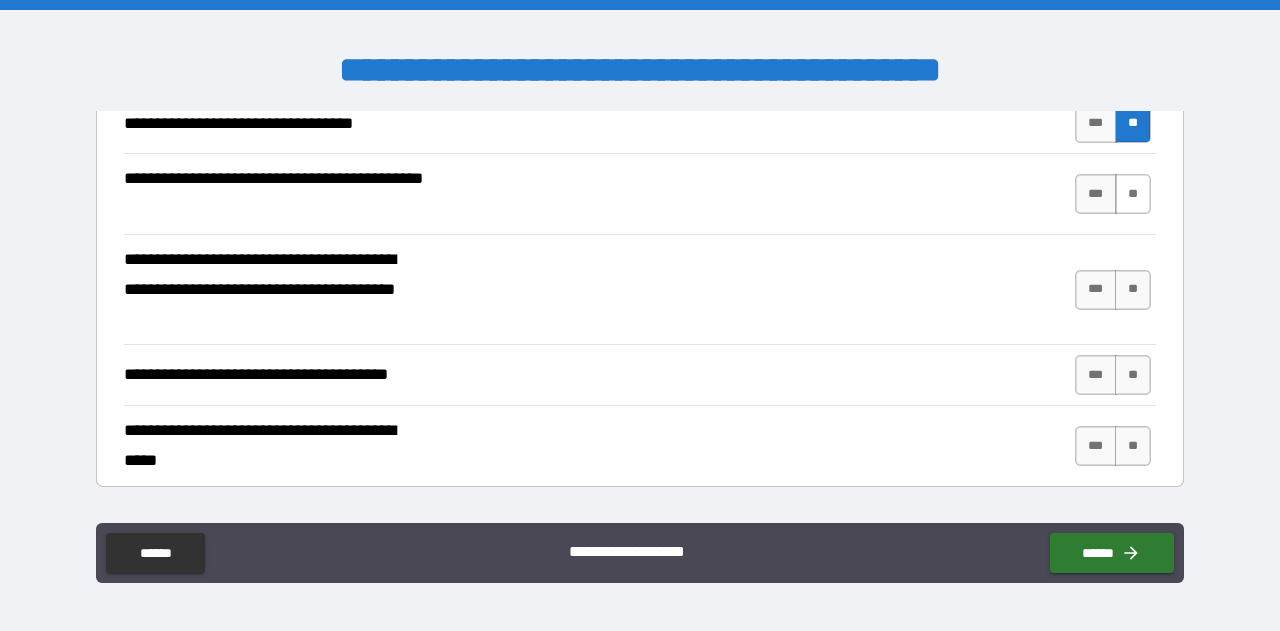 click on "**" at bounding box center (1133, 194) 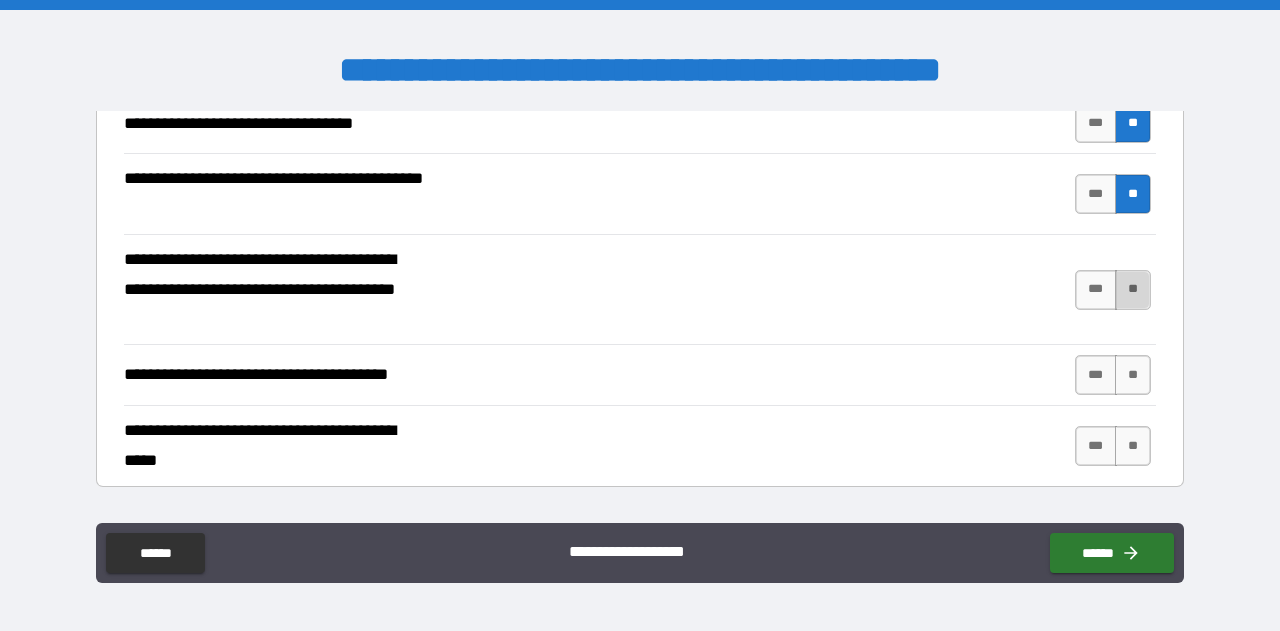 click on "**" at bounding box center (1133, 290) 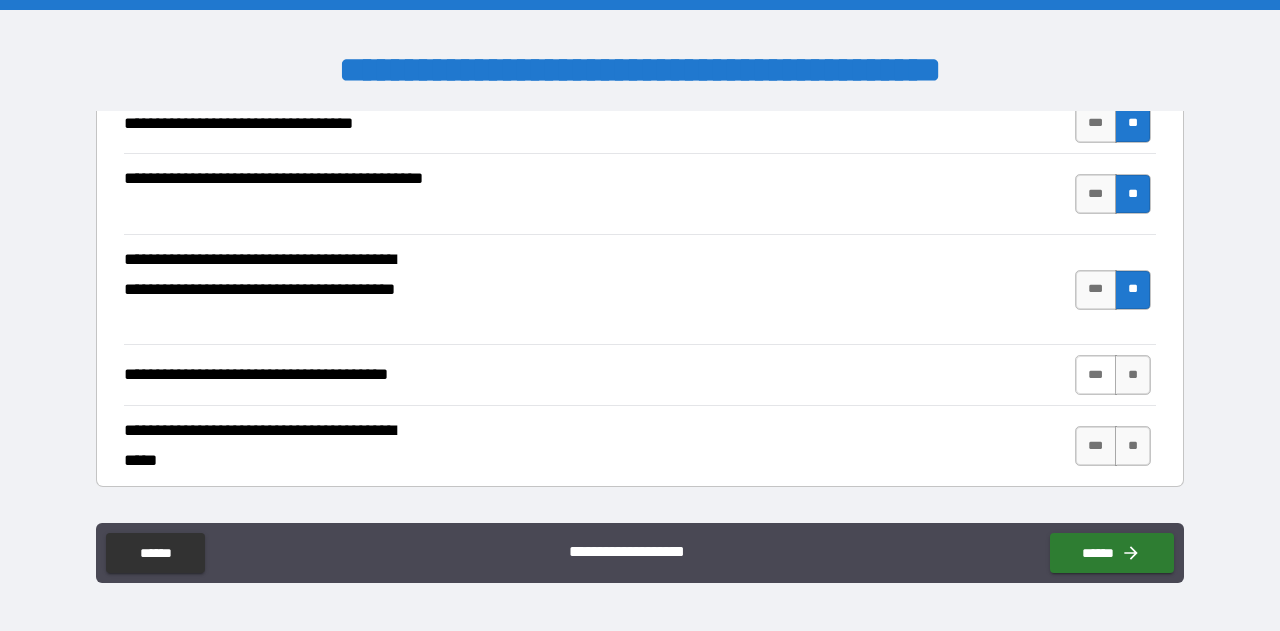 click on "***" at bounding box center (1096, 375) 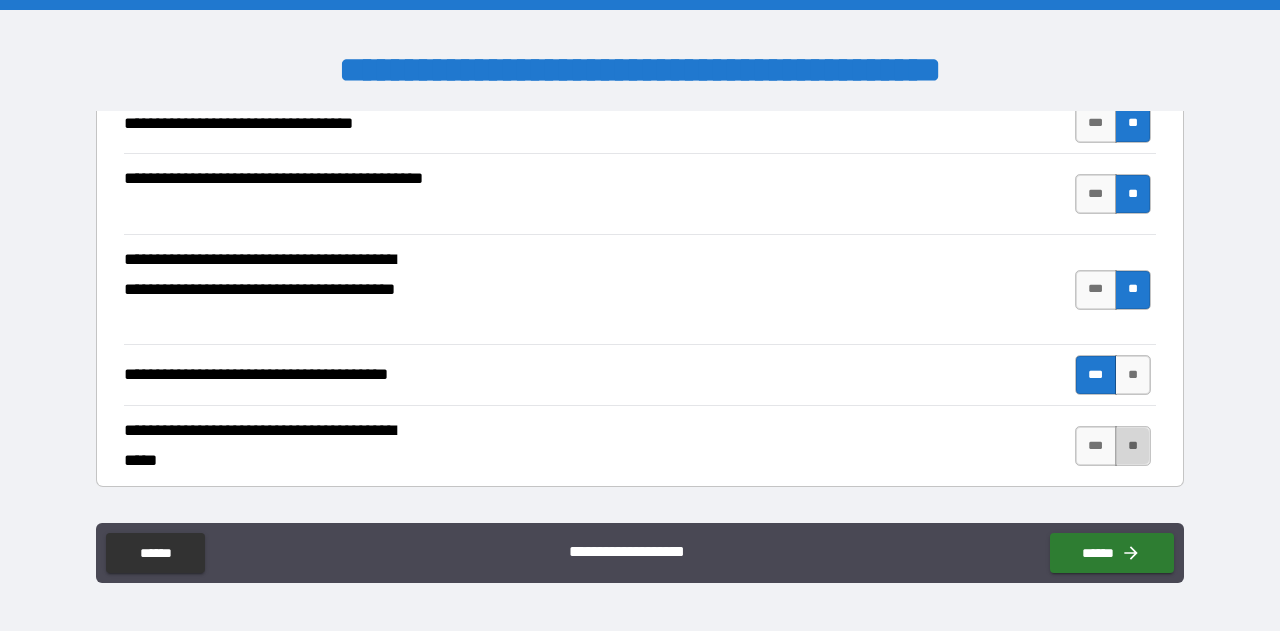 click on "**" at bounding box center [1133, 446] 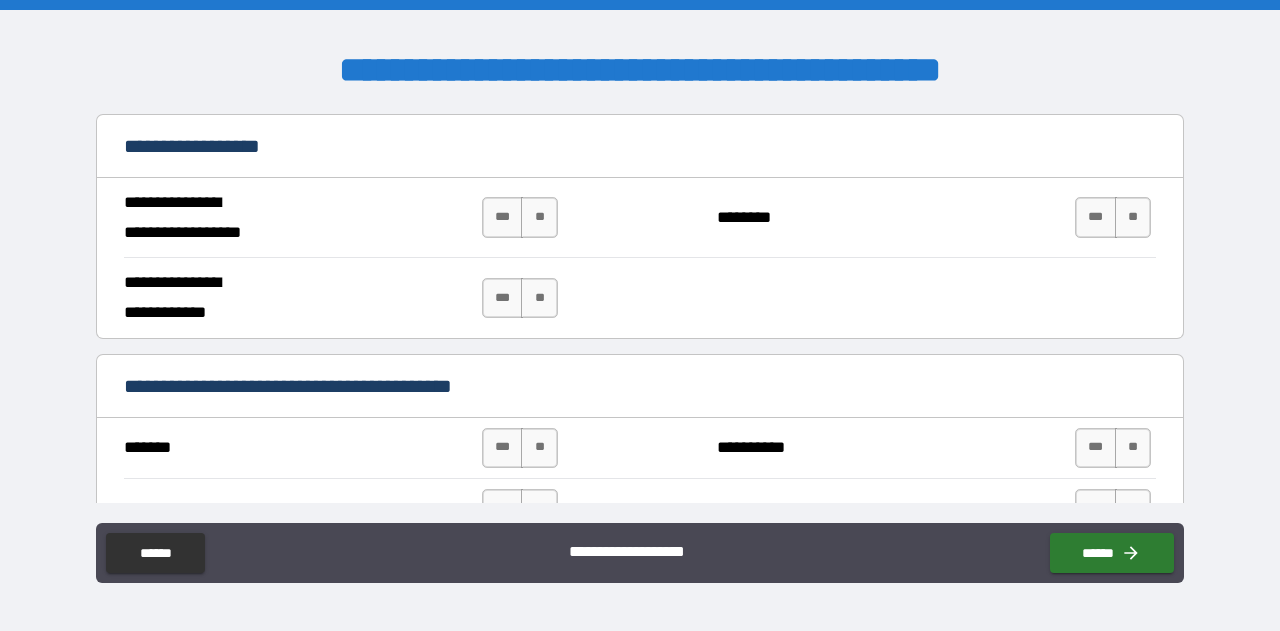 scroll, scrollTop: 1691, scrollLeft: 0, axis: vertical 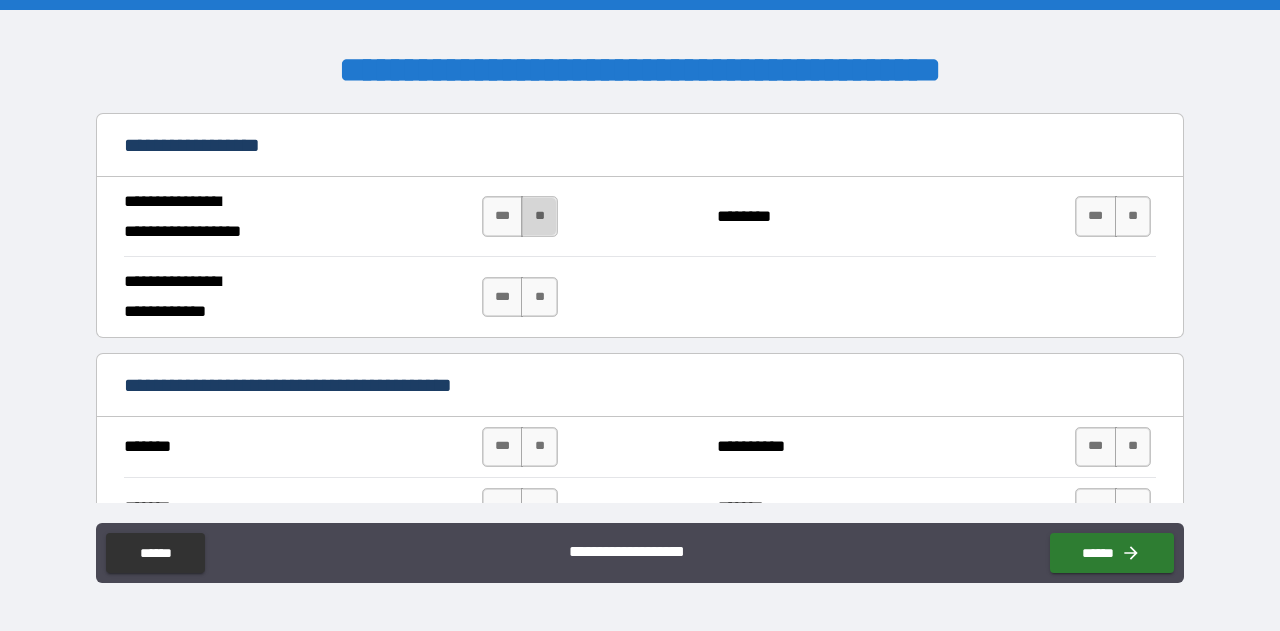 click on "**" at bounding box center [539, 216] 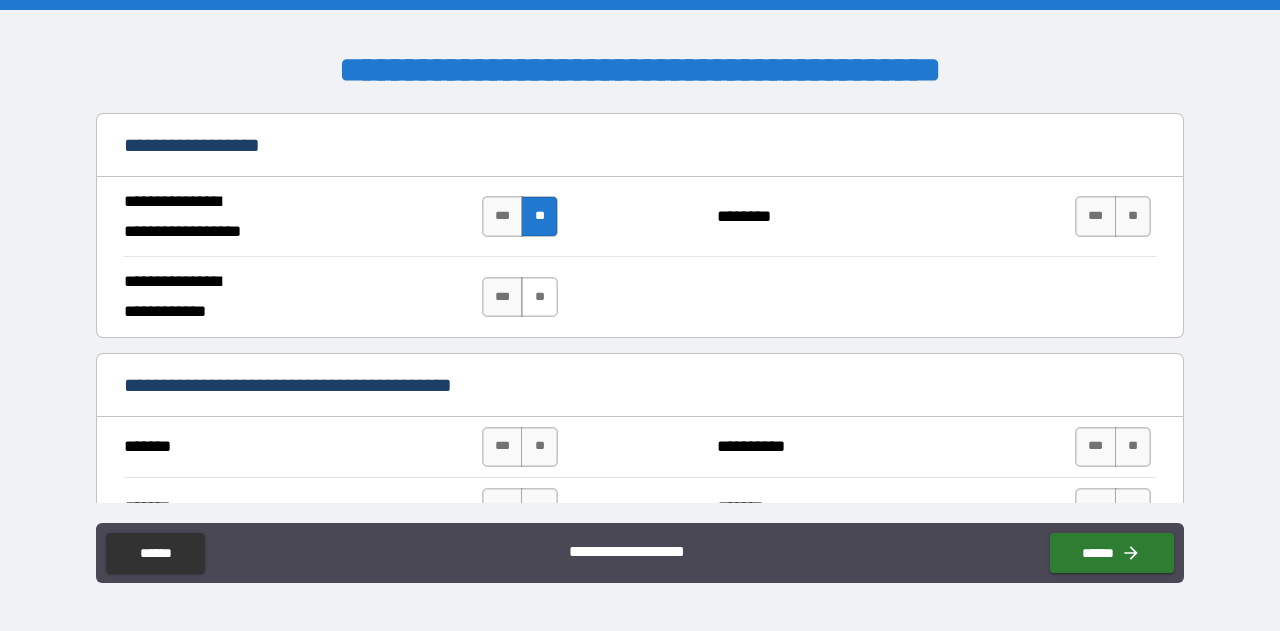 click on "**" at bounding box center (539, 297) 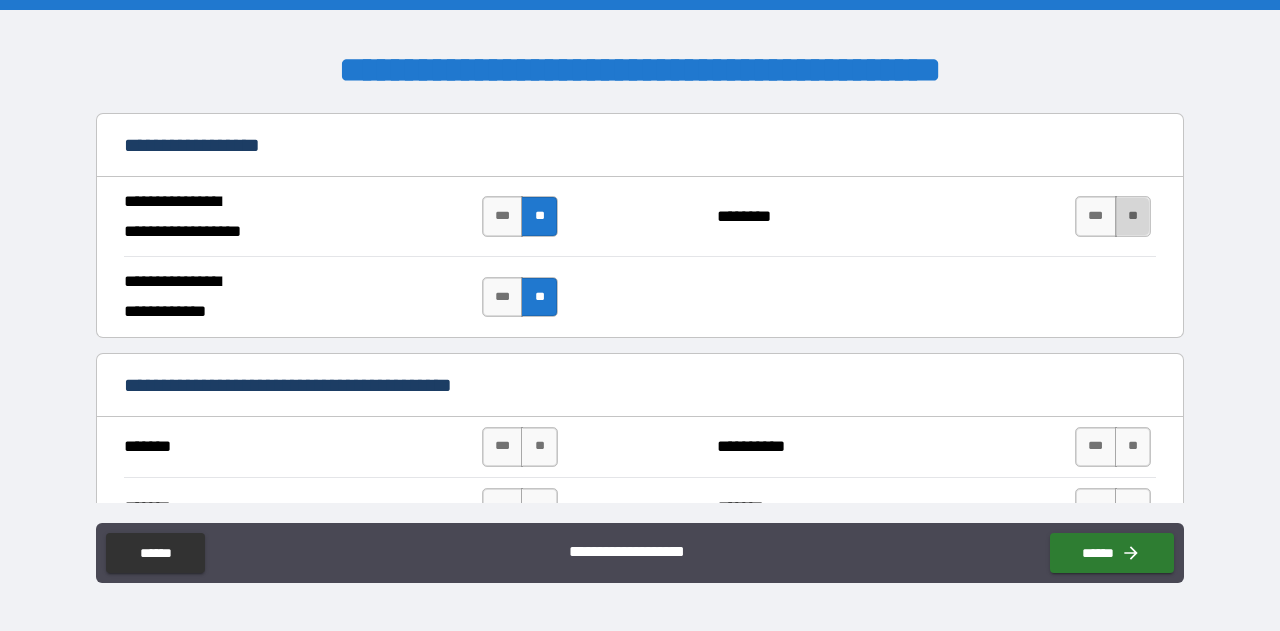 click on "**" at bounding box center [1133, 216] 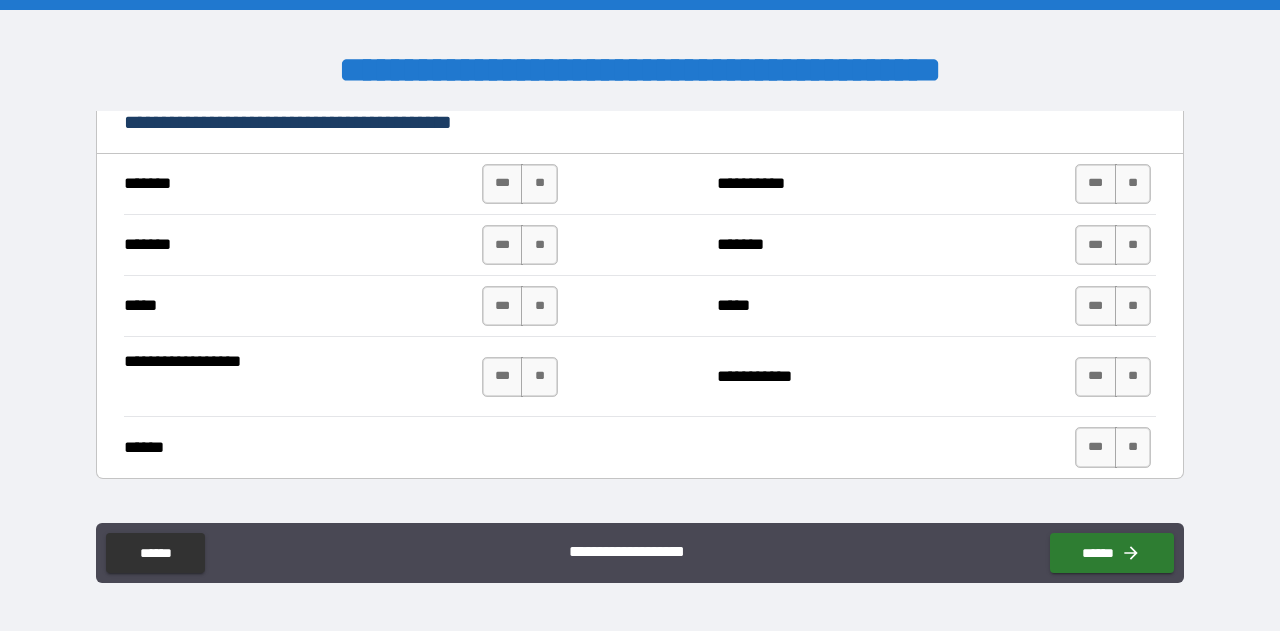 scroll, scrollTop: 1952, scrollLeft: 0, axis: vertical 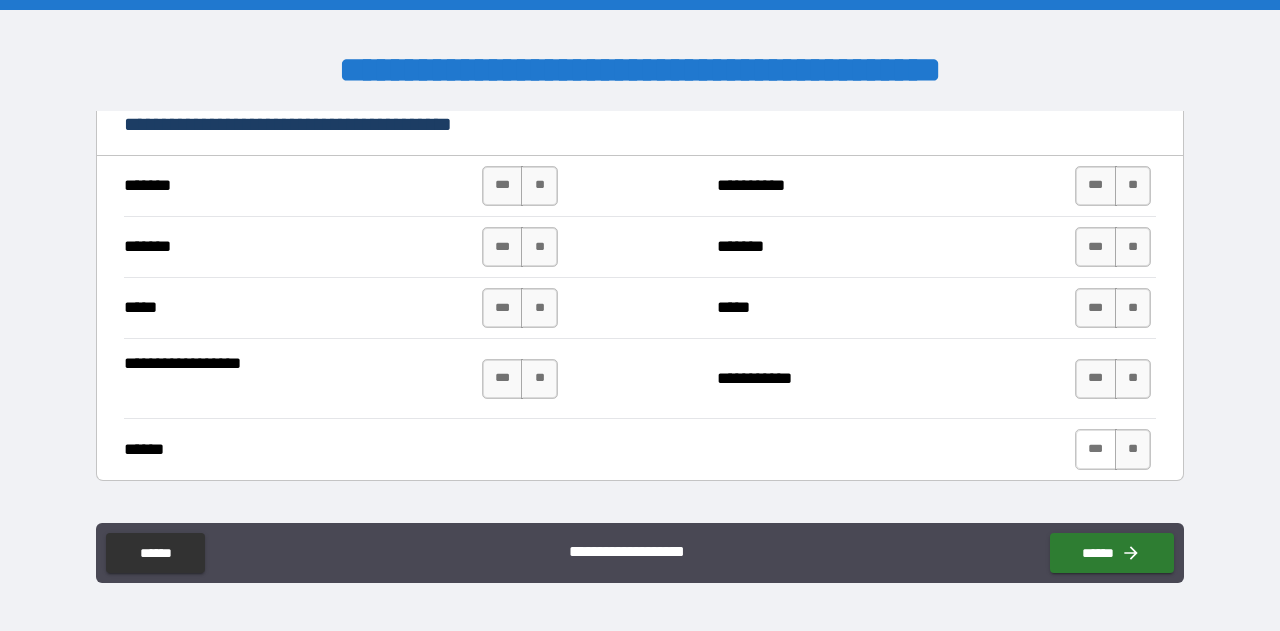 click on "***" at bounding box center [1096, 449] 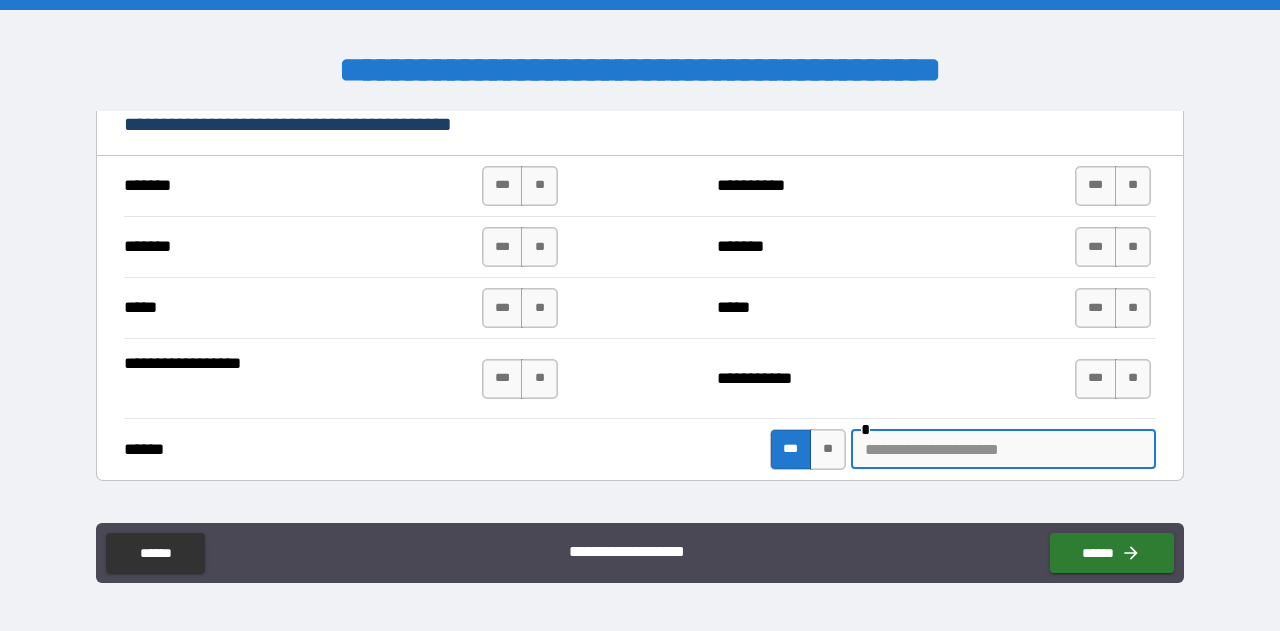 click at bounding box center (1003, 449) 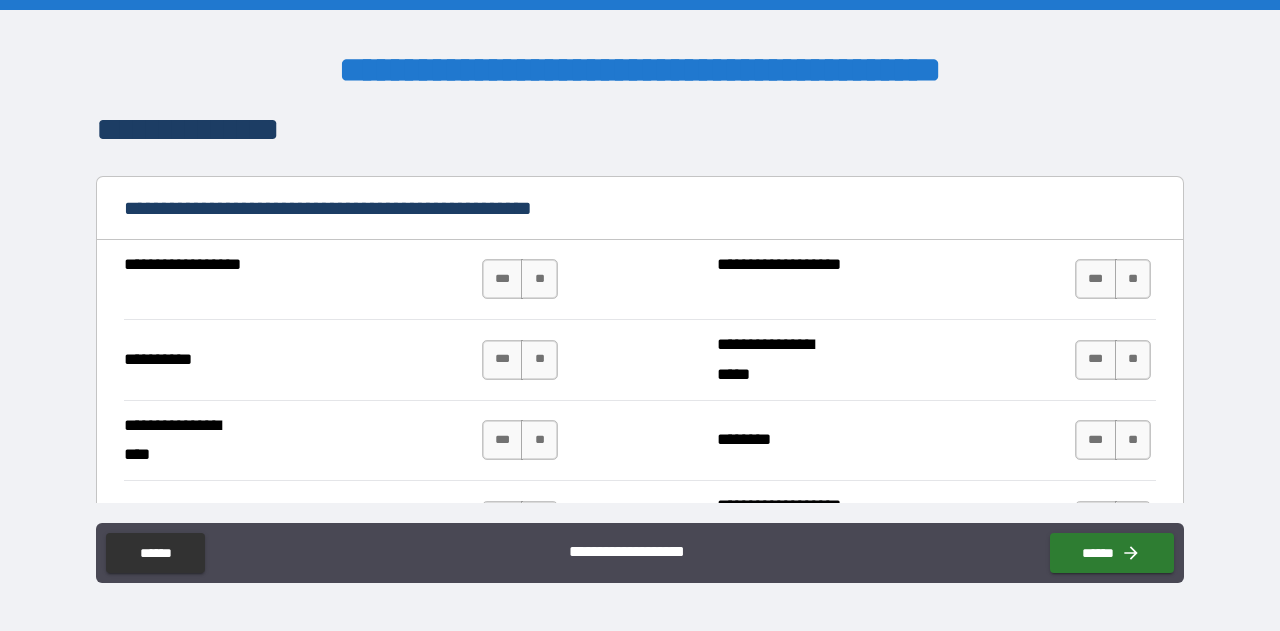 scroll, scrollTop: 2388, scrollLeft: 0, axis: vertical 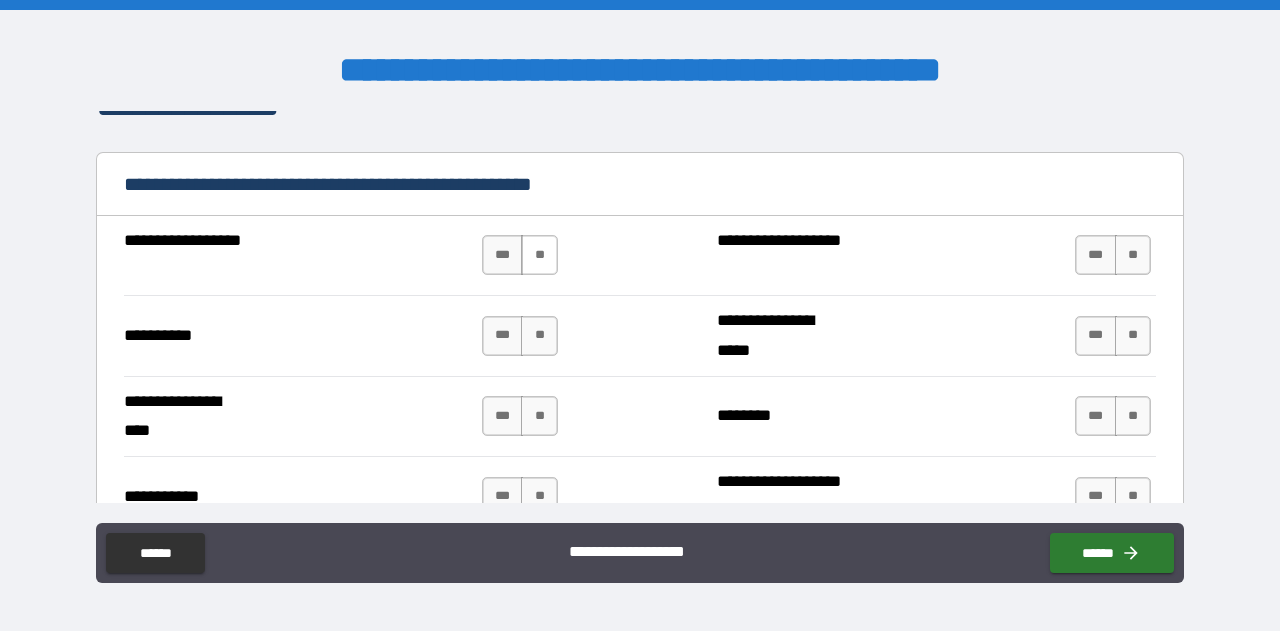 type on "******" 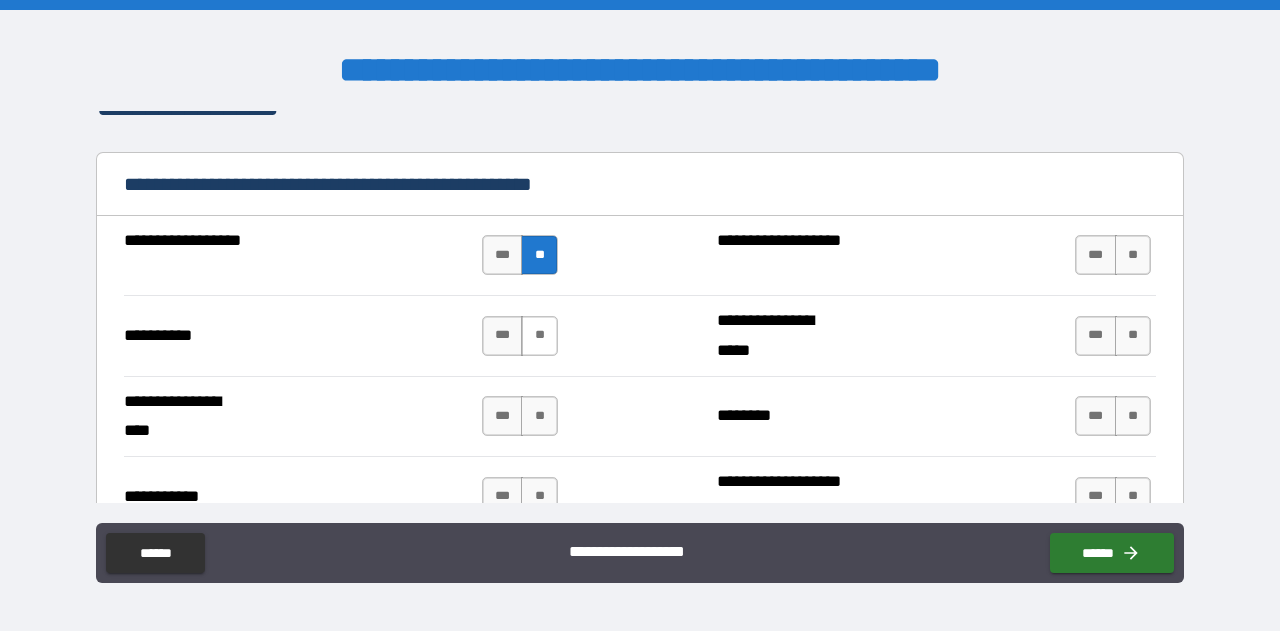 click on "**" at bounding box center [539, 336] 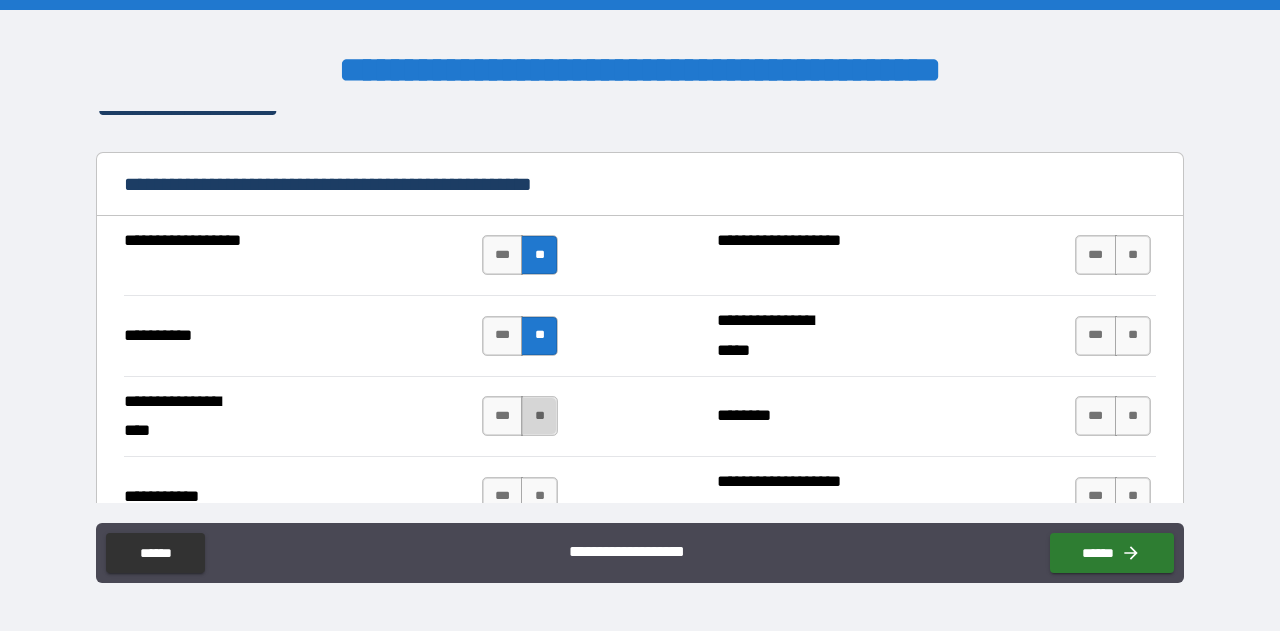 click on "**" at bounding box center (539, 416) 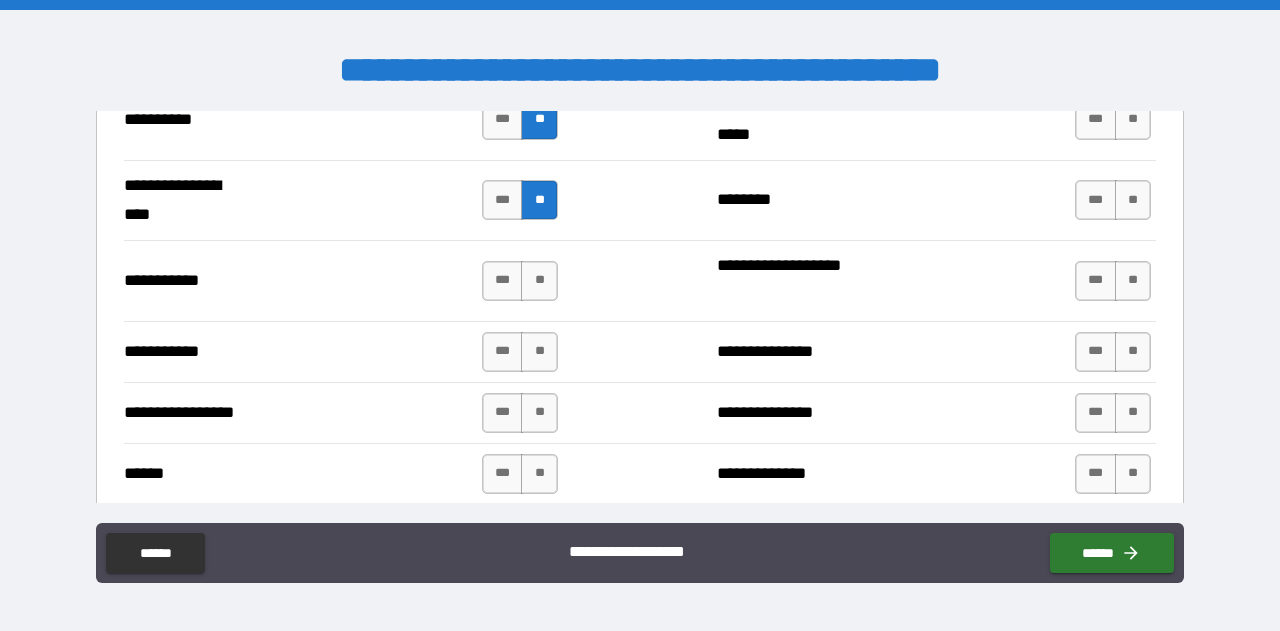 scroll, scrollTop: 2631, scrollLeft: 0, axis: vertical 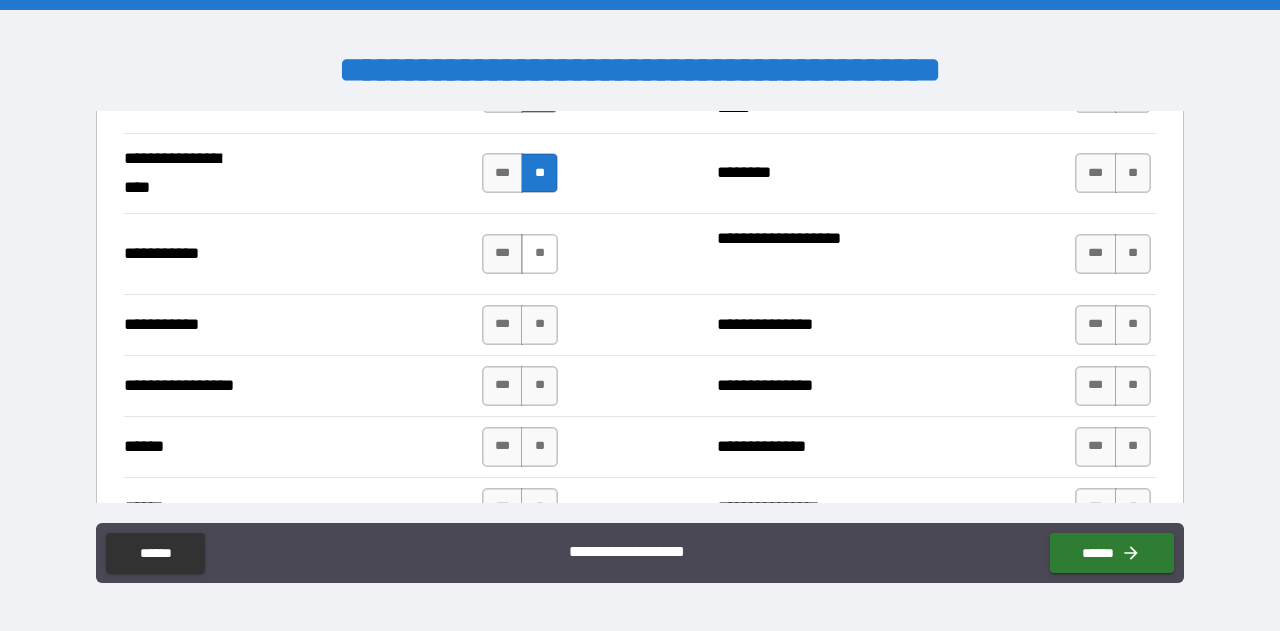 click on "**" at bounding box center (539, 254) 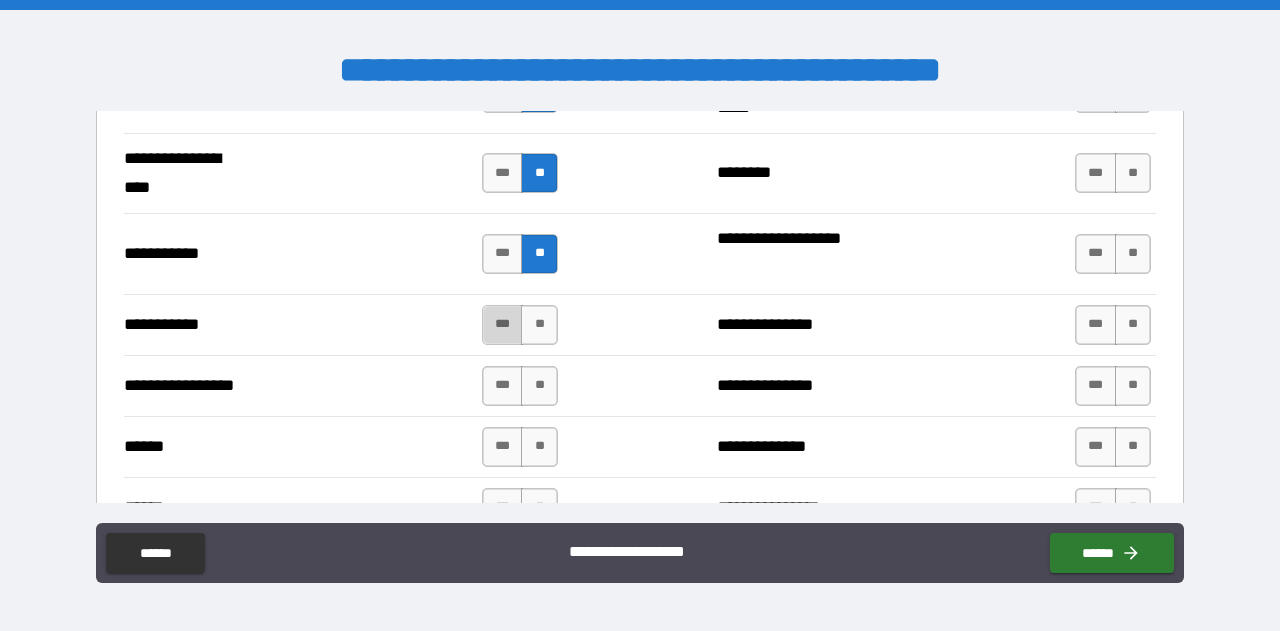 click on "***" at bounding box center [503, 325] 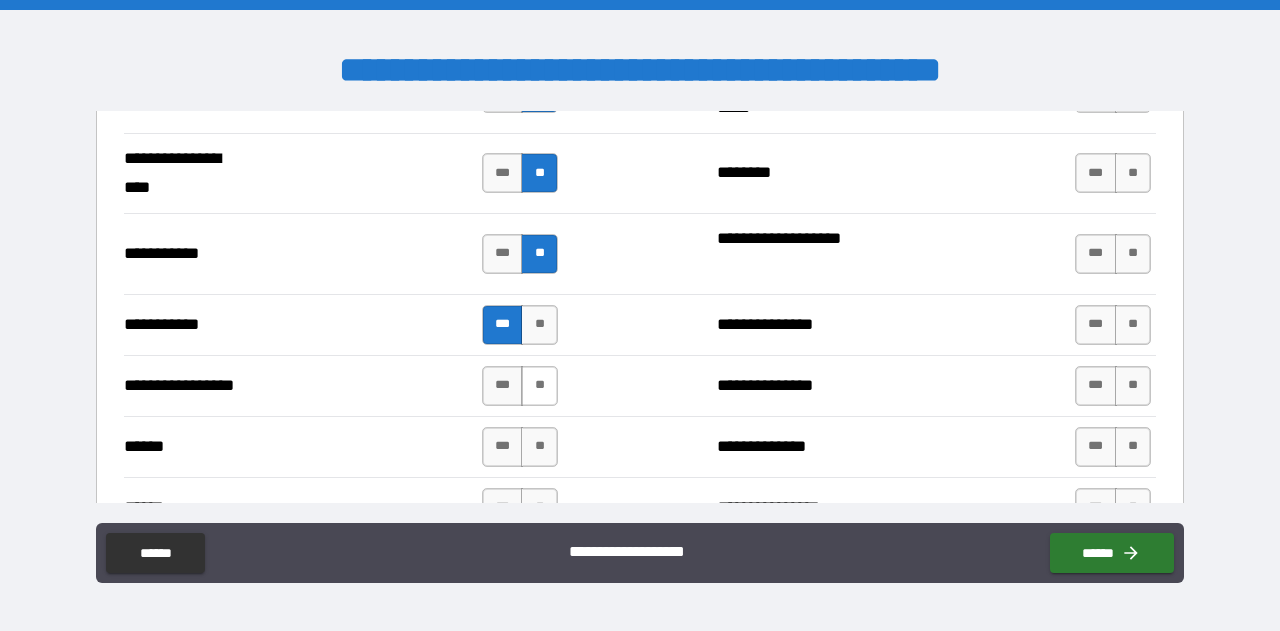 click on "**" at bounding box center [539, 386] 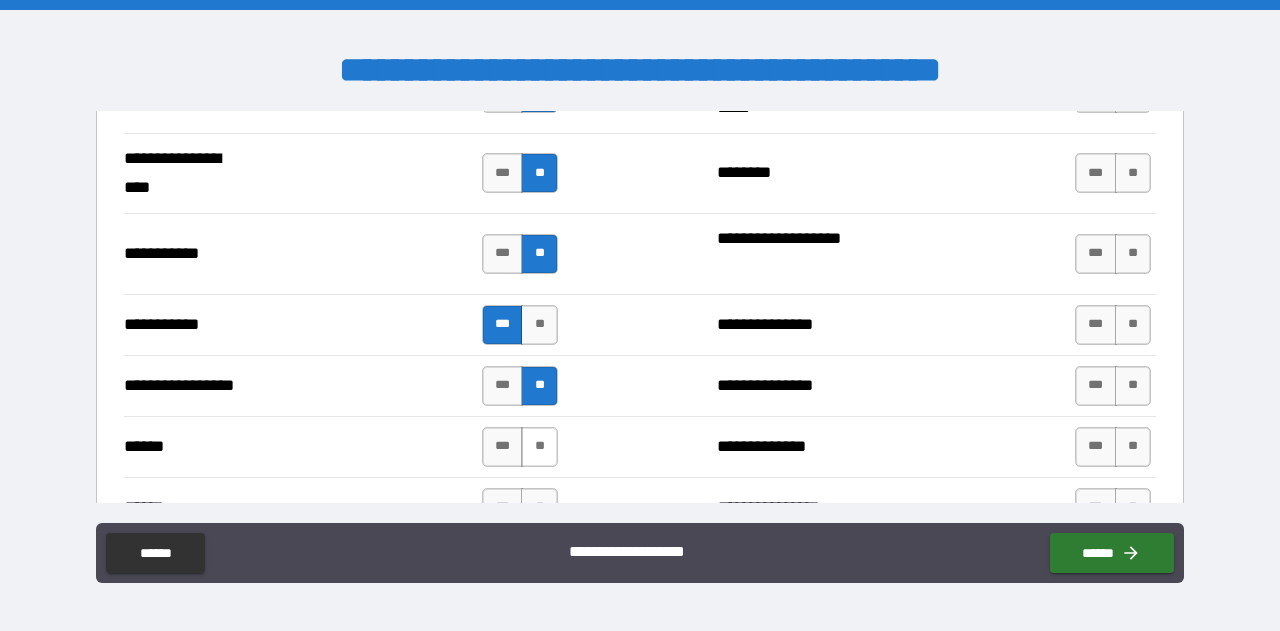 click on "**" at bounding box center (539, 447) 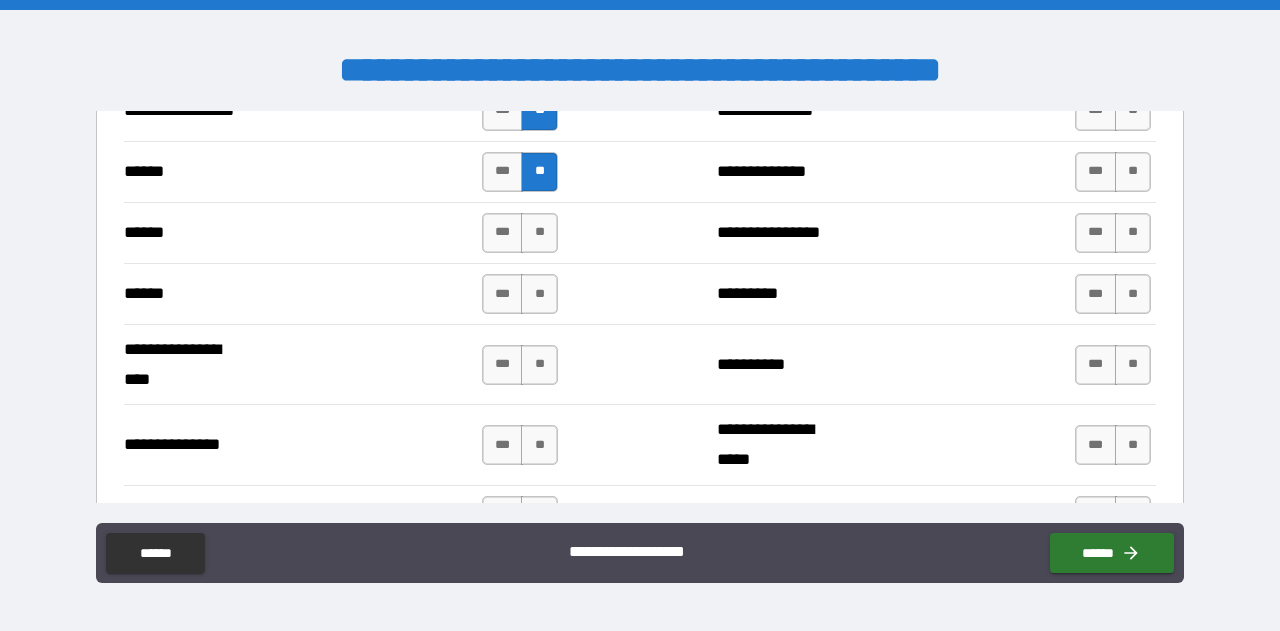 scroll, scrollTop: 2908, scrollLeft: 0, axis: vertical 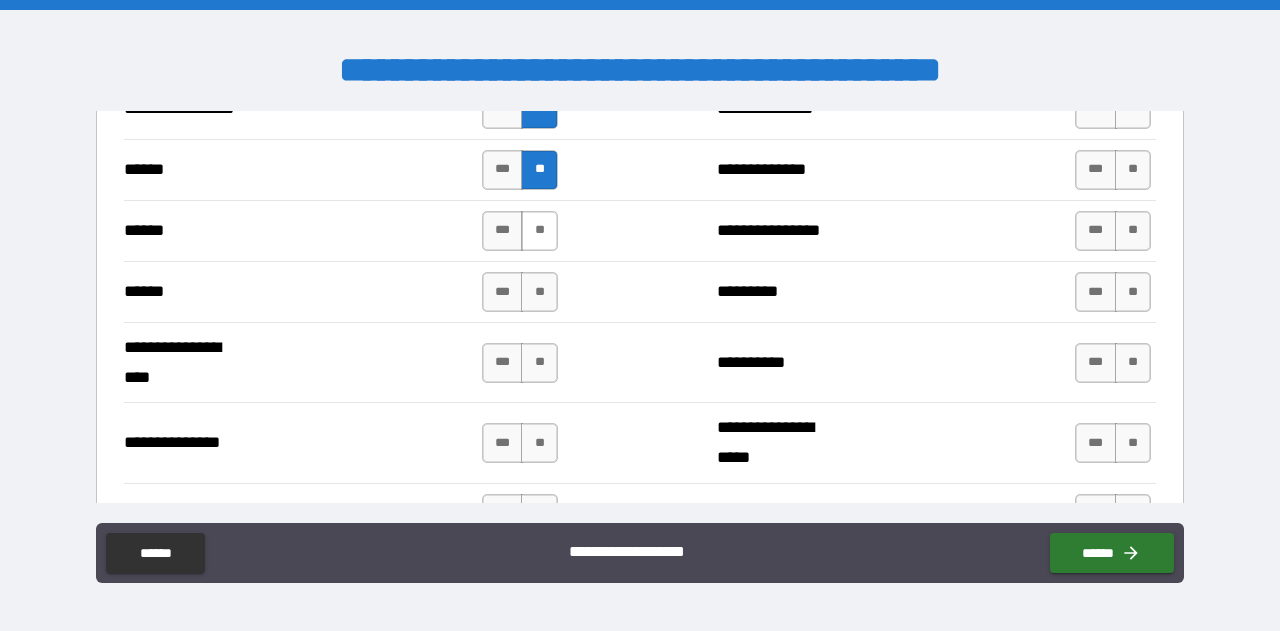 click on "**" at bounding box center (539, 231) 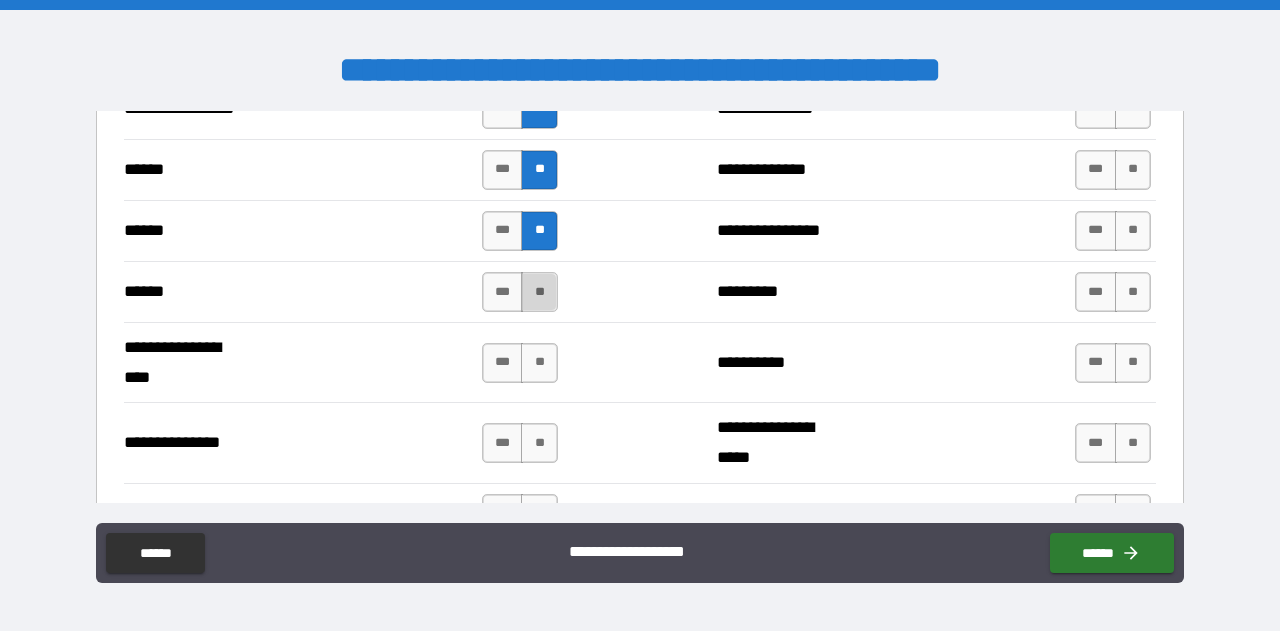 click on "**" at bounding box center [539, 292] 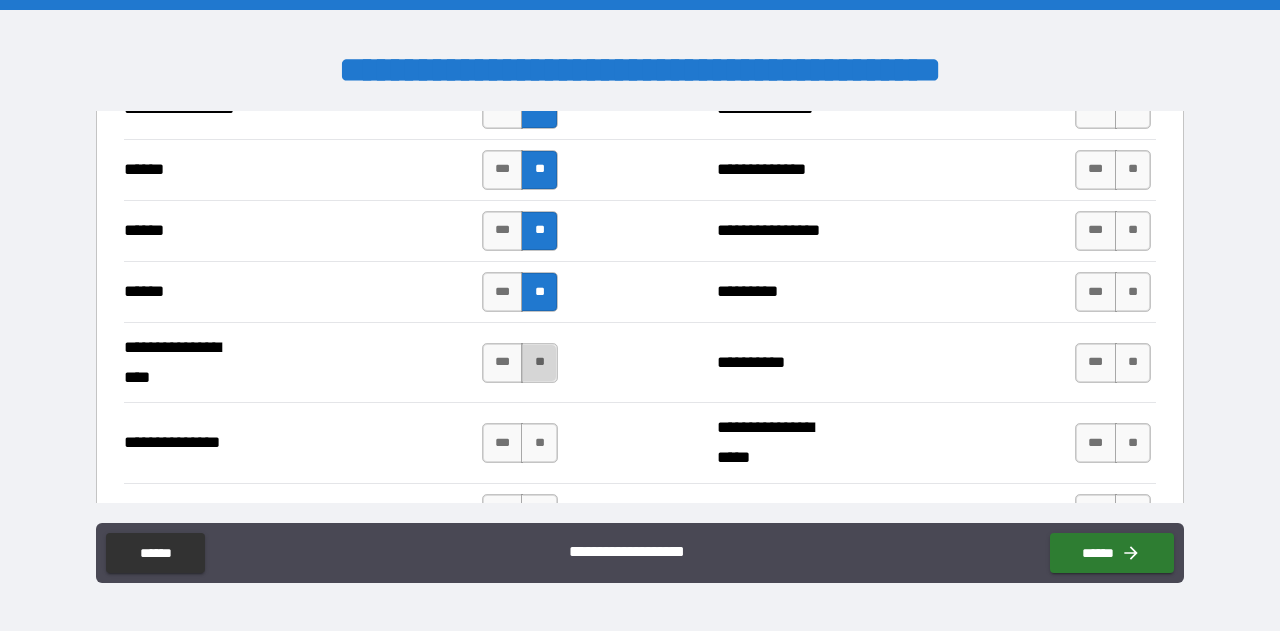 click on "**" at bounding box center [539, 363] 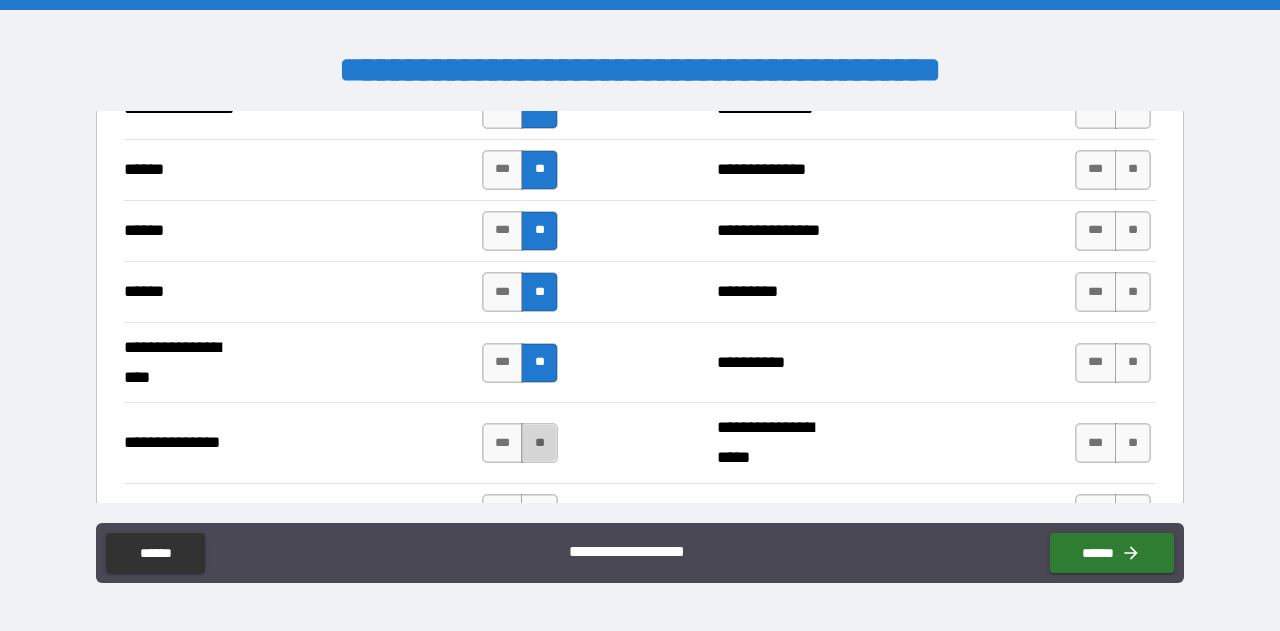 click on "**" at bounding box center (539, 443) 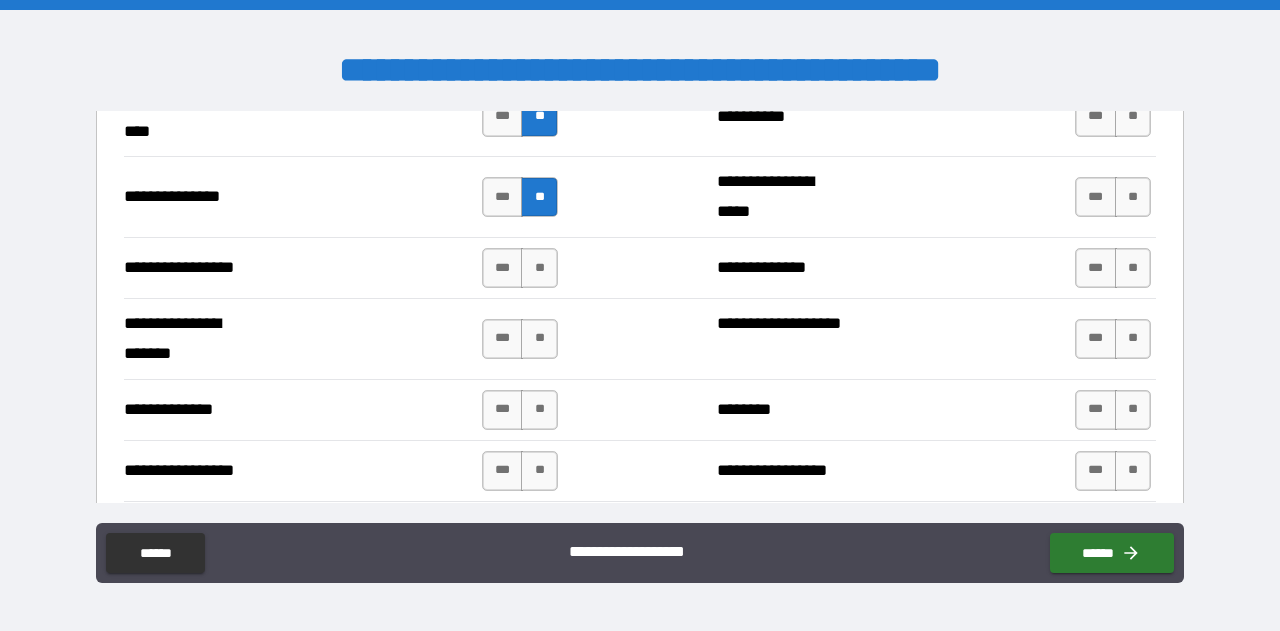 scroll, scrollTop: 3155, scrollLeft: 0, axis: vertical 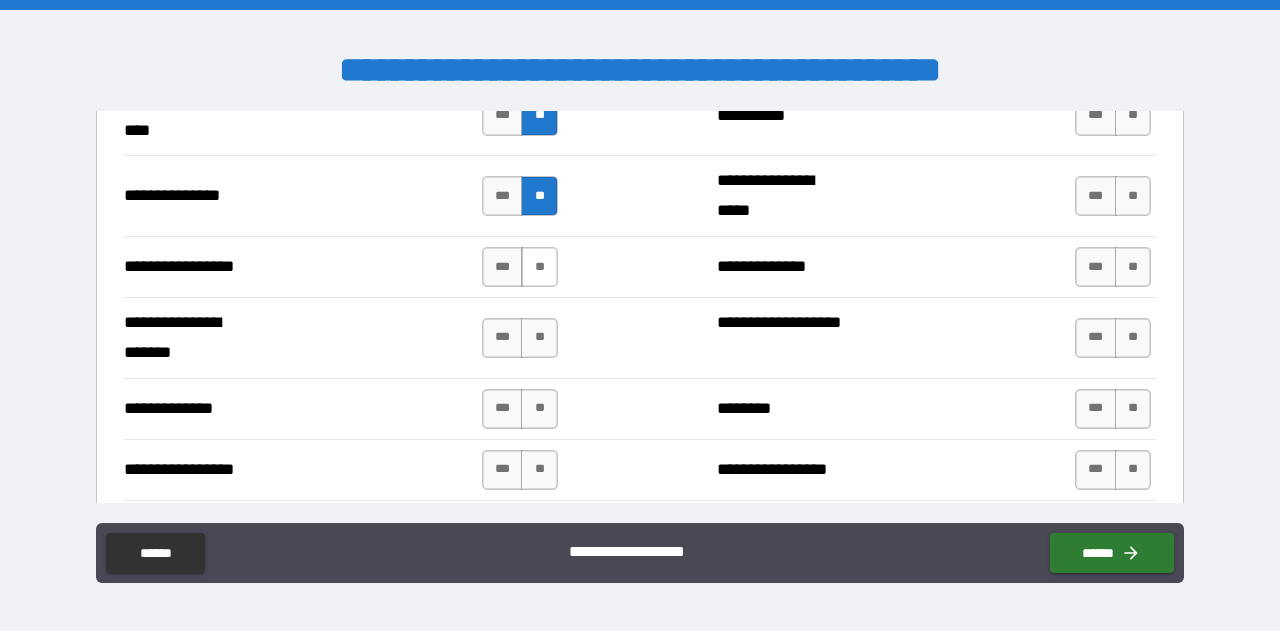 click on "**" at bounding box center (539, 267) 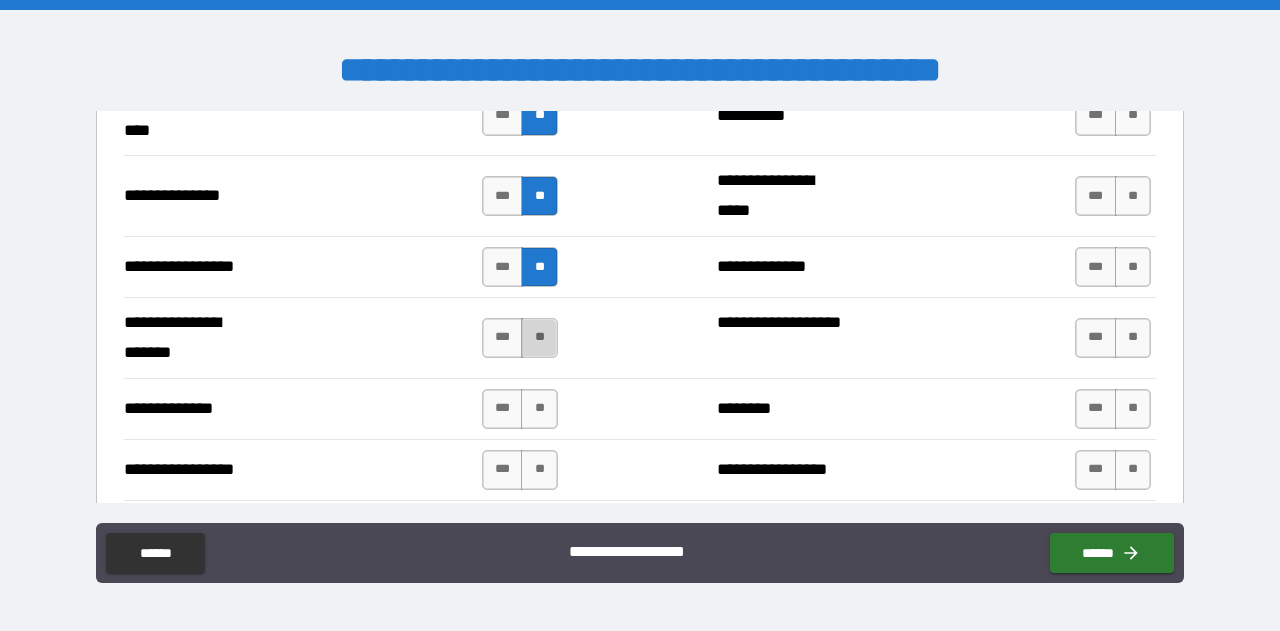 click on "**" at bounding box center [539, 338] 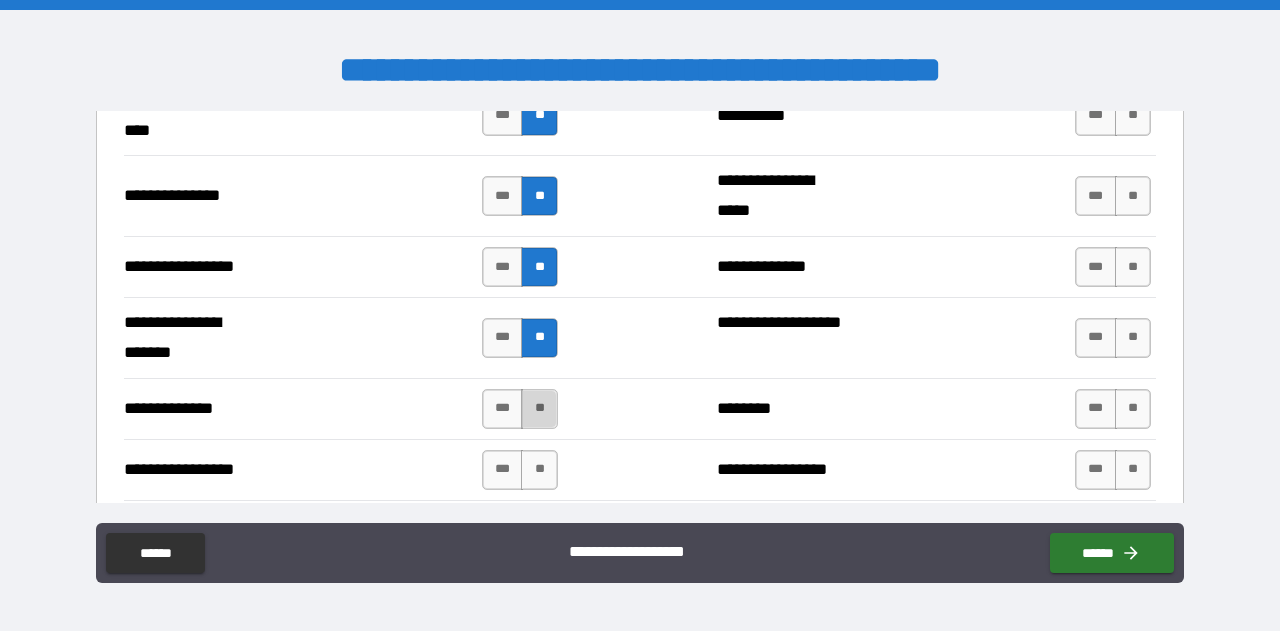 click on "**" at bounding box center (539, 409) 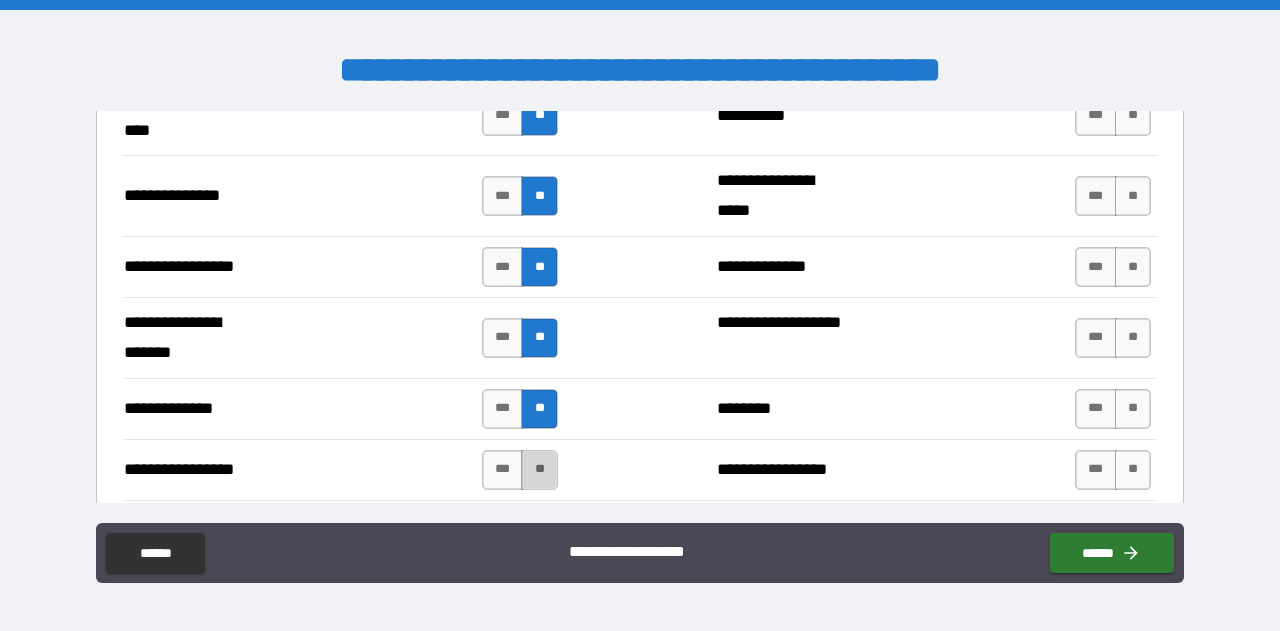 click on "**" at bounding box center (539, 470) 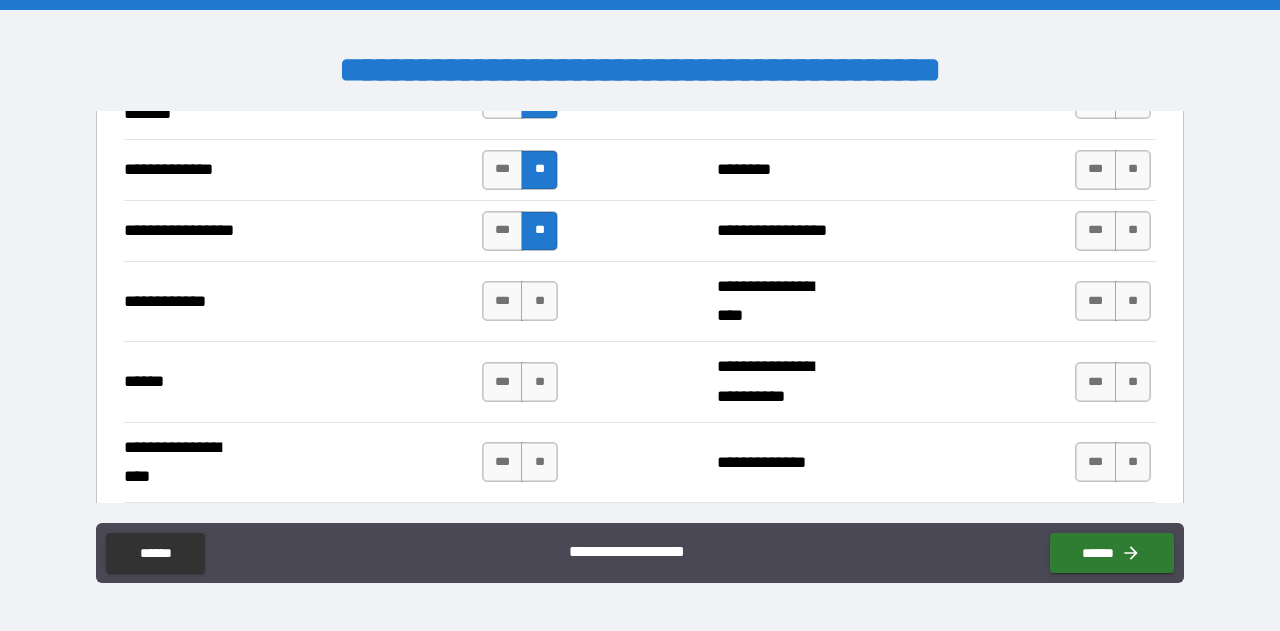 scroll, scrollTop: 3428, scrollLeft: 0, axis: vertical 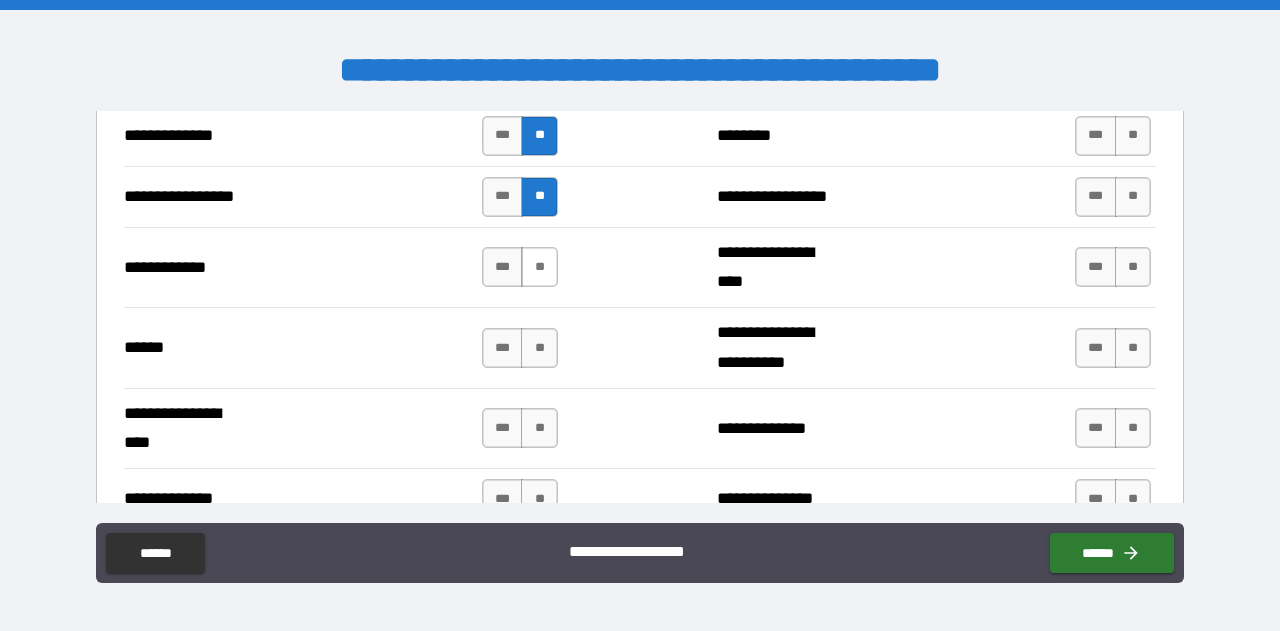 click on "**" at bounding box center [539, 267] 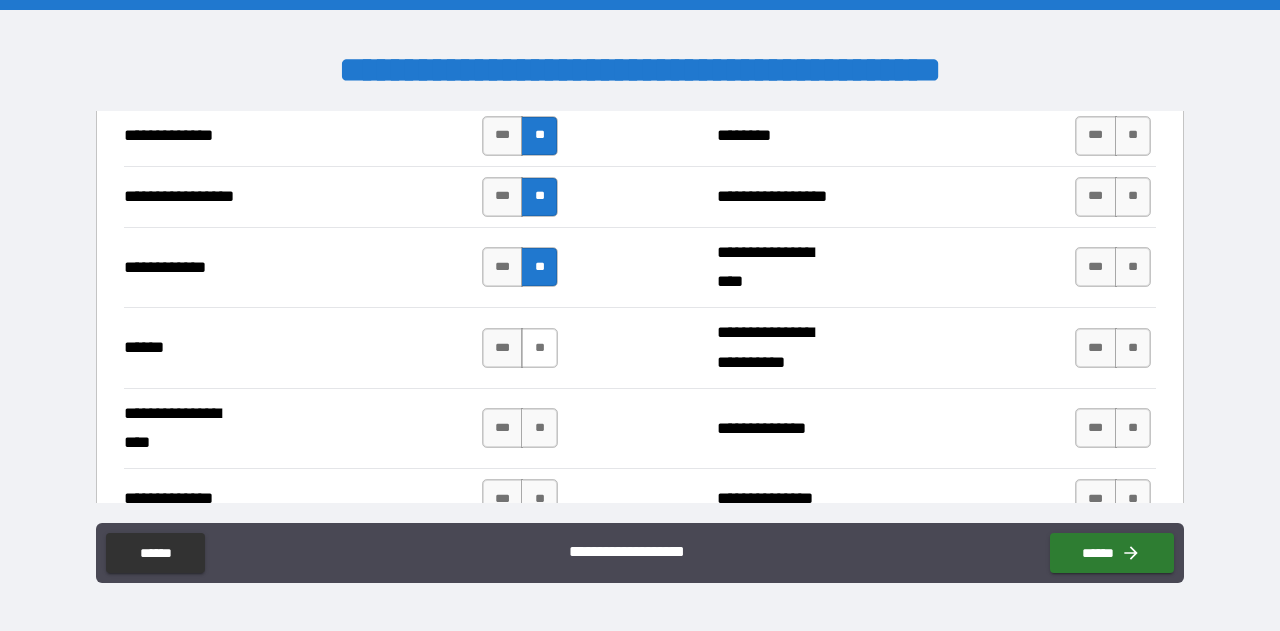 click on "**" at bounding box center (539, 348) 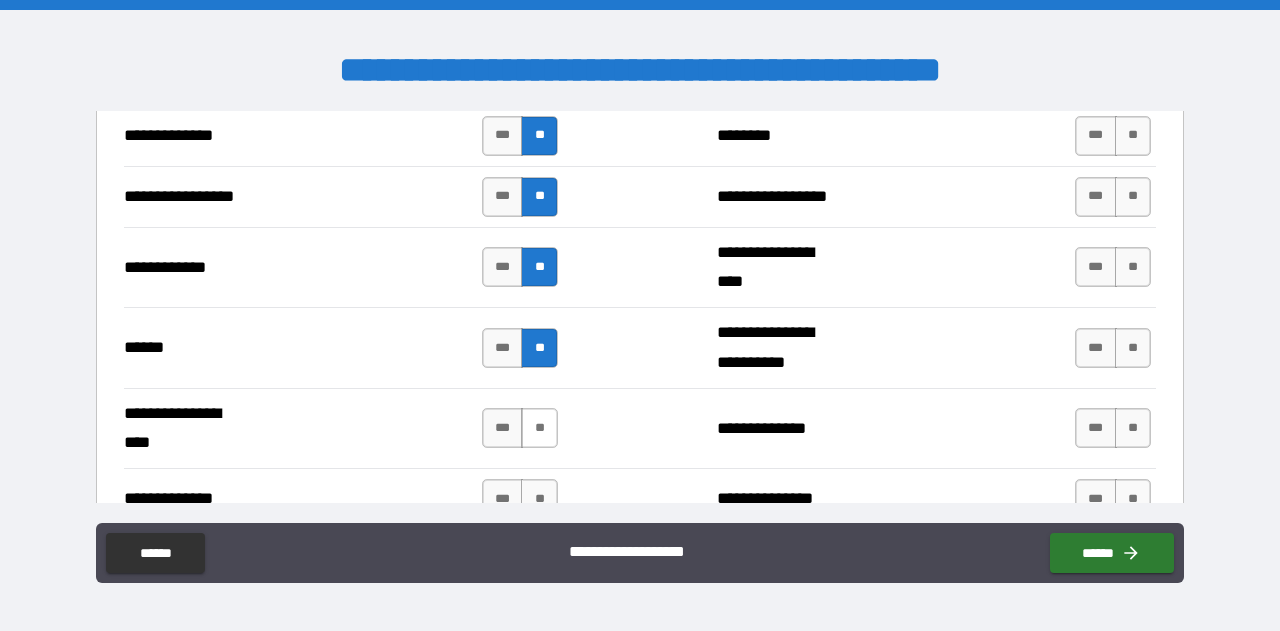 click on "**" at bounding box center (539, 428) 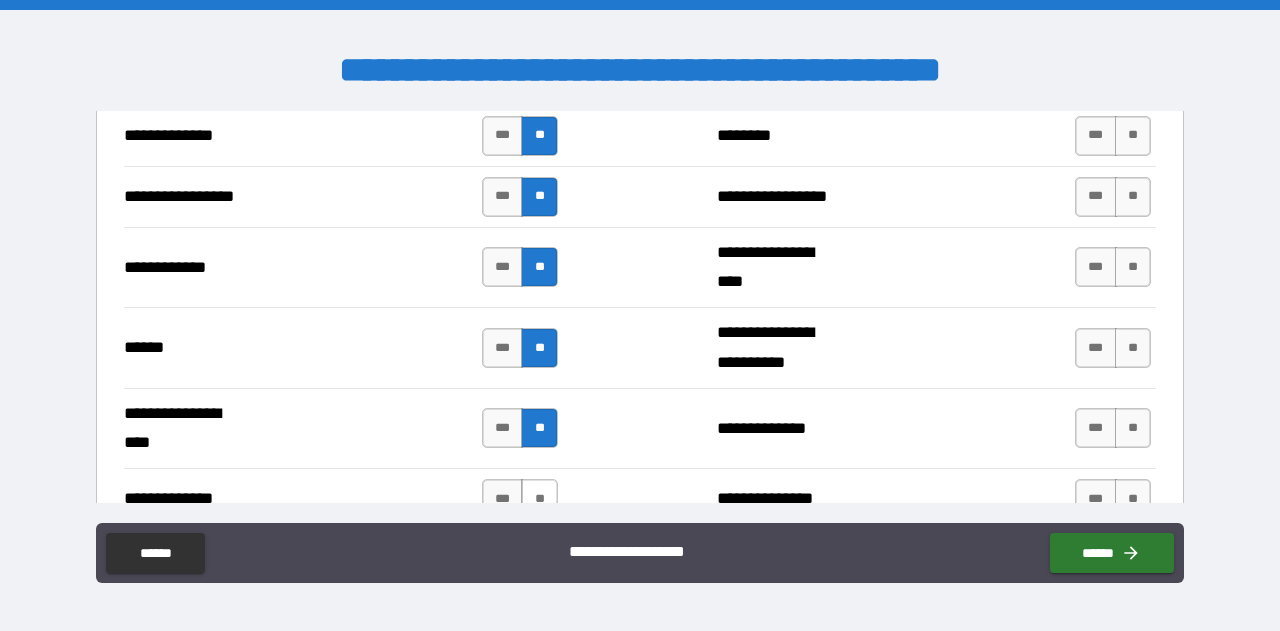 click on "**" at bounding box center (539, 499) 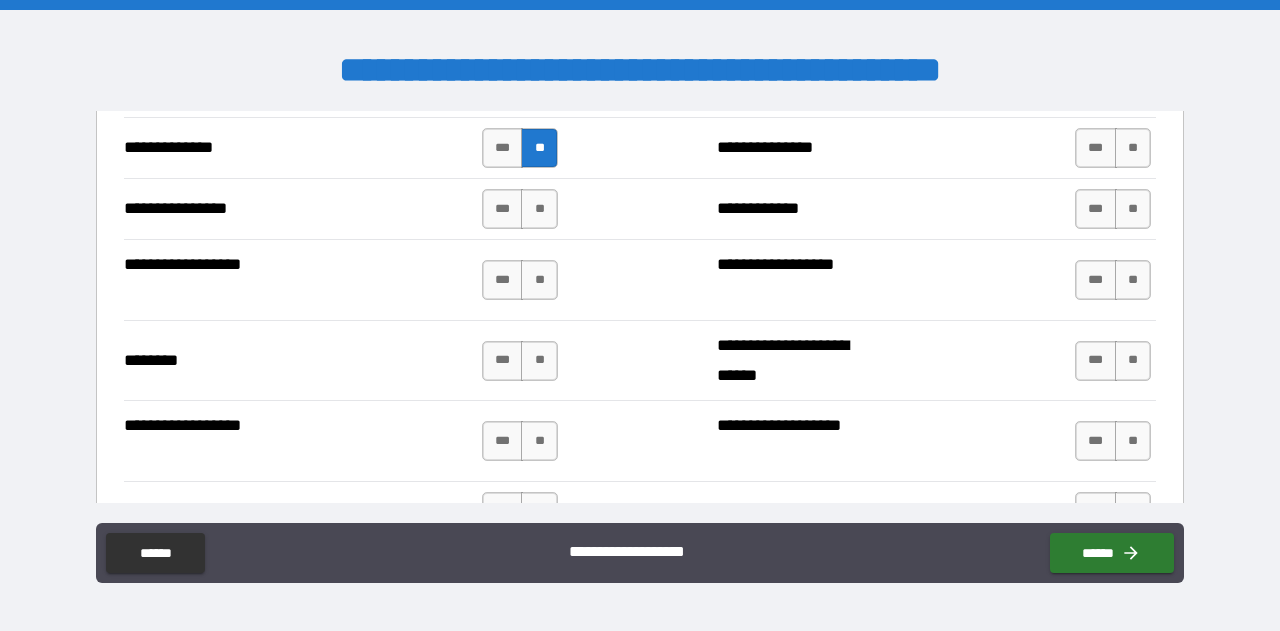 scroll, scrollTop: 3774, scrollLeft: 0, axis: vertical 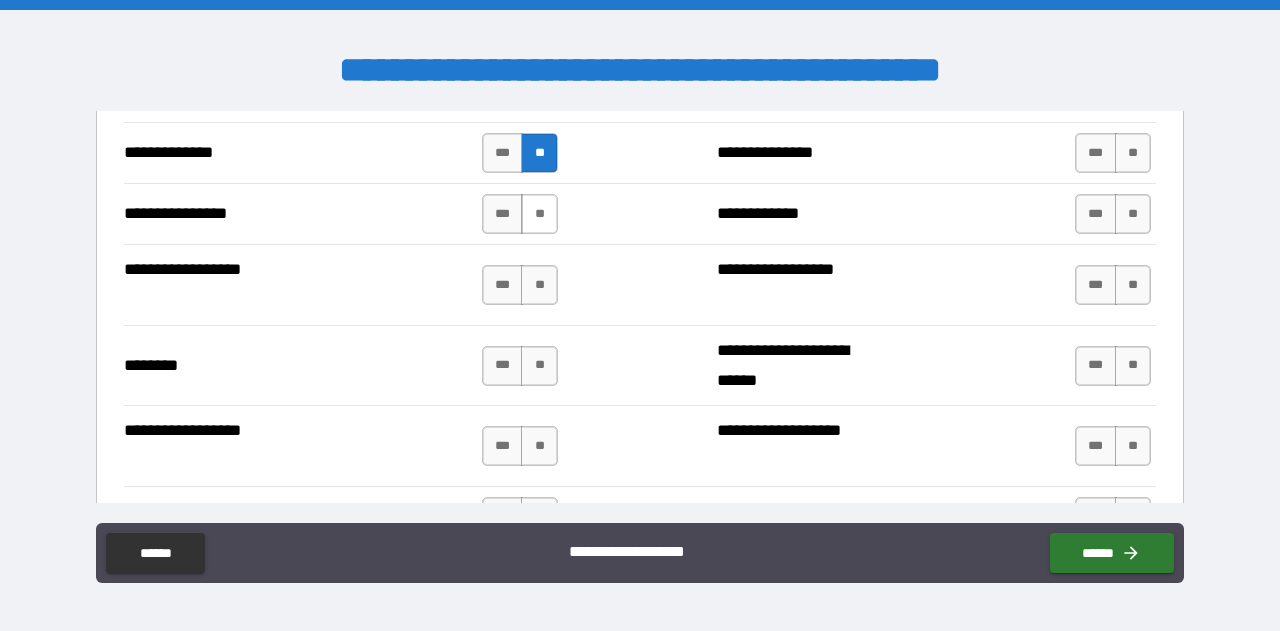 click on "**" at bounding box center [539, 214] 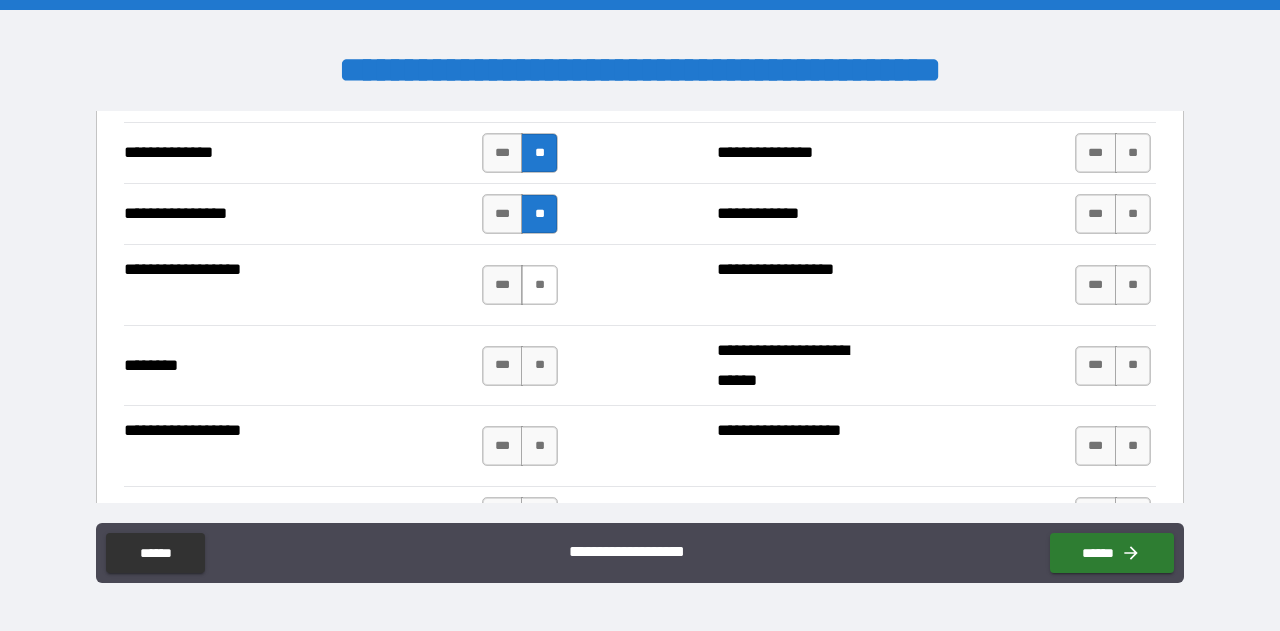 click on "**" at bounding box center [539, 285] 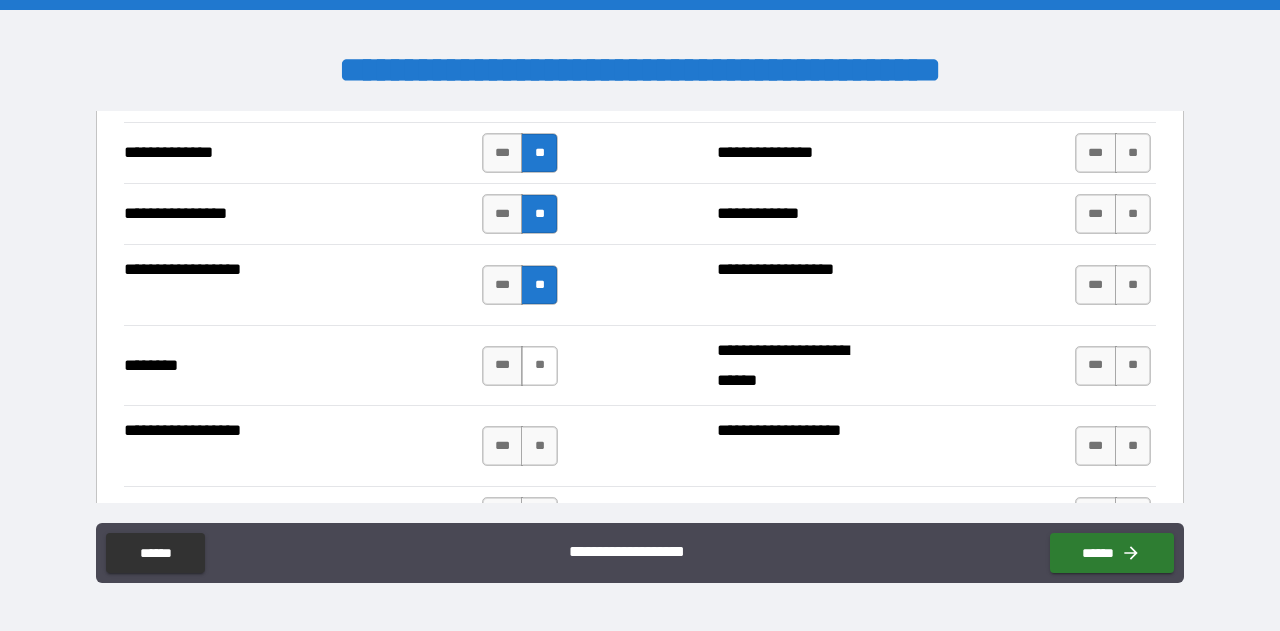 click on "**" at bounding box center (539, 366) 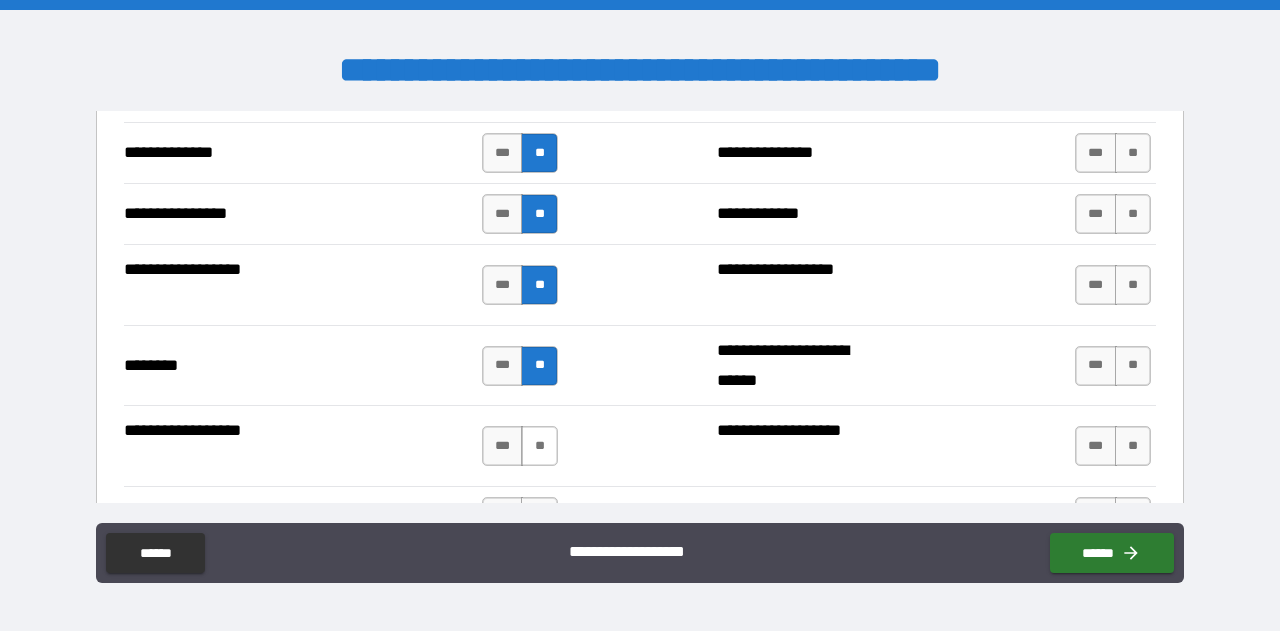 click on "**" at bounding box center [539, 446] 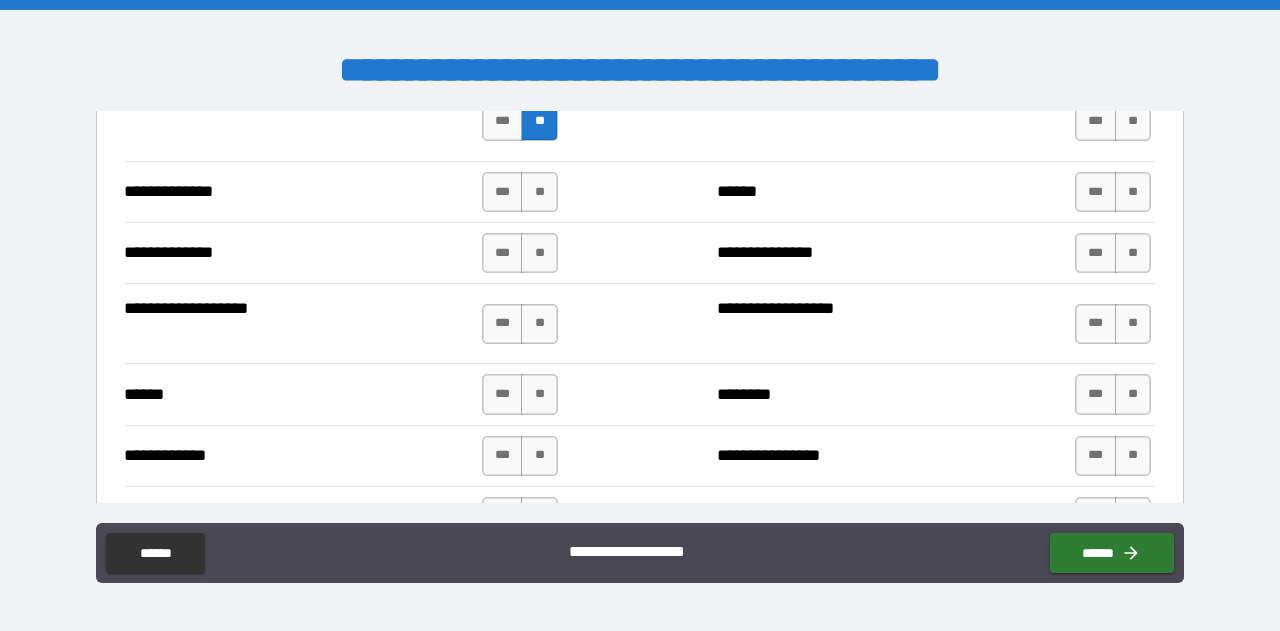 scroll, scrollTop: 4100, scrollLeft: 0, axis: vertical 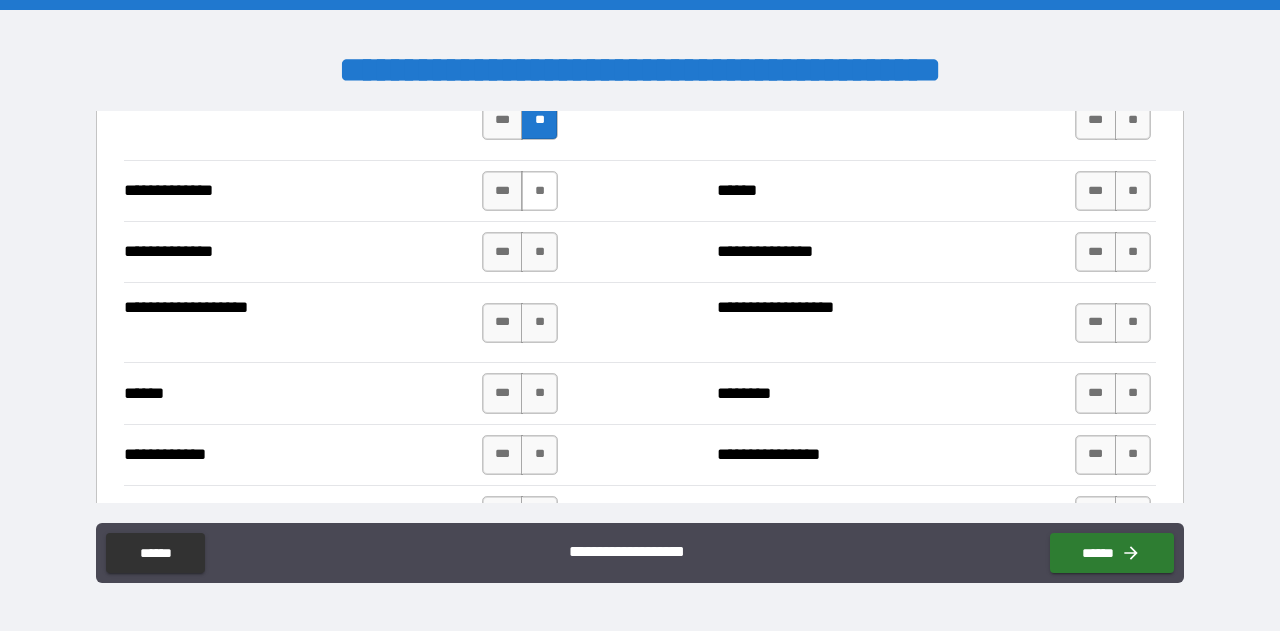 click on "**" at bounding box center (539, 191) 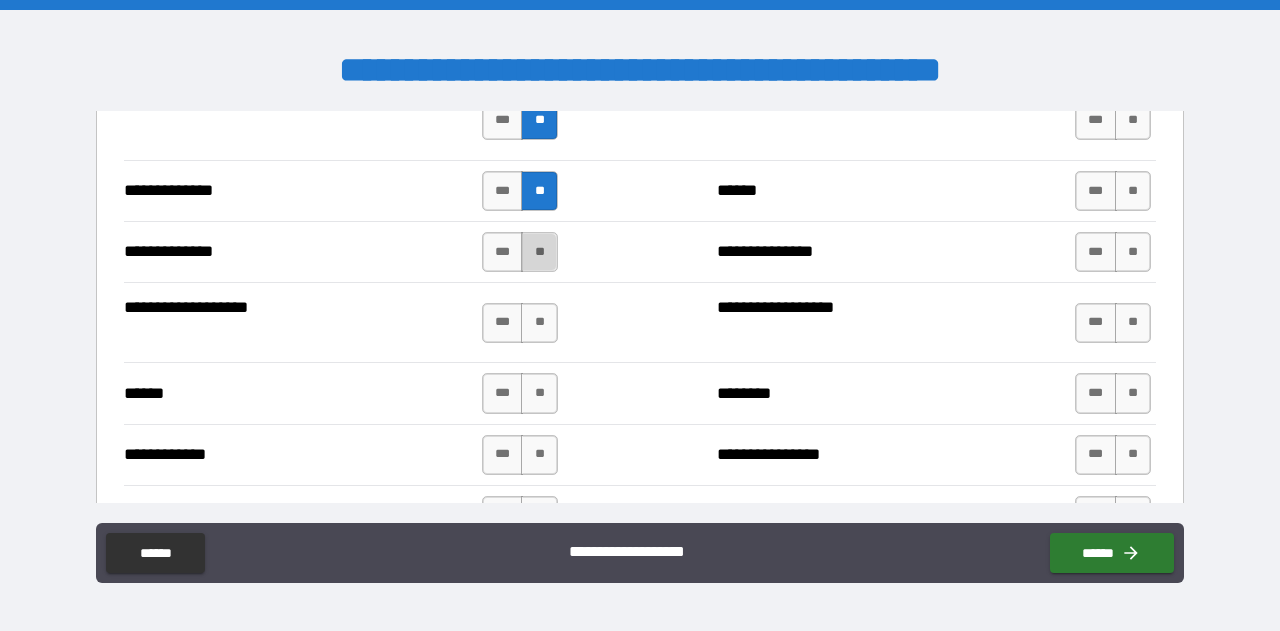 click on "**" at bounding box center [539, 252] 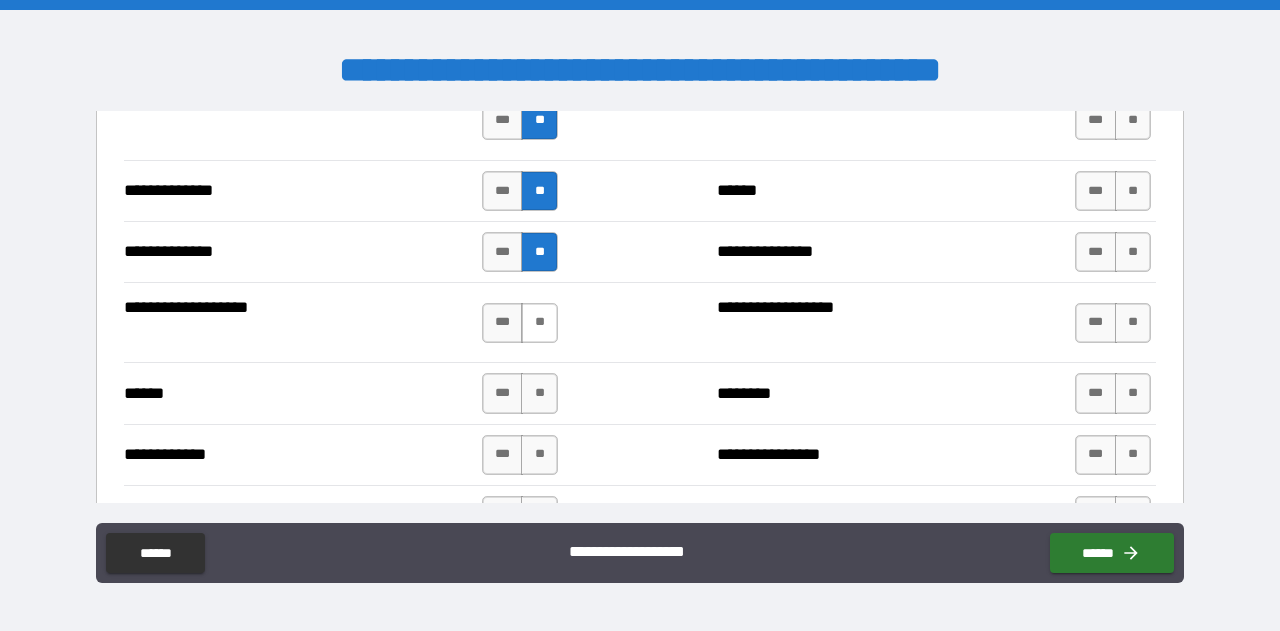 click on "**" at bounding box center [539, 323] 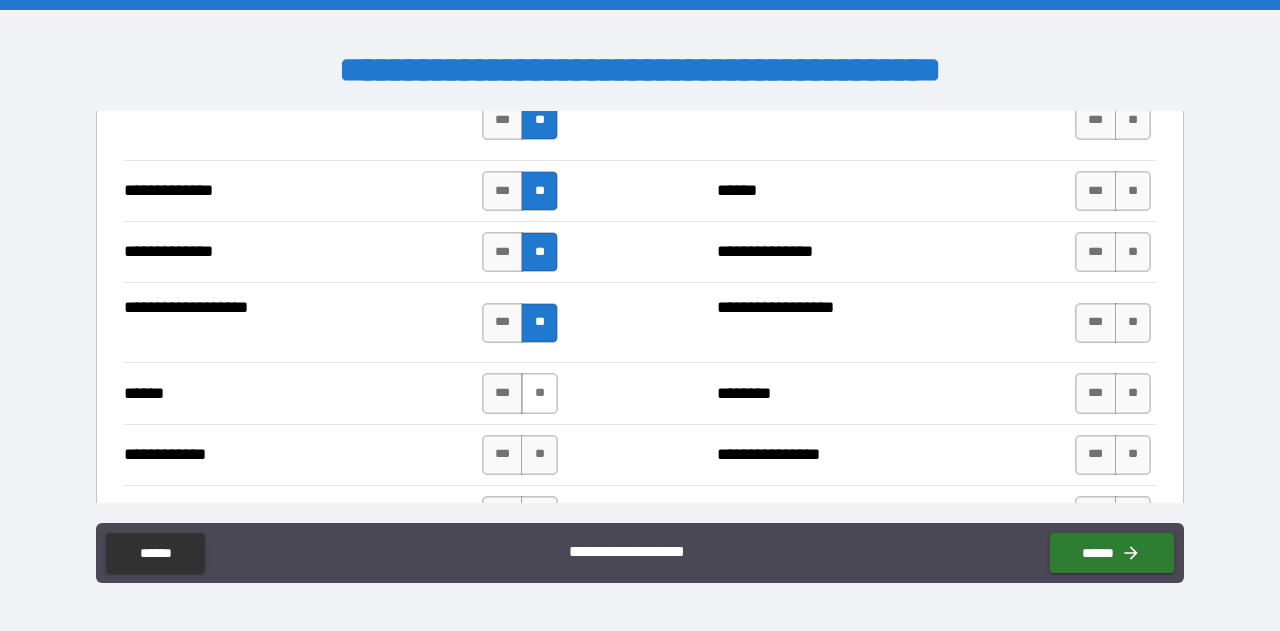 click on "**" at bounding box center (539, 393) 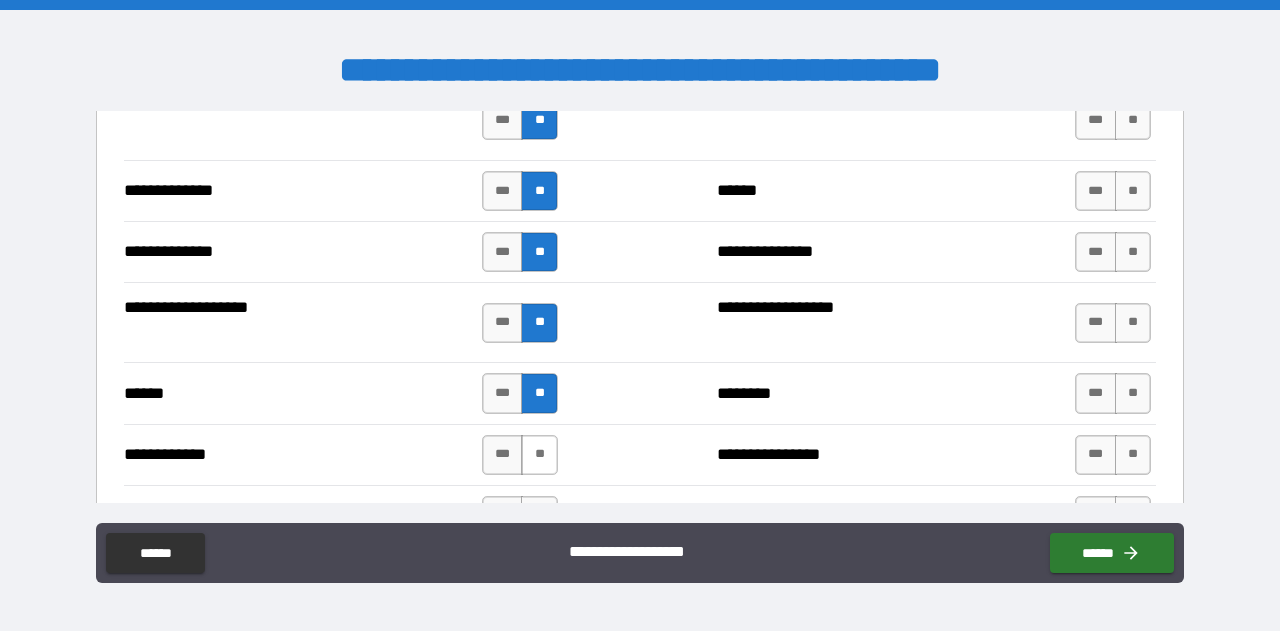 click on "**" at bounding box center [539, 455] 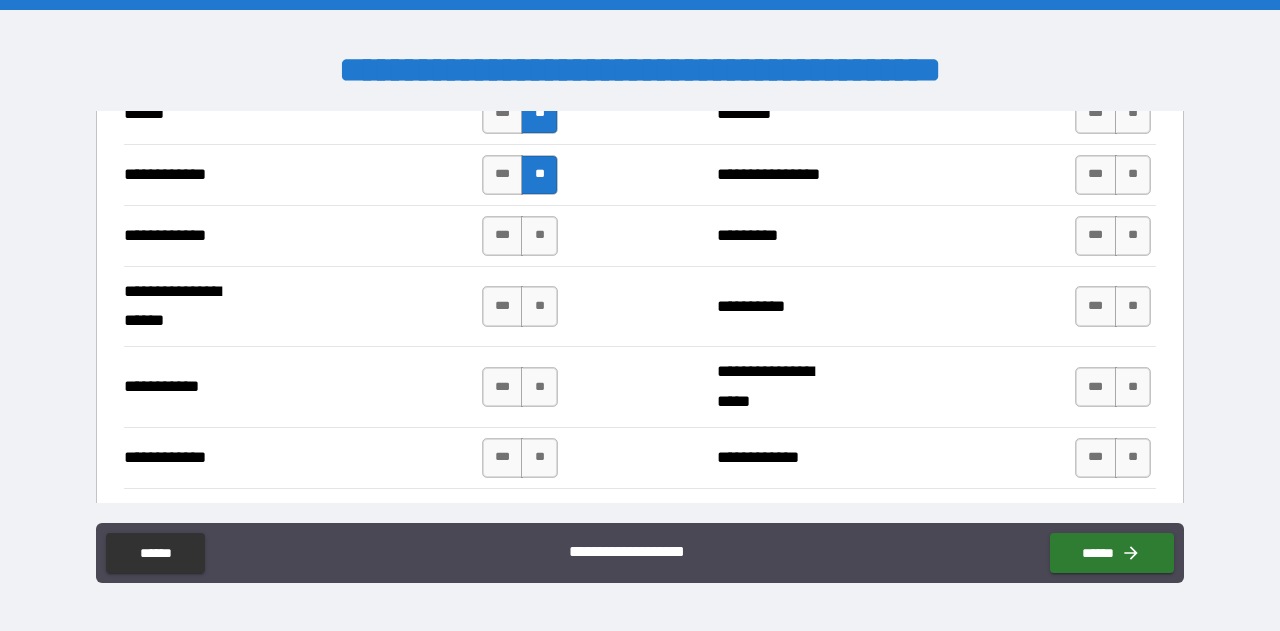 scroll, scrollTop: 4387, scrollLeft: 0, axis: vertical 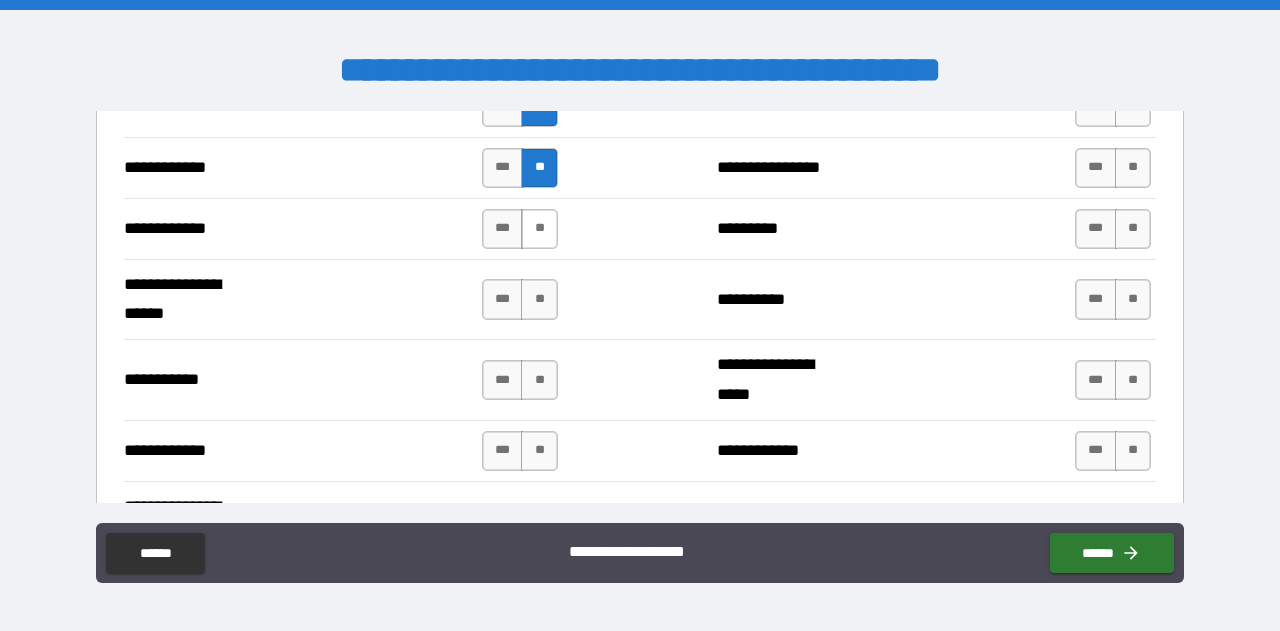 click on "**" at bounding box center [539, 229] 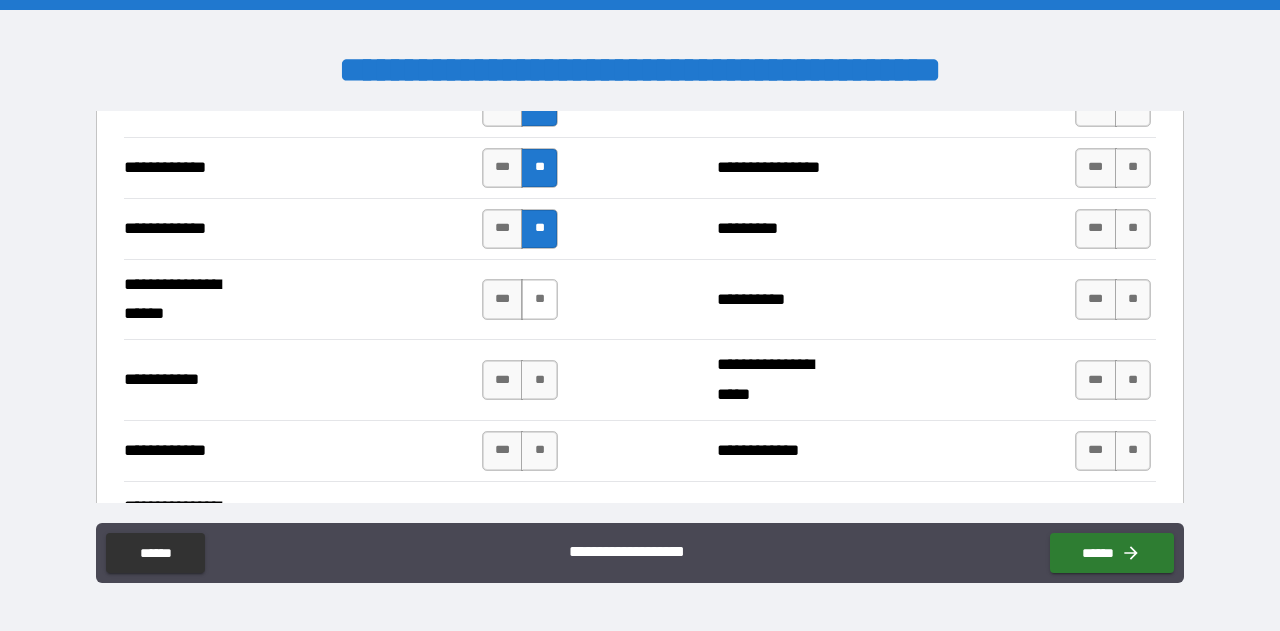 click on "**" at bounding box center [539, 299] 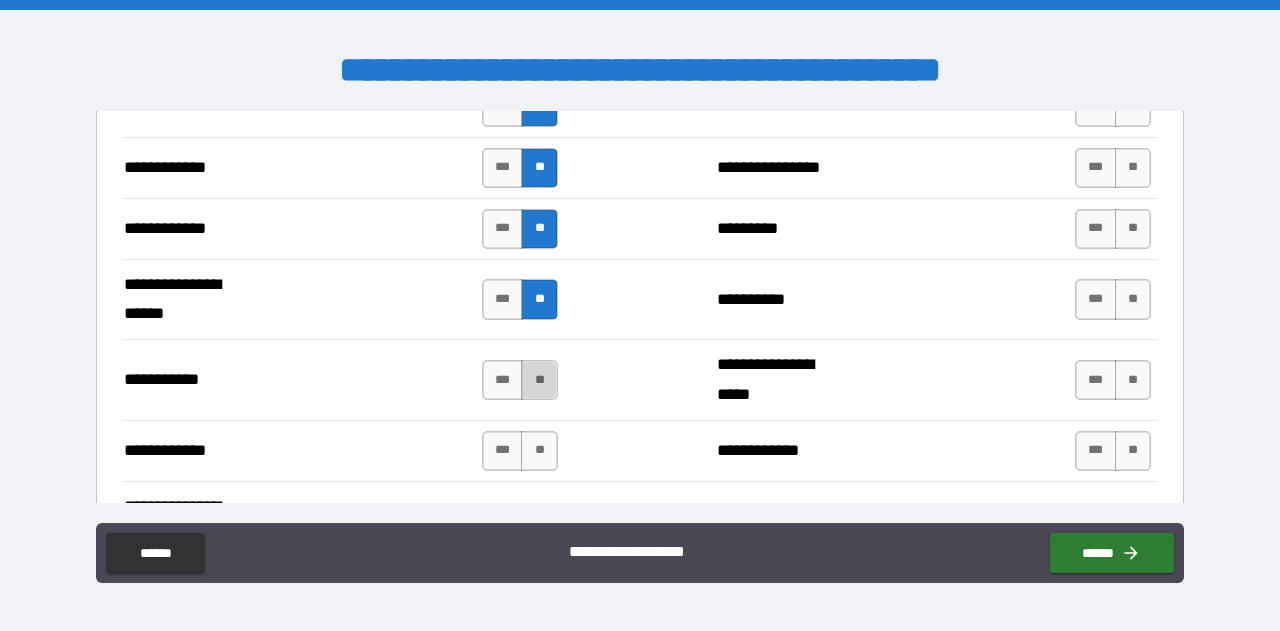 click on "**" at bounding box center [539, 380] 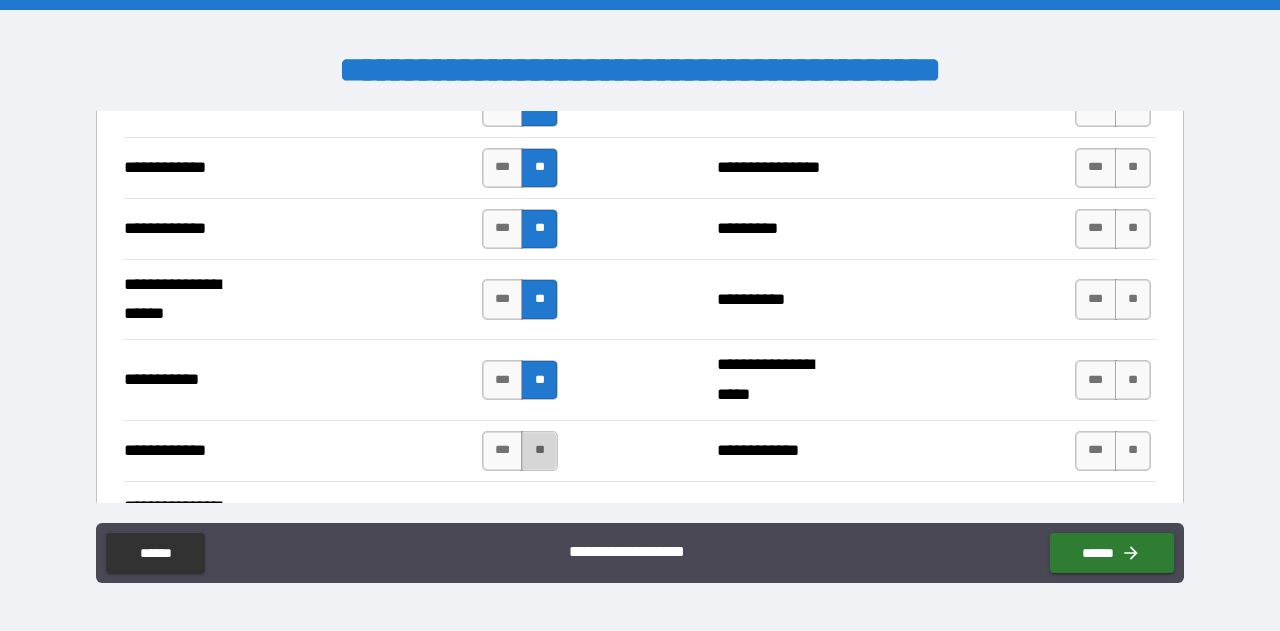 click on "**" at bounding box center [539, 451] 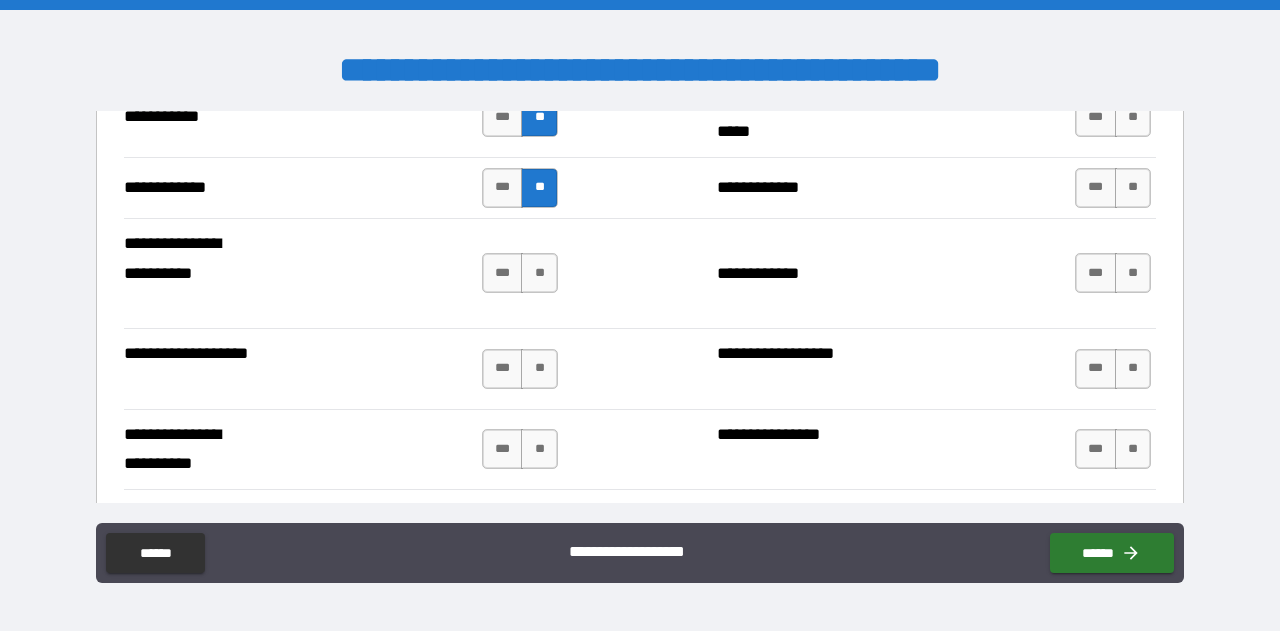 scroll, scrollTop: 4651, scrollLeft: 0, axis: vertical 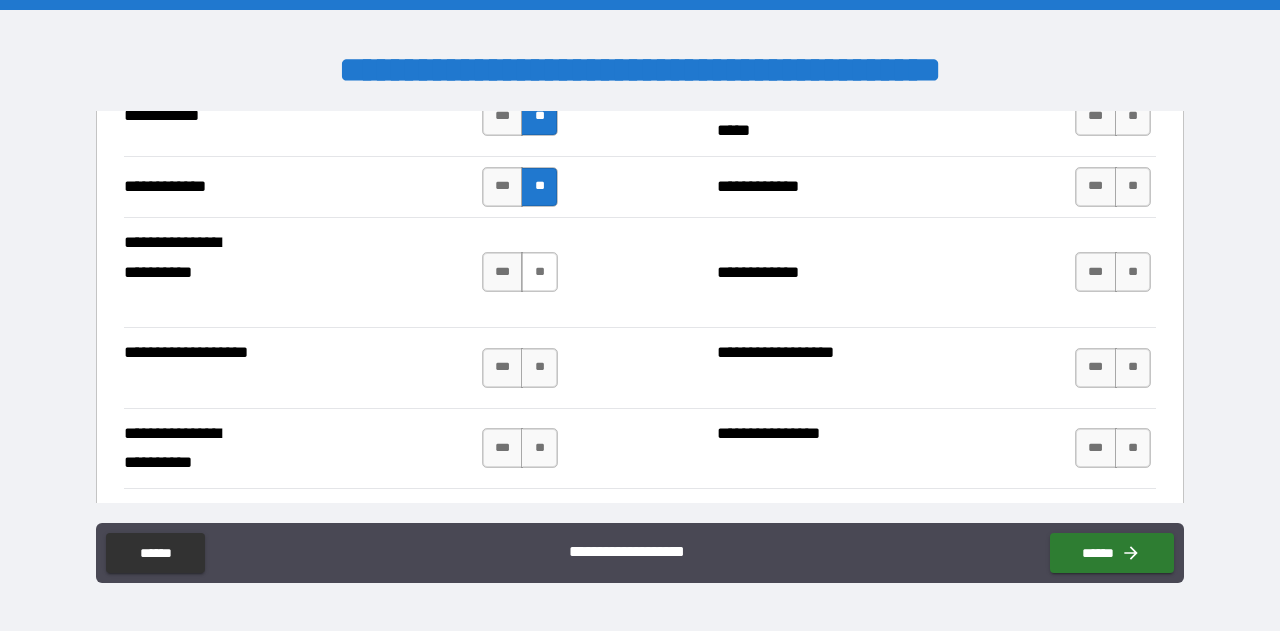 click on "**" at bounding box center (539, 272) 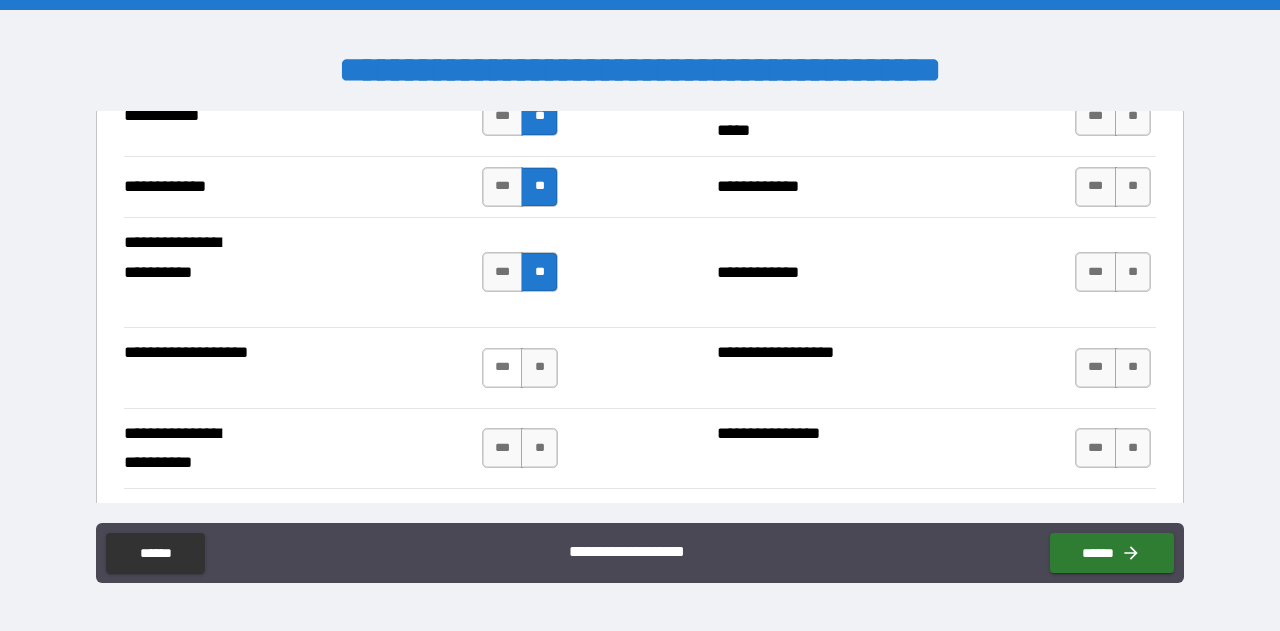 click on "***" at bounding box center (503, 368) 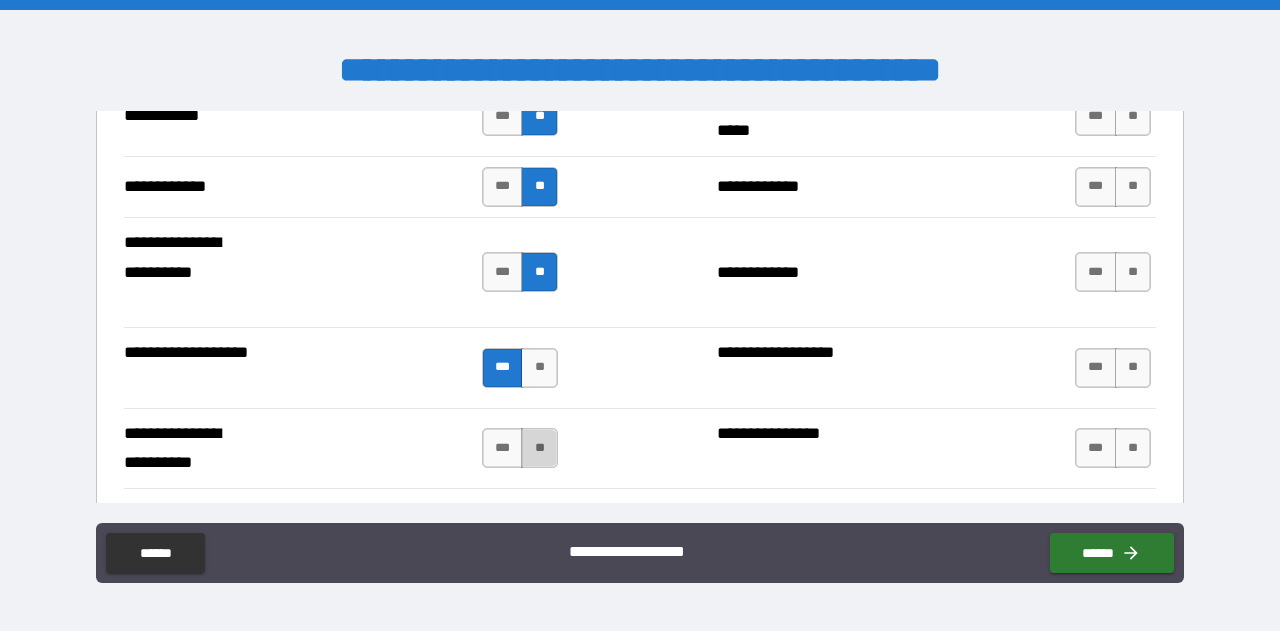 click on "**" at bounding box center [539, 448] 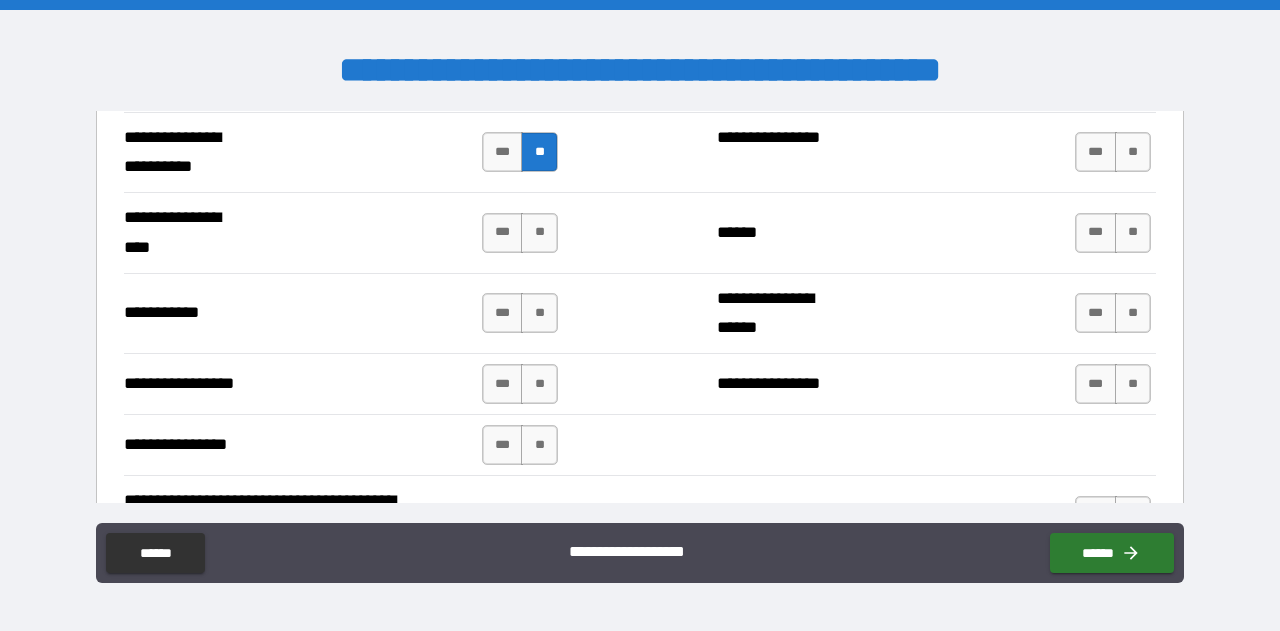 scroll, scrollTop: 4952, scrollLeft: 0, axis: vertical 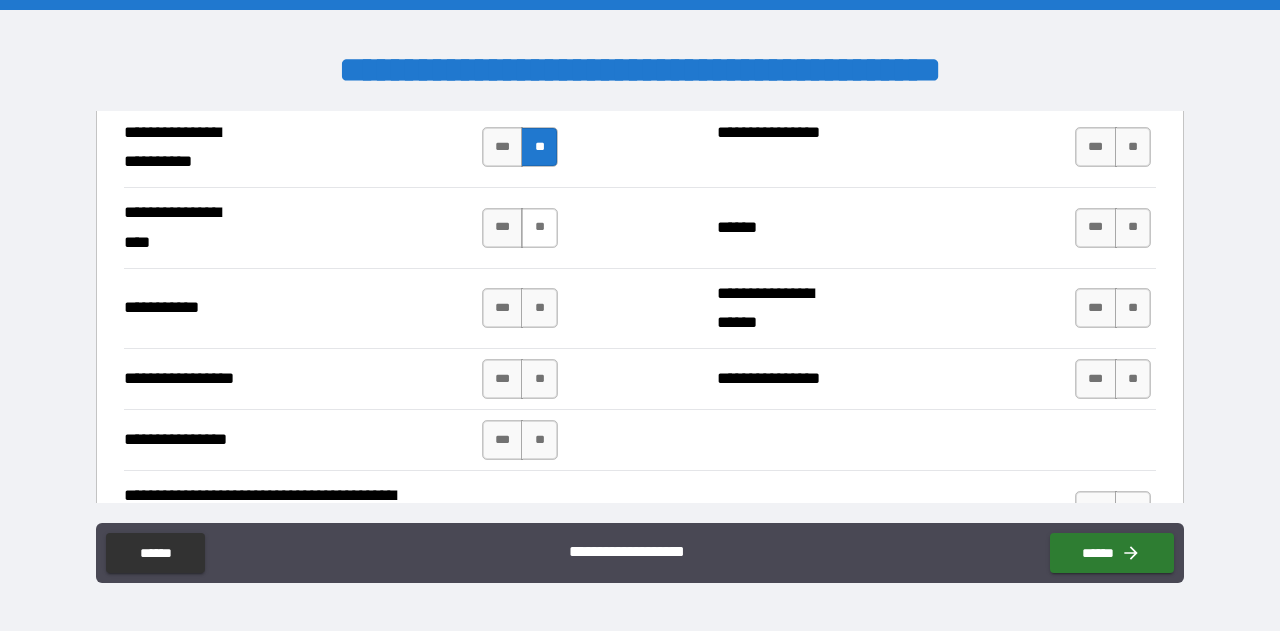 click on "**" at bounding box center [539, 228] 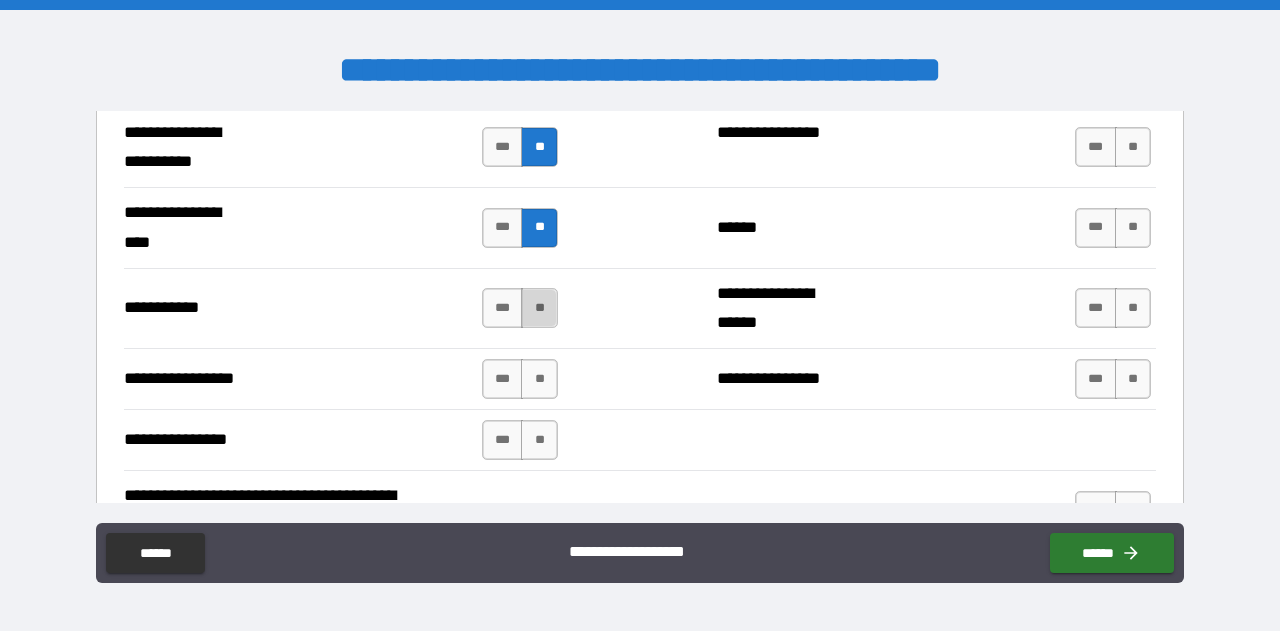click on "**" at bounding box center [539, 308] 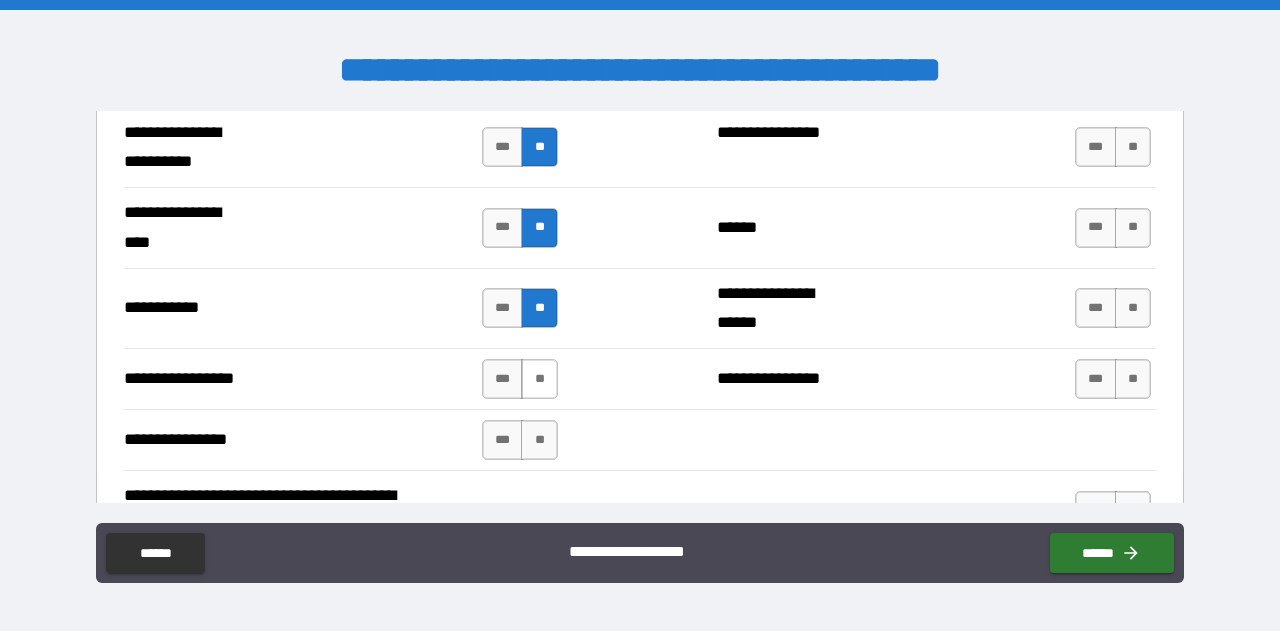 click on "**" at bounding box center [539, 379] 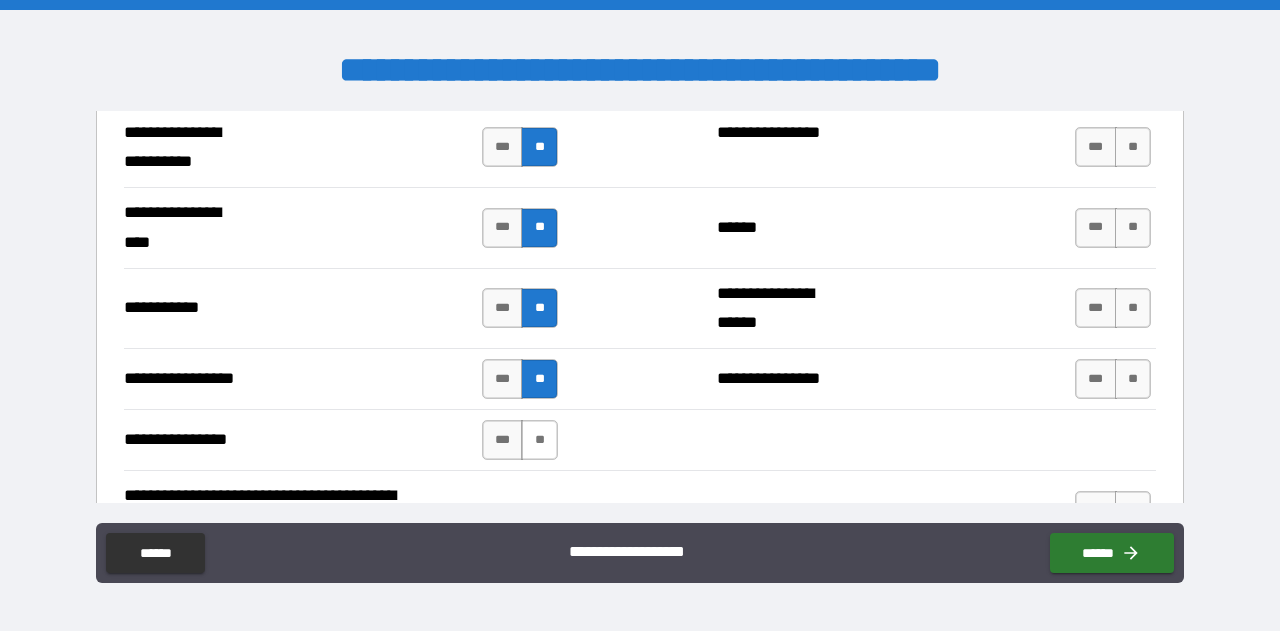 click on "**" at bounding box center (539, 440) 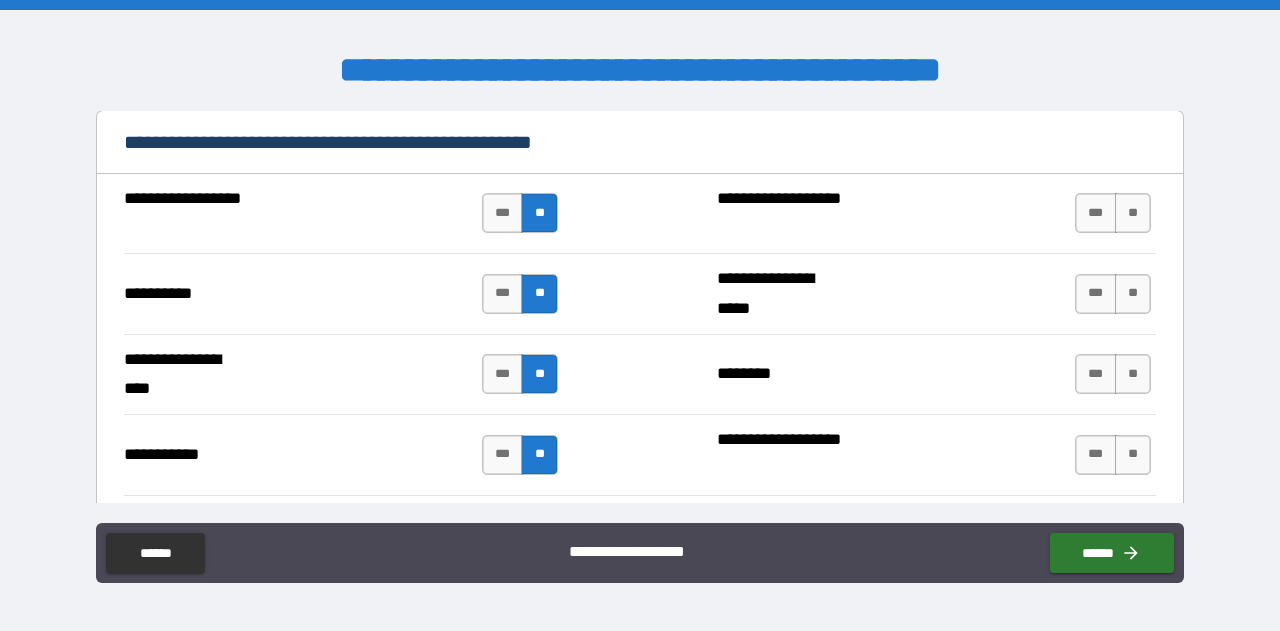 scroll, scrollTop: 2426, scrollLeft: 0, axis: vertical 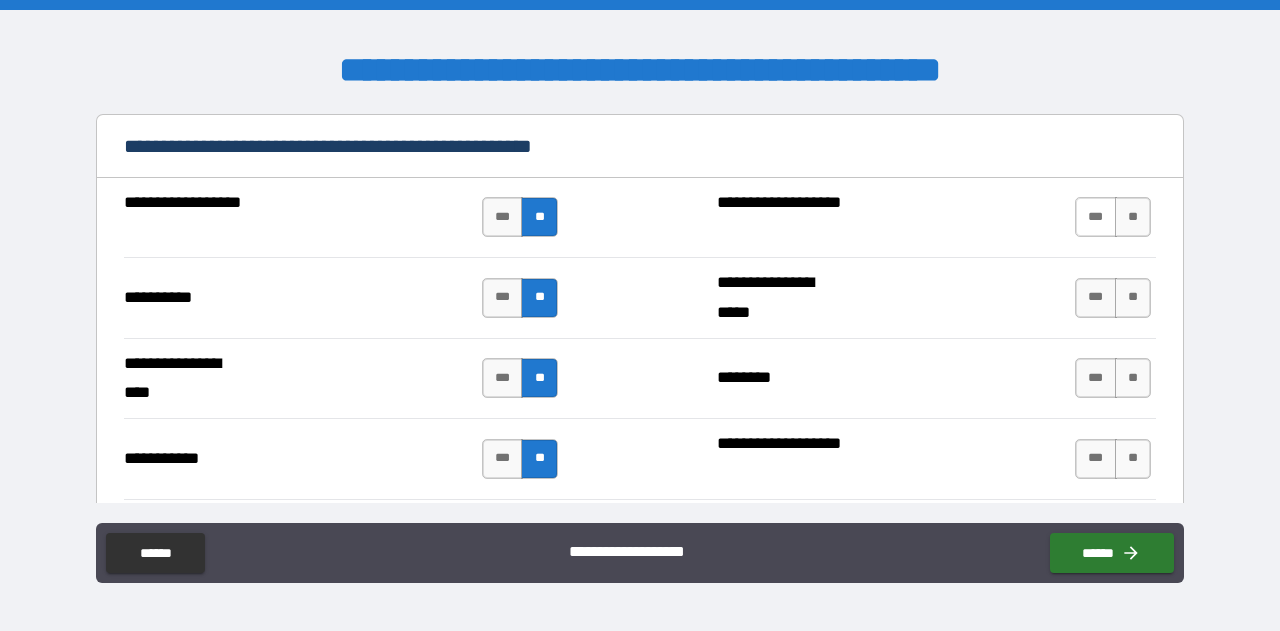 click on "***" at bounding box center (1096, 217) 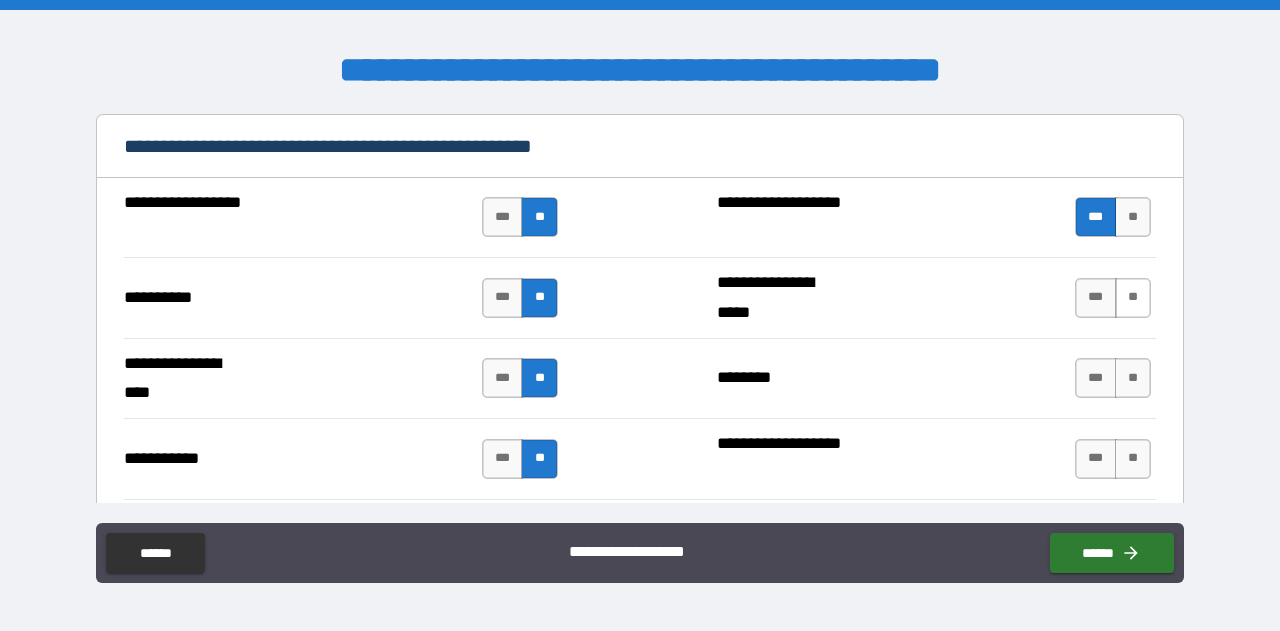click on "**" at bounding box center (1133, 298) 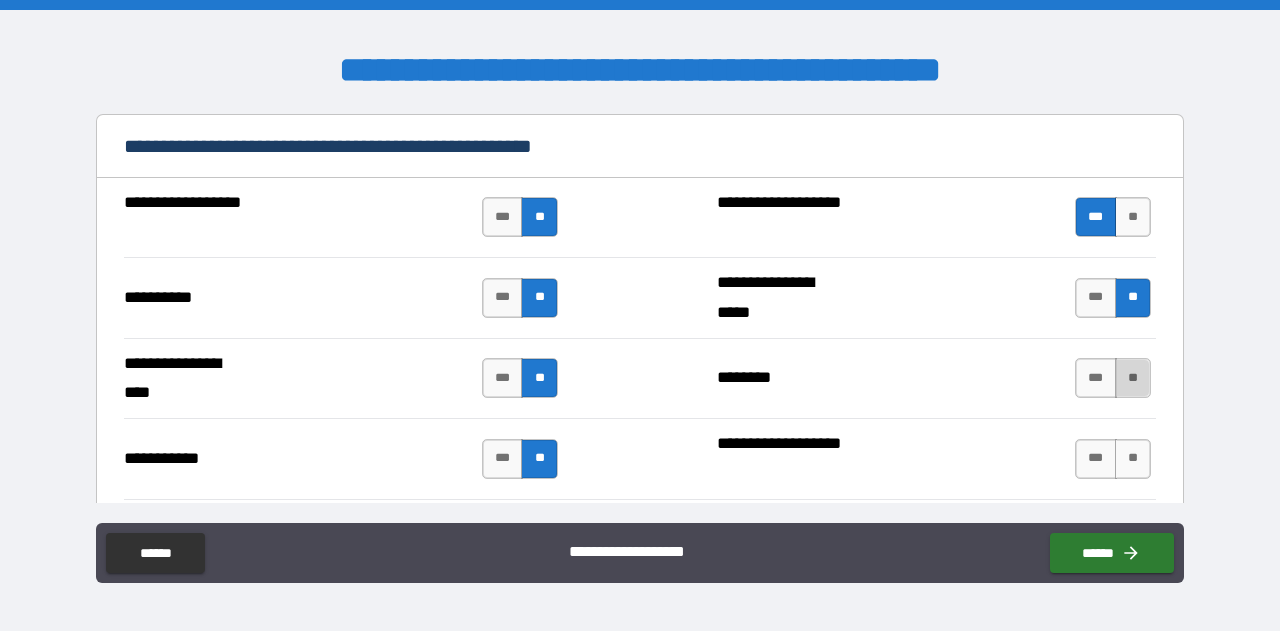 click on "**" at bounding box center [1133, 378] 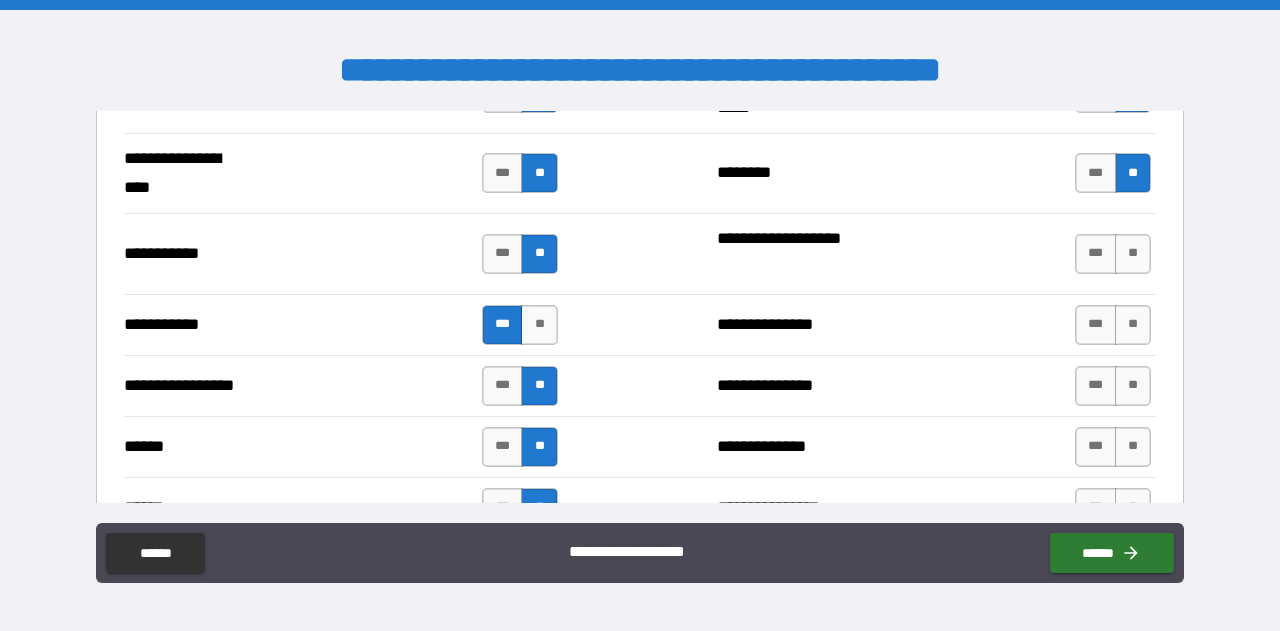 scroll, scrollTop: 2642, scrollLeft: 0, axis: vertical 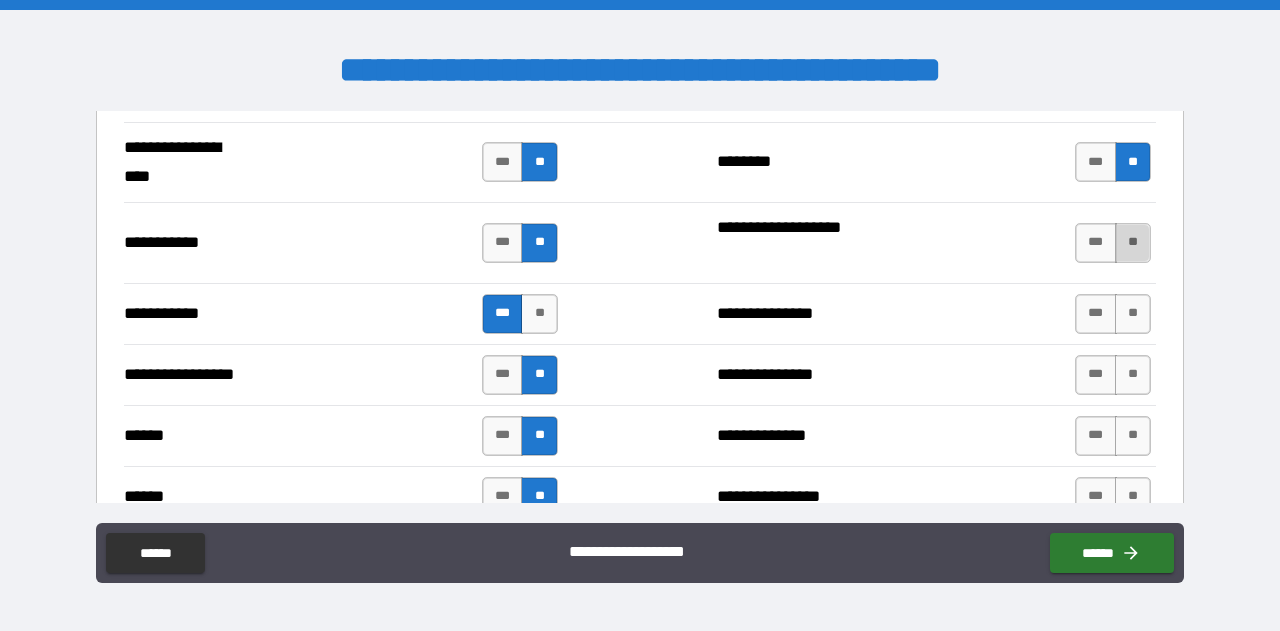 click on "**" at bounding box center (1133, 243) 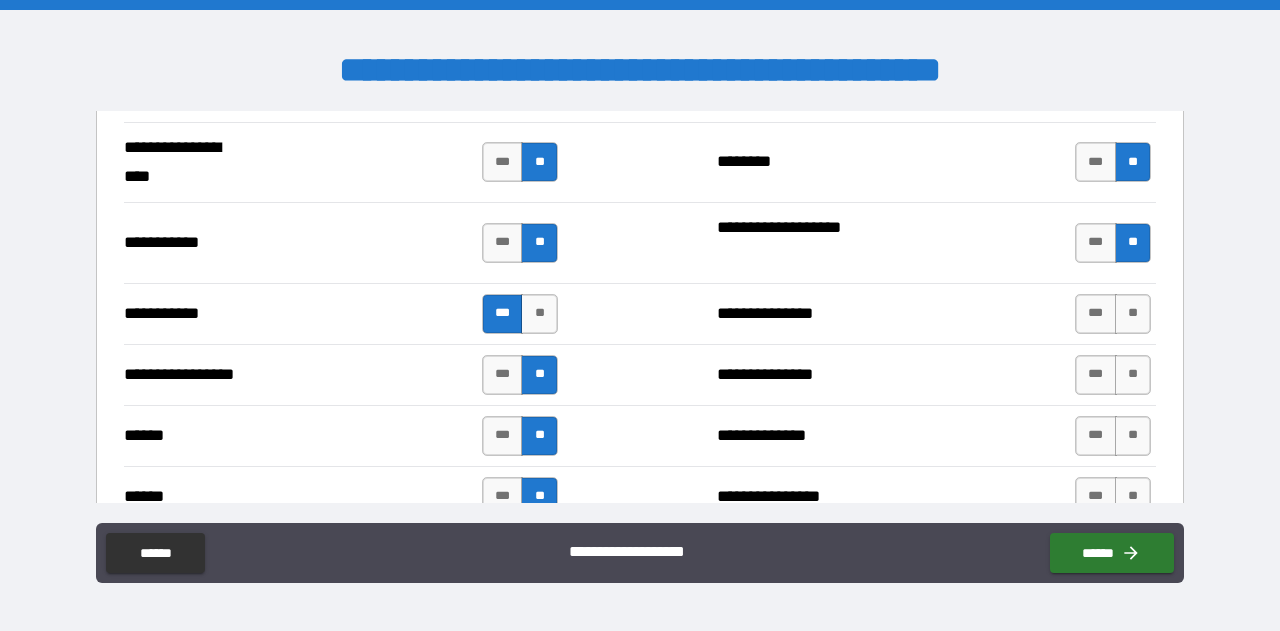 click on "**********" at bounding box center (640, 313) 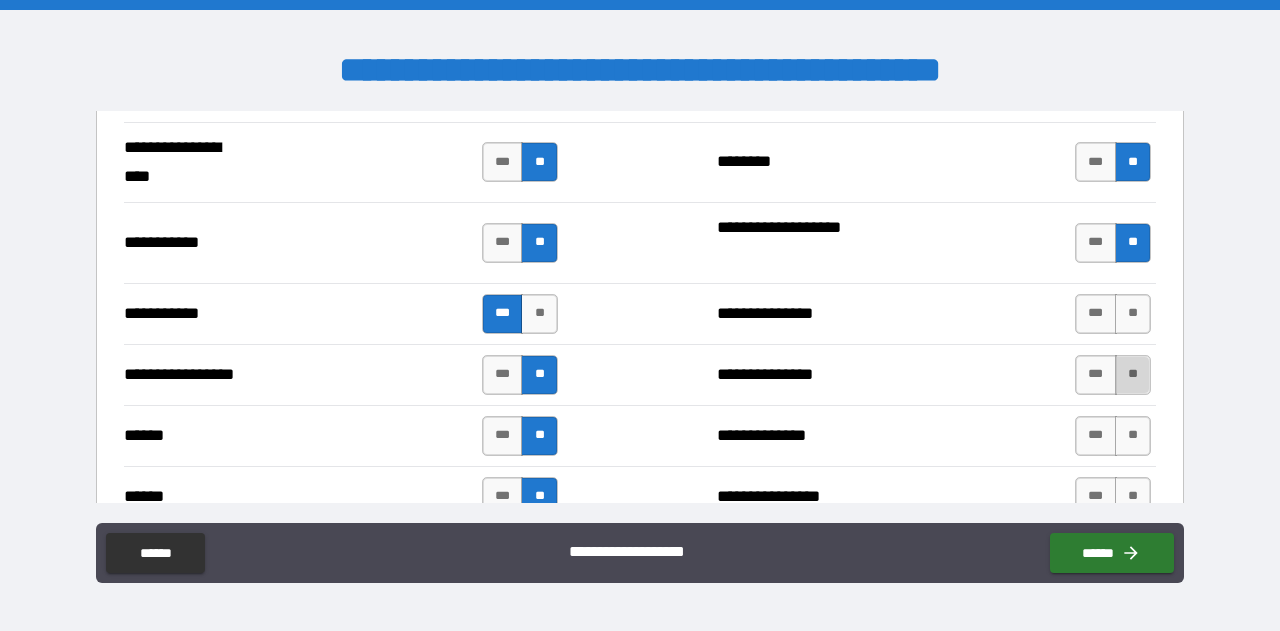 click on "**" at bounding box center [1133, 375] 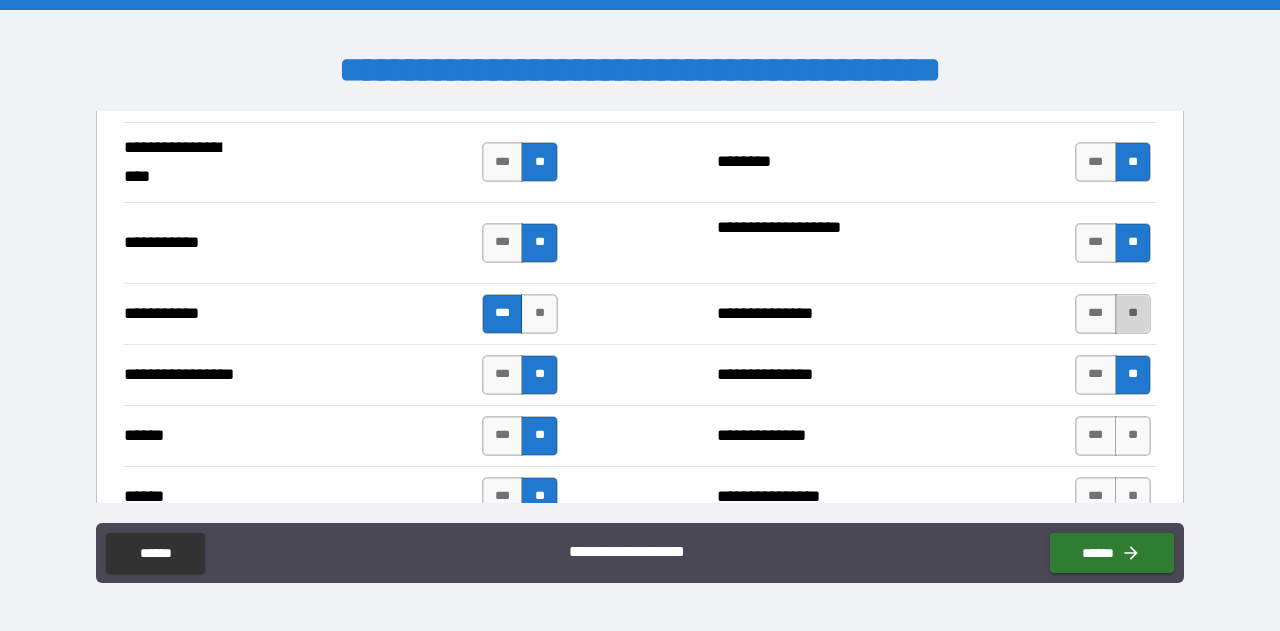 click on "**" at bounding box center [1133, 314] 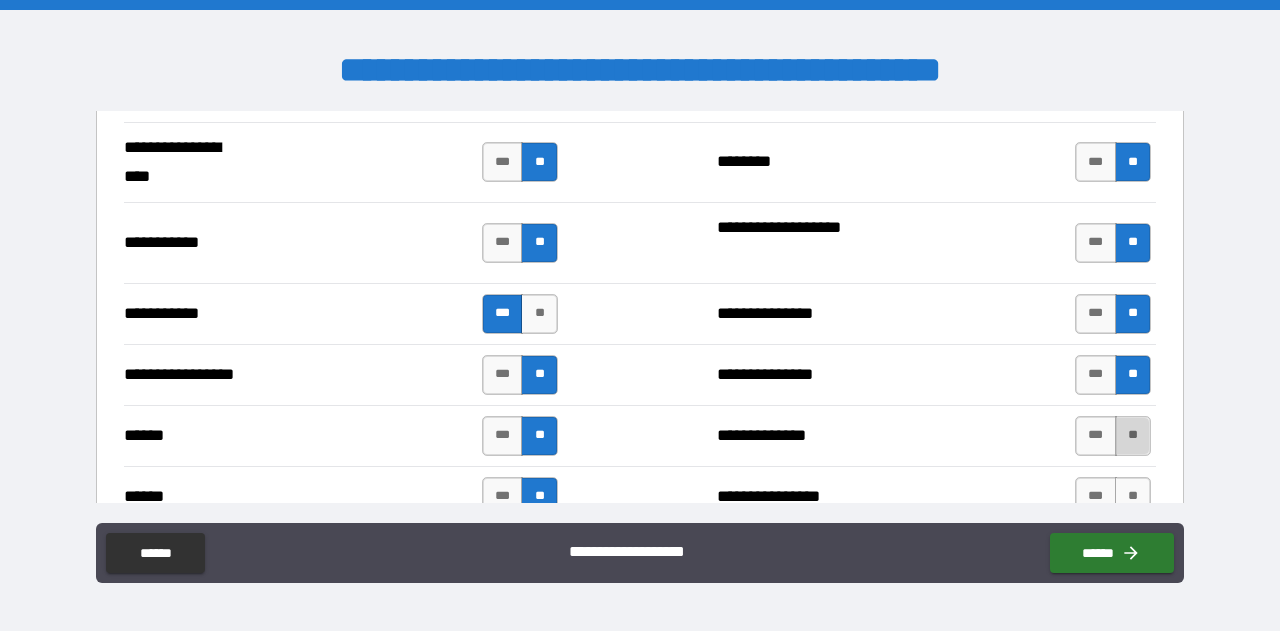 click on "**" at bounding box center [1133, 436] 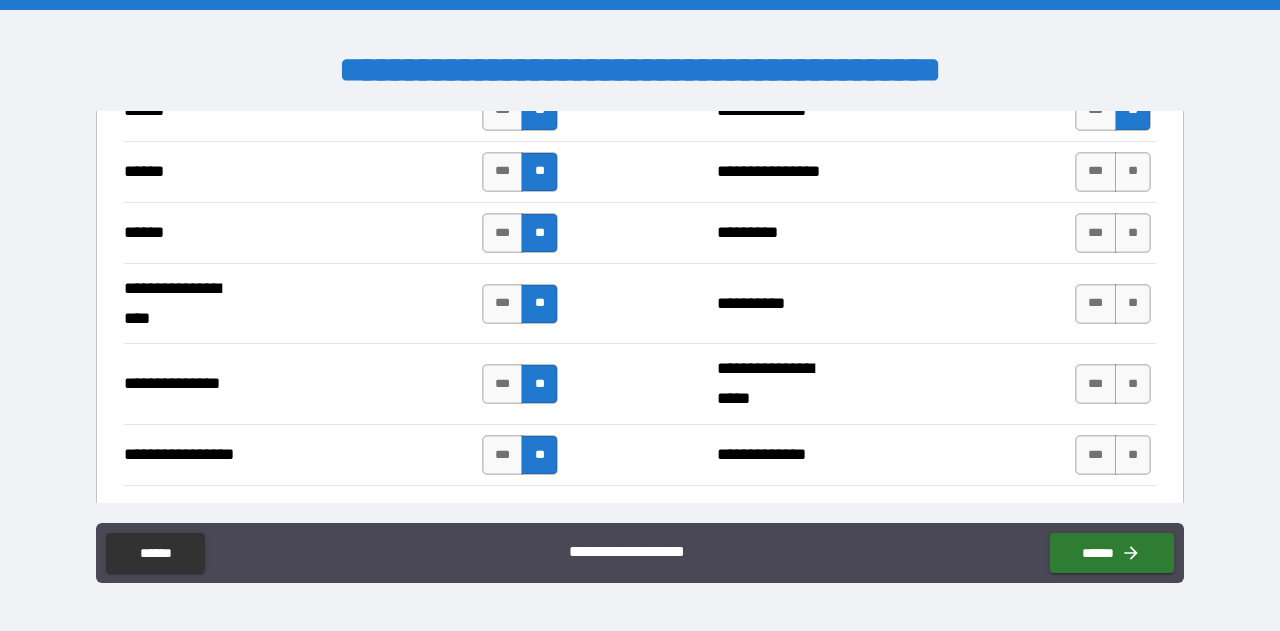 scroll, scrollTop: 2968, scrollLeft: 0, axis: vertical 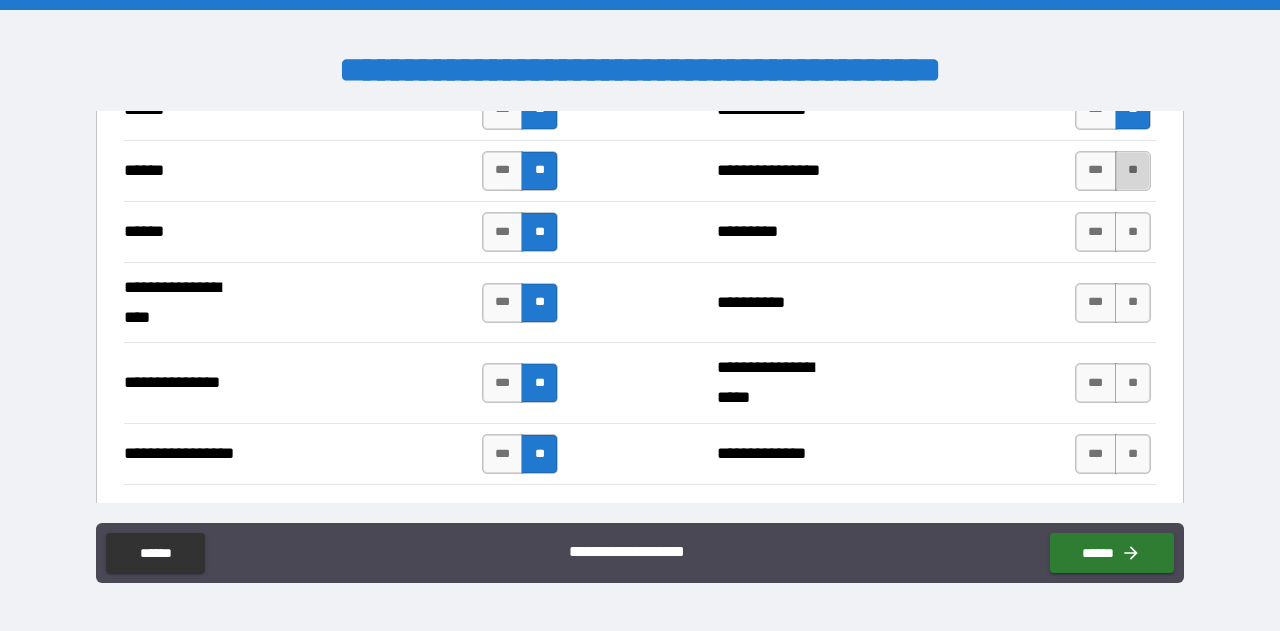 click on "**" at bounding box center (1133, 171) 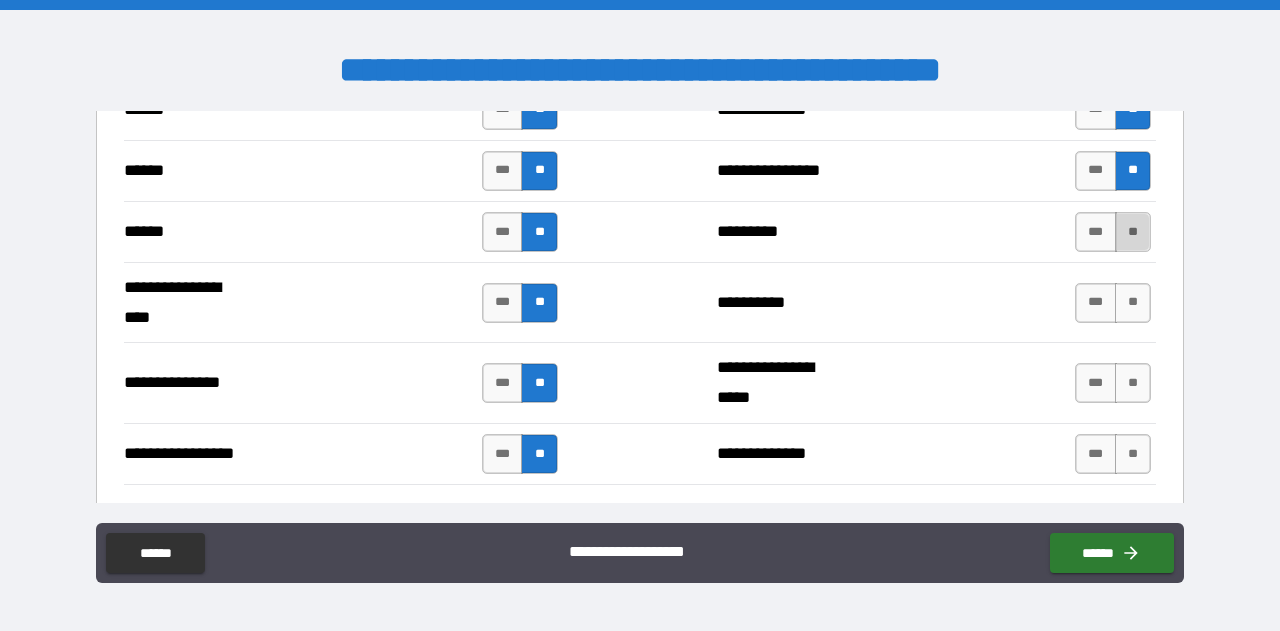 click on "**" at bounding box center [1133, 232] 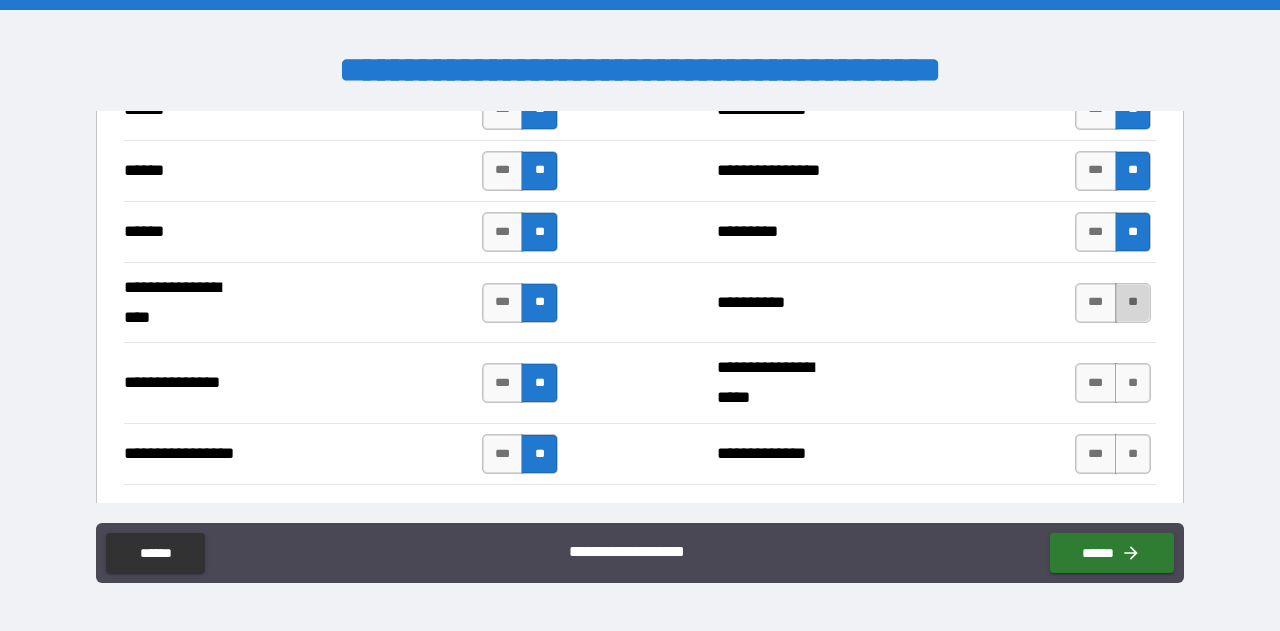 click on "**" at bounding box center (1133, 303) 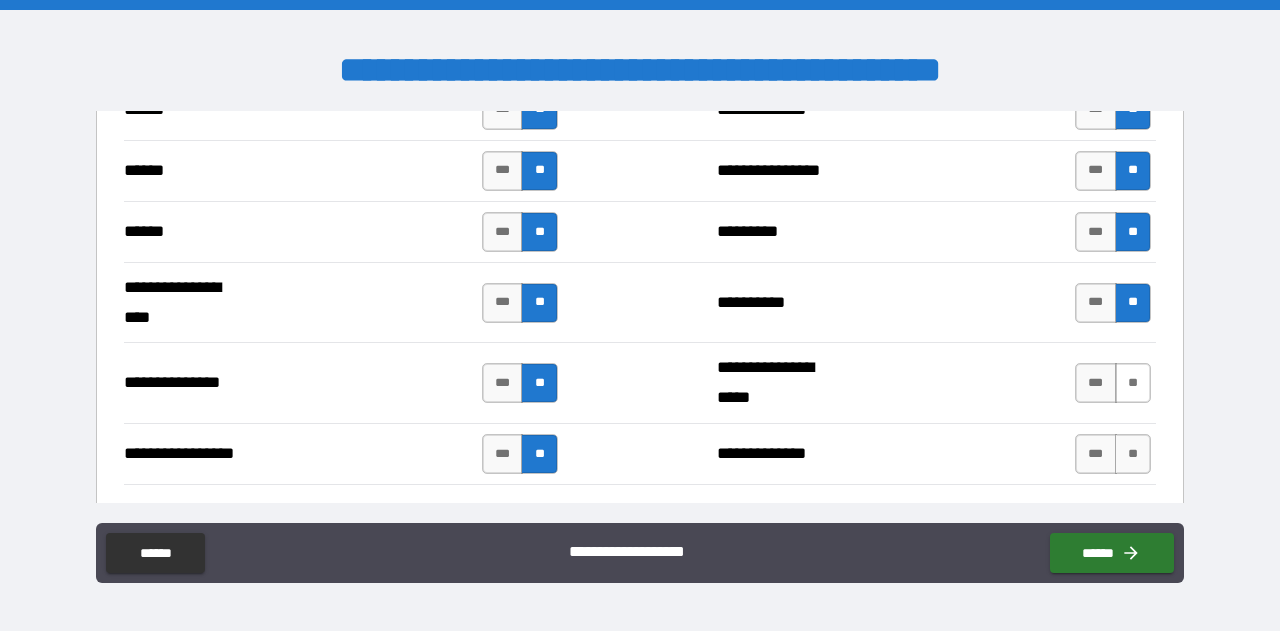 click on "**" at bounding box center [1133, 383] 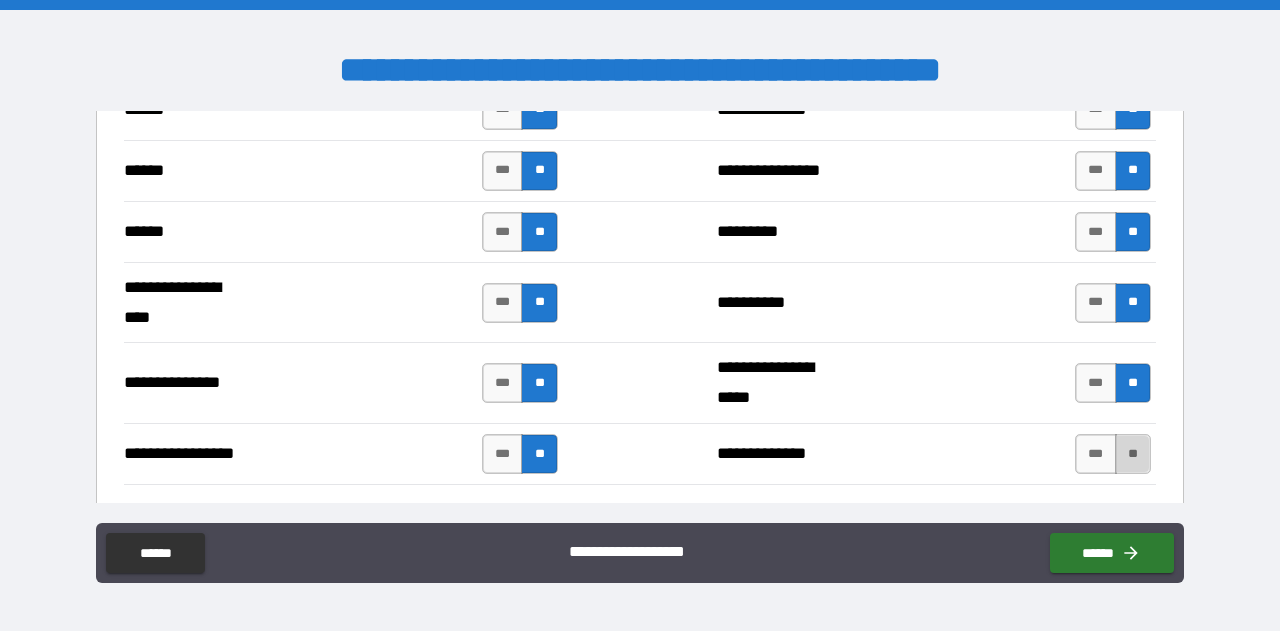 click on "**" at bounding box center [1133, 454] 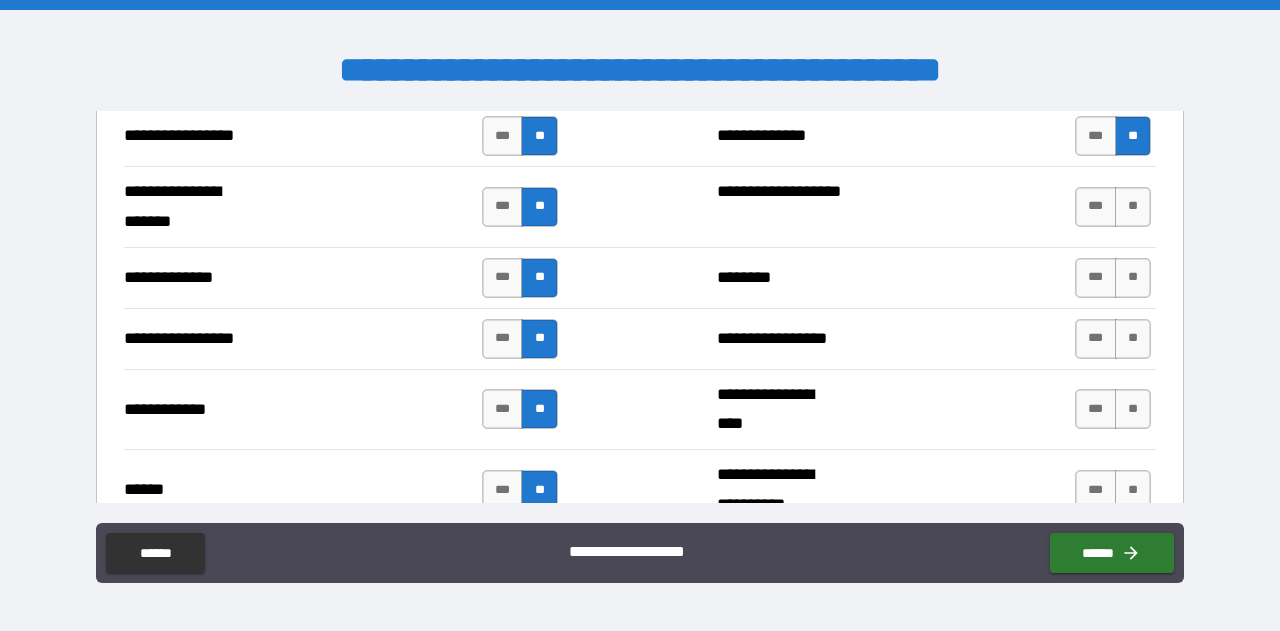 scroll, scrollTop: 3285, scrollLeft: 0, axis: vertical 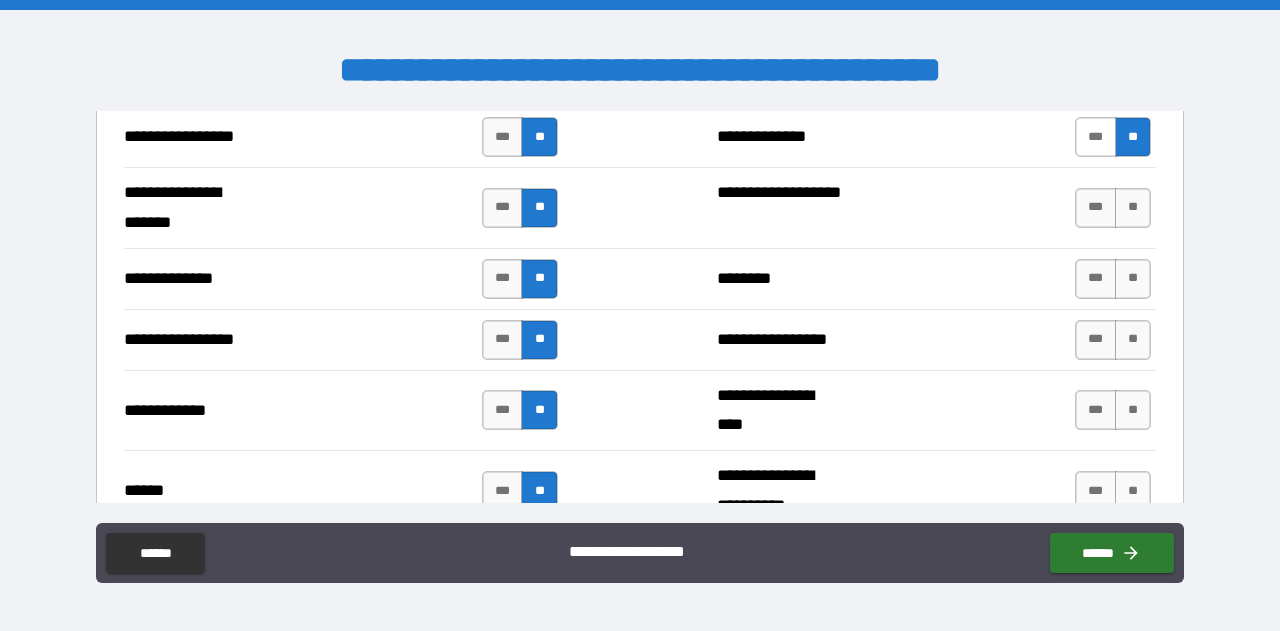 click on "***" at bounding box center (1096, 137) 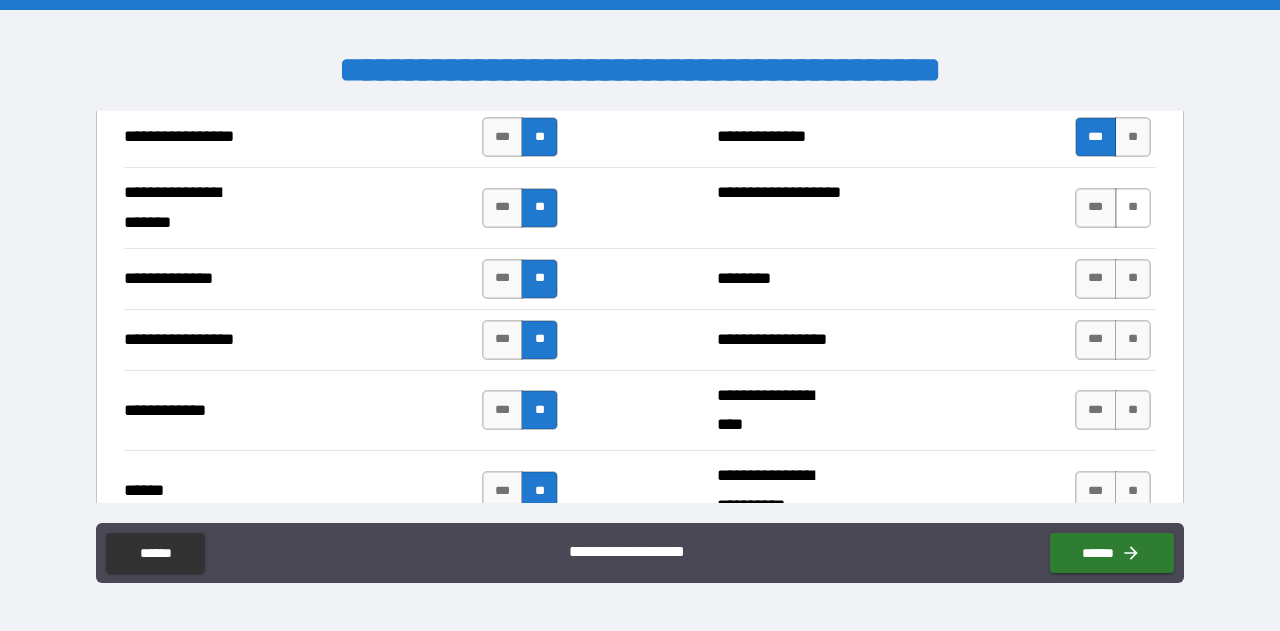 click on "**" at bounding box center (1133, 208) 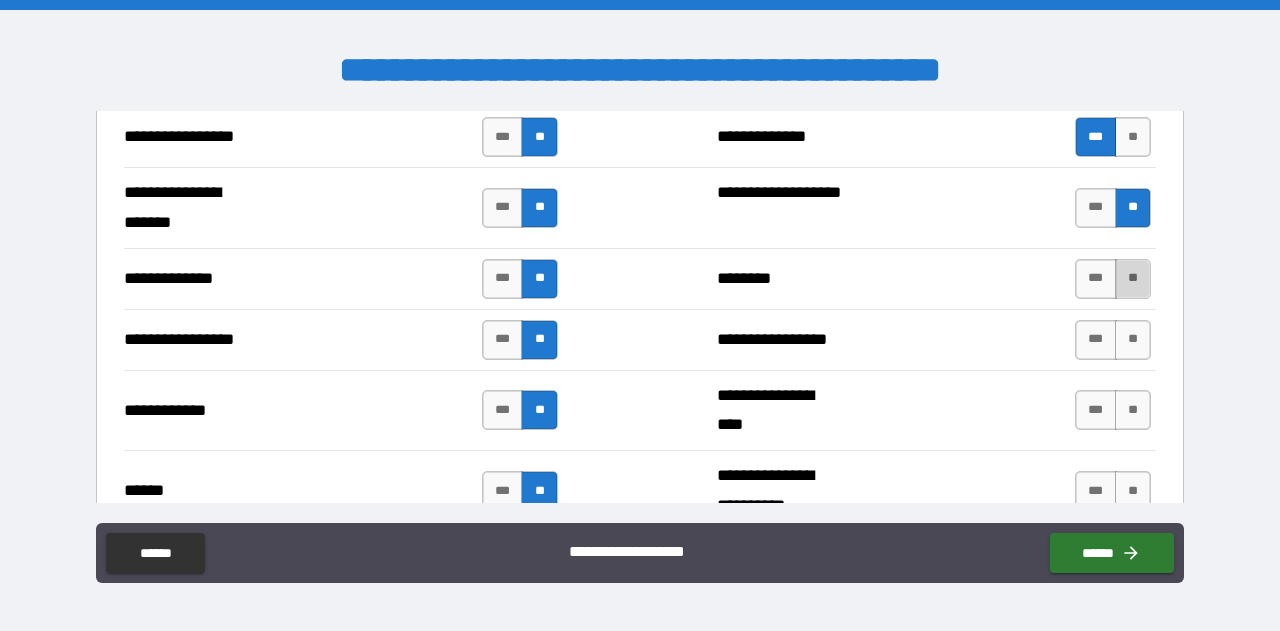click on "**" at bounding box center [1133, 279] 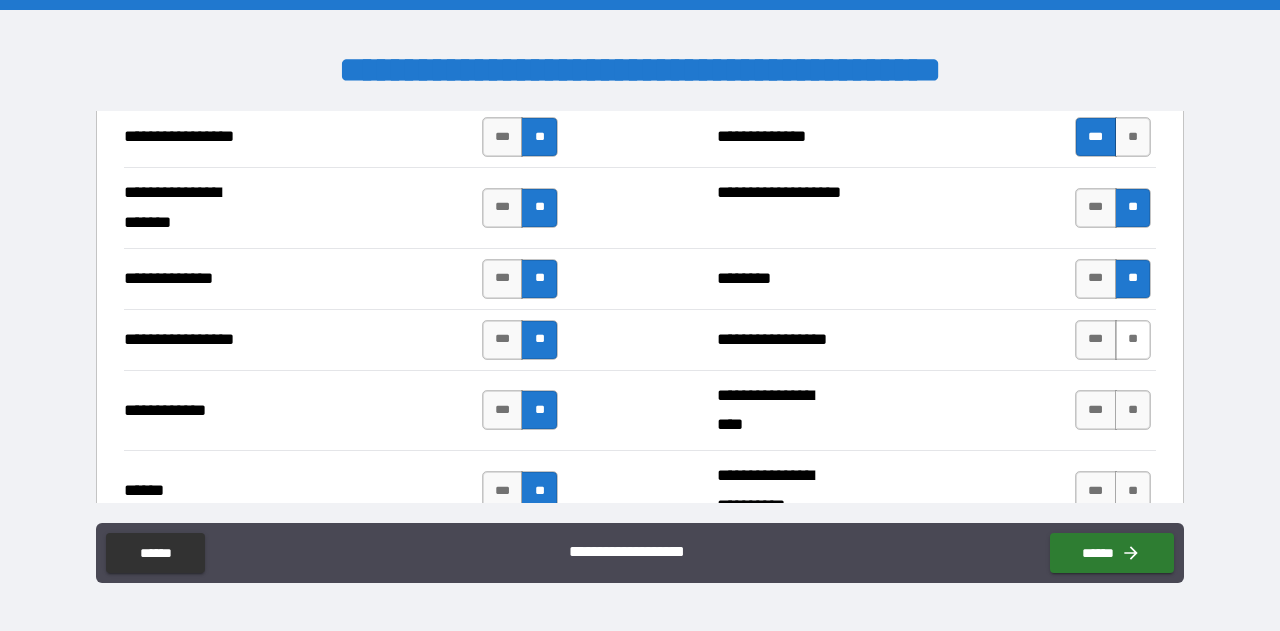 click on "**" at bounding box center (1133, 340) 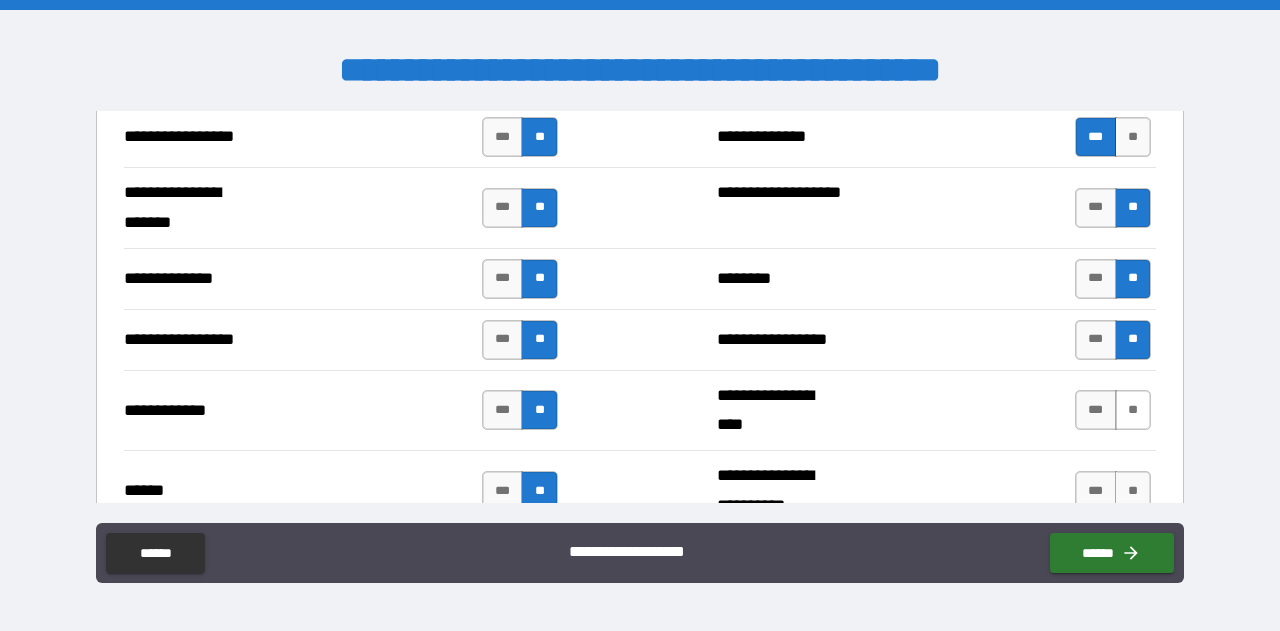 click on "**" at bounding box center [1133, 410] 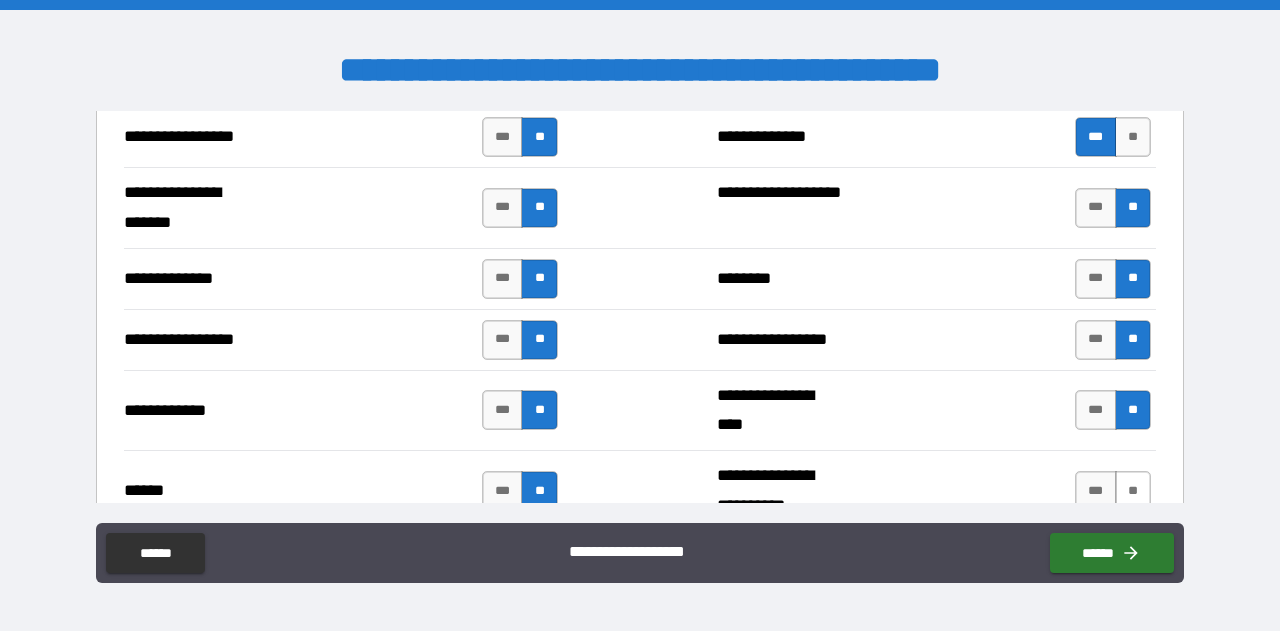 click on "**" at bounding box center [1133, 491] 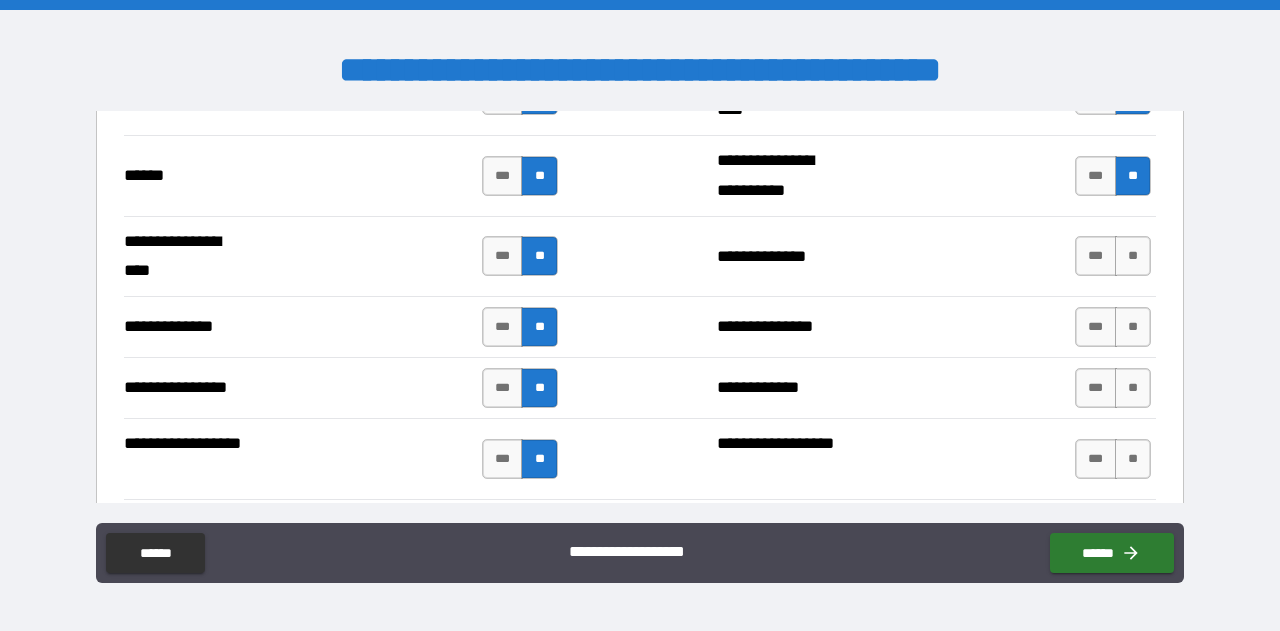 scroll, scrollTop: 3615, scrollLeft: 0, axis: vertical 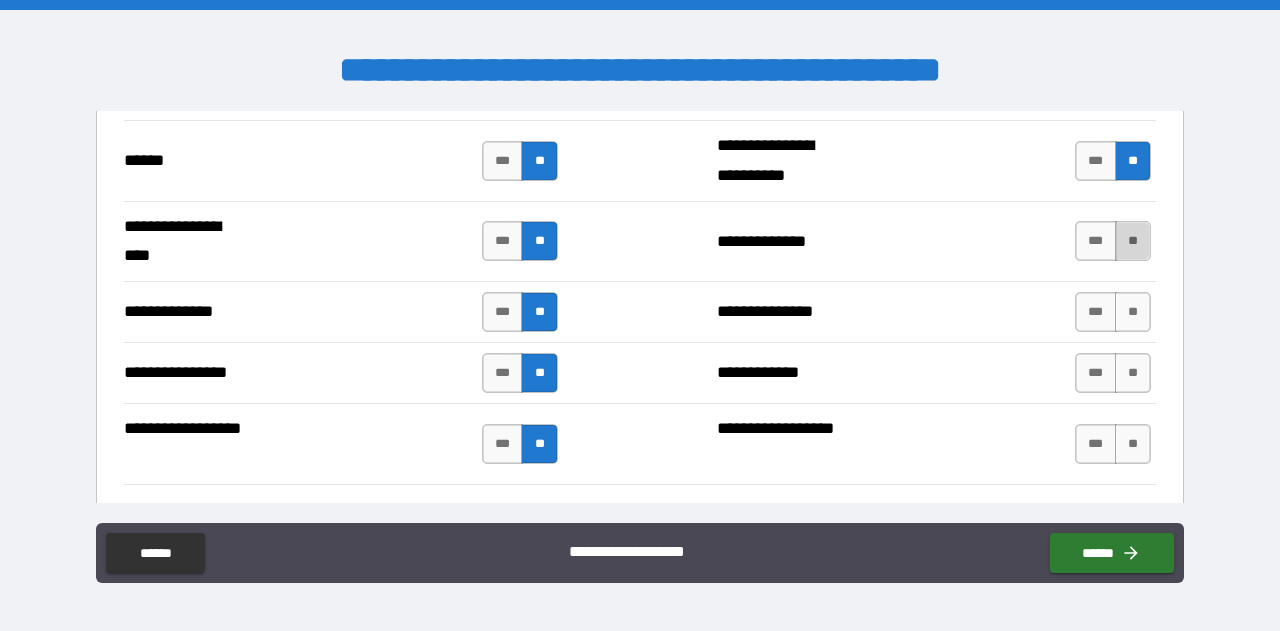 click on "**" at bounding box center [1133, 241] 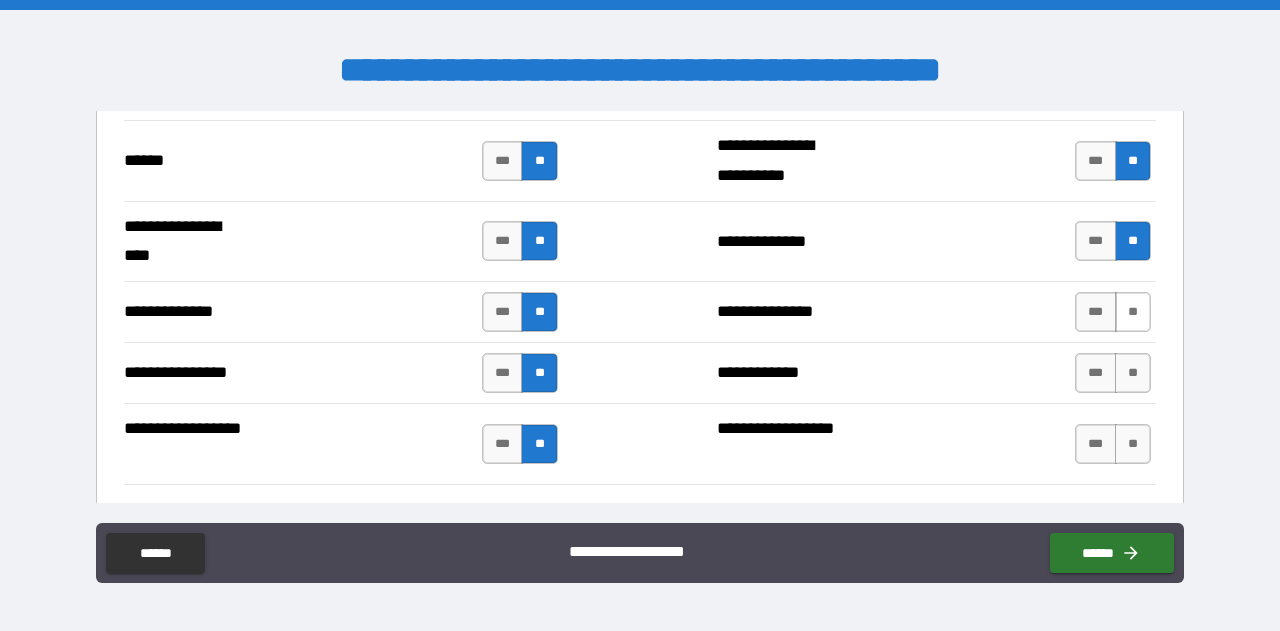 click on "**" at bounding box center [1133, 312] 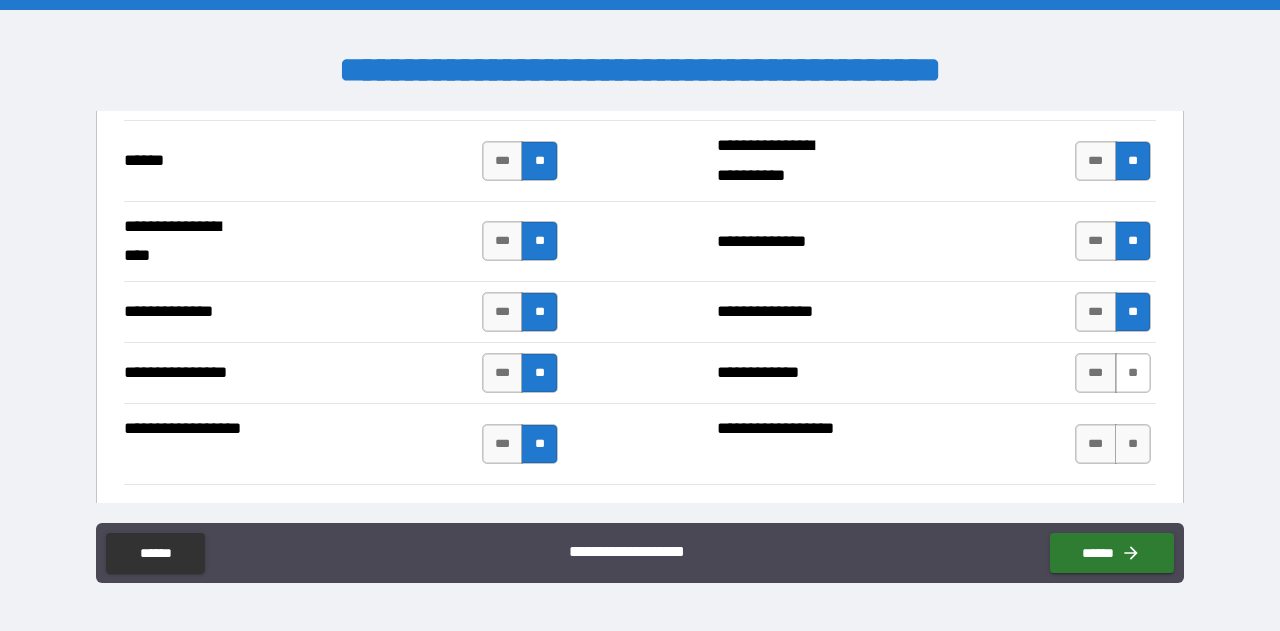 click on "**" at bounding box center [1133, 373] 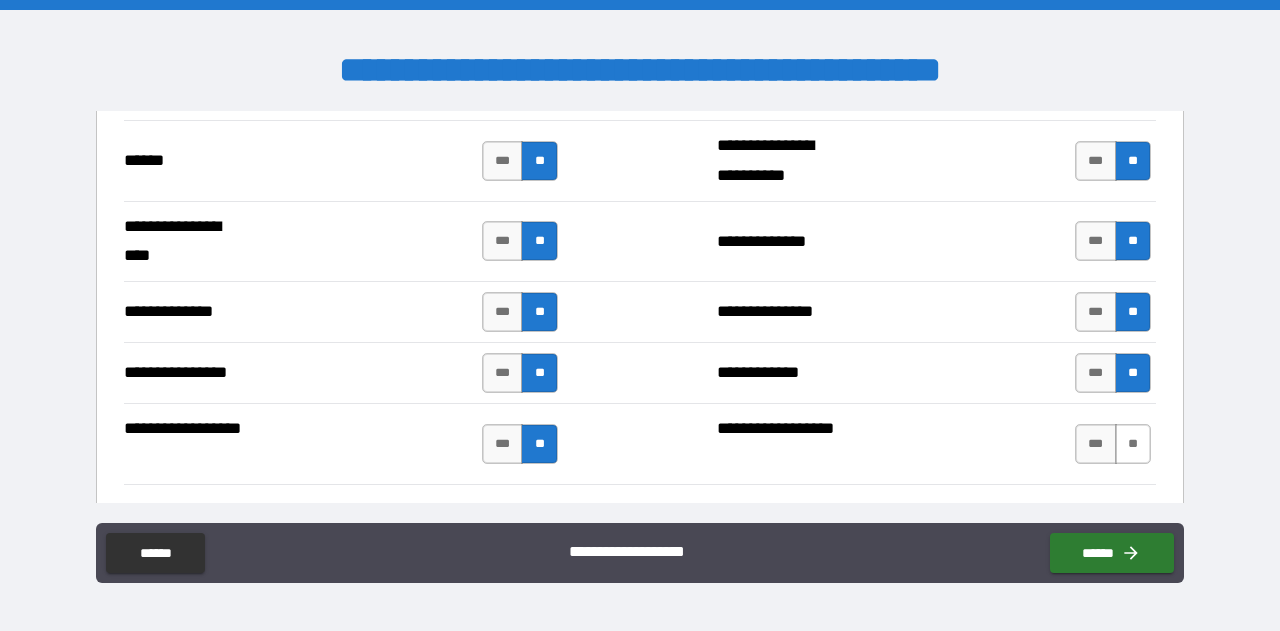 click on "**" at bounding box center [1133, 444] 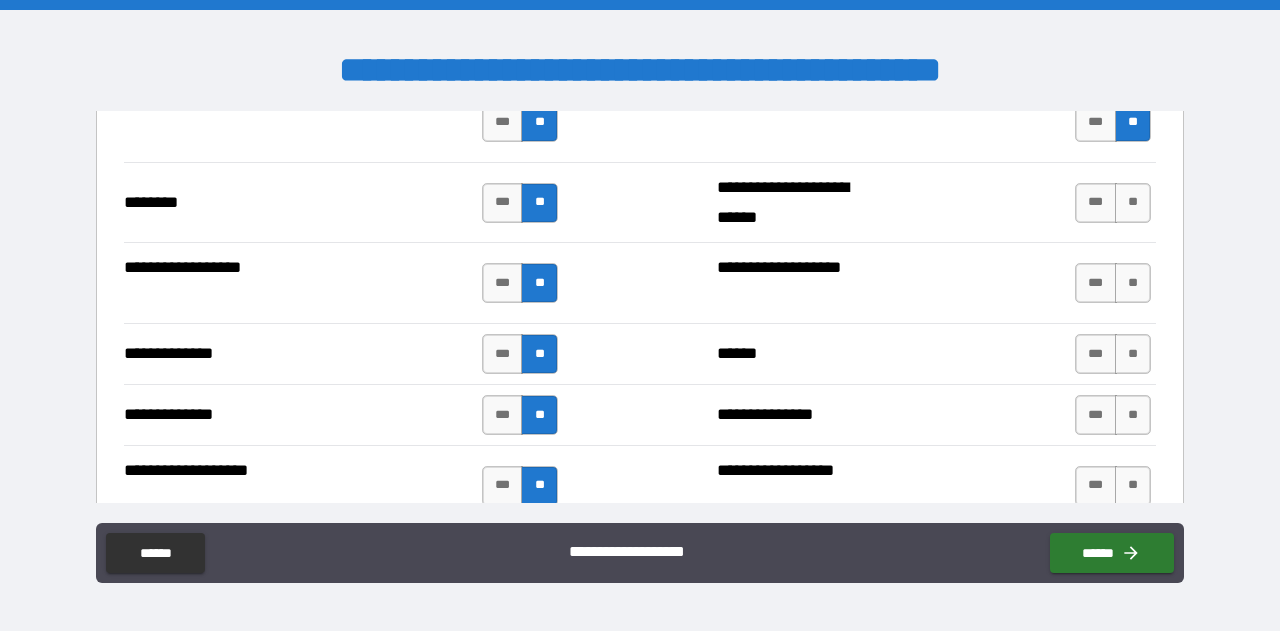 scroll, scrollTop: 3939, scrollLeft: 0, axis: vertical 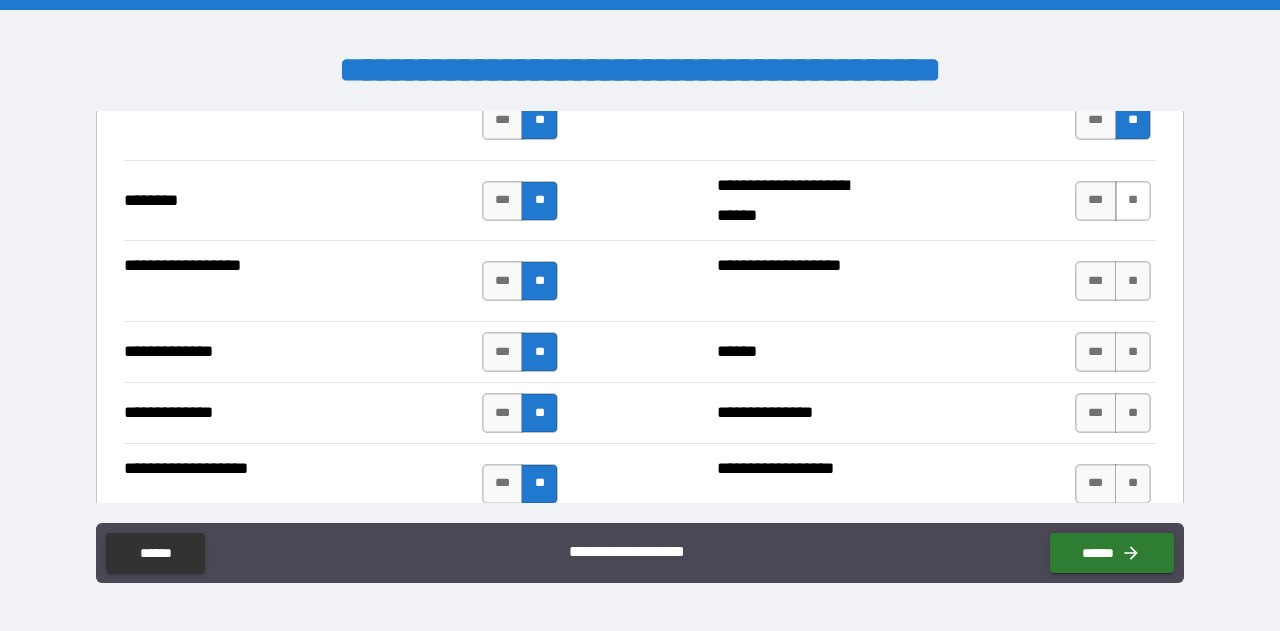 click on "**" at bounding box center [1133, 201] 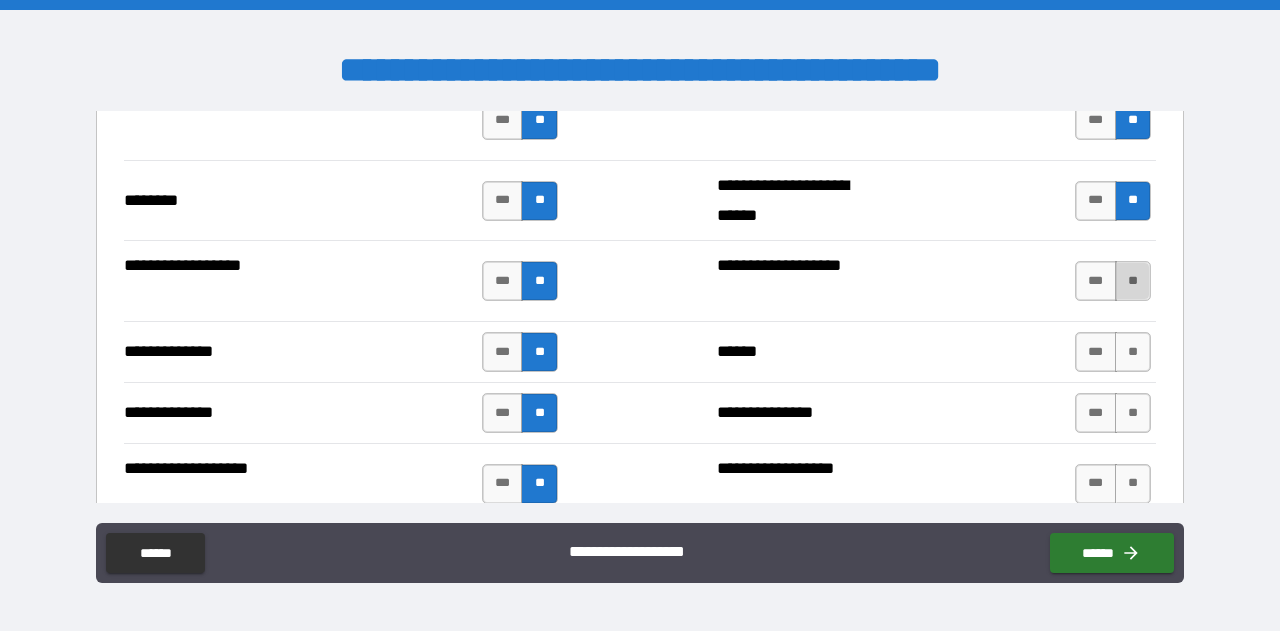 click on "**" at bounding box center [1133, 281] 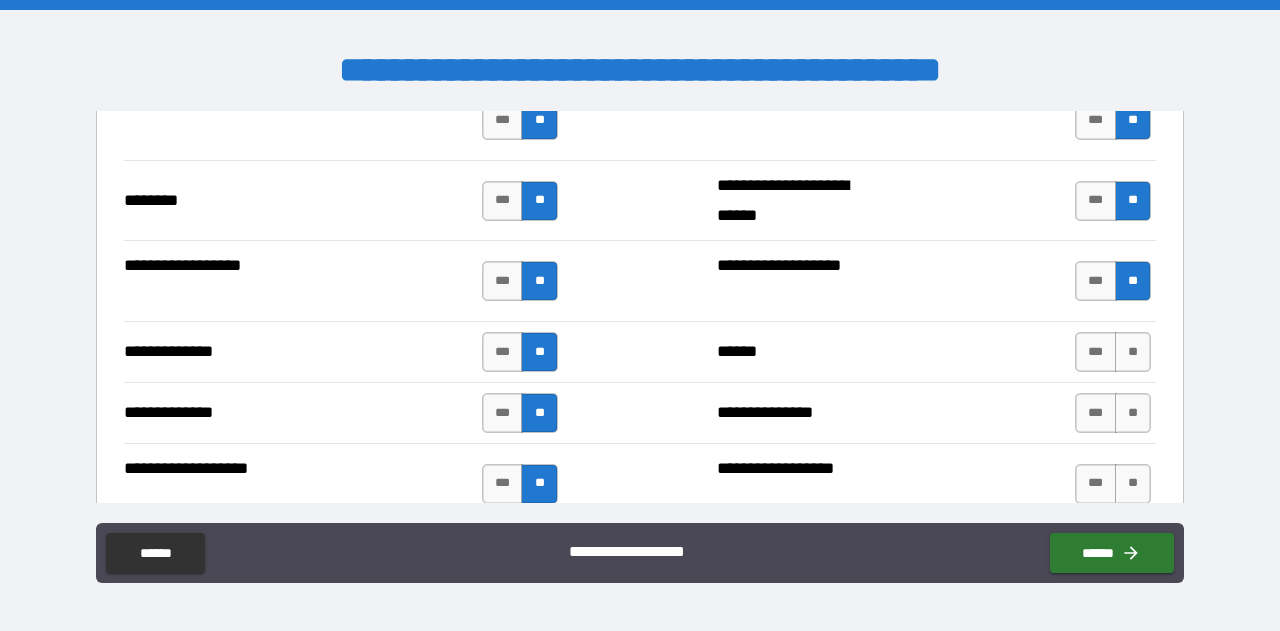 click on "*** **" at bounding box center [1113, 352] 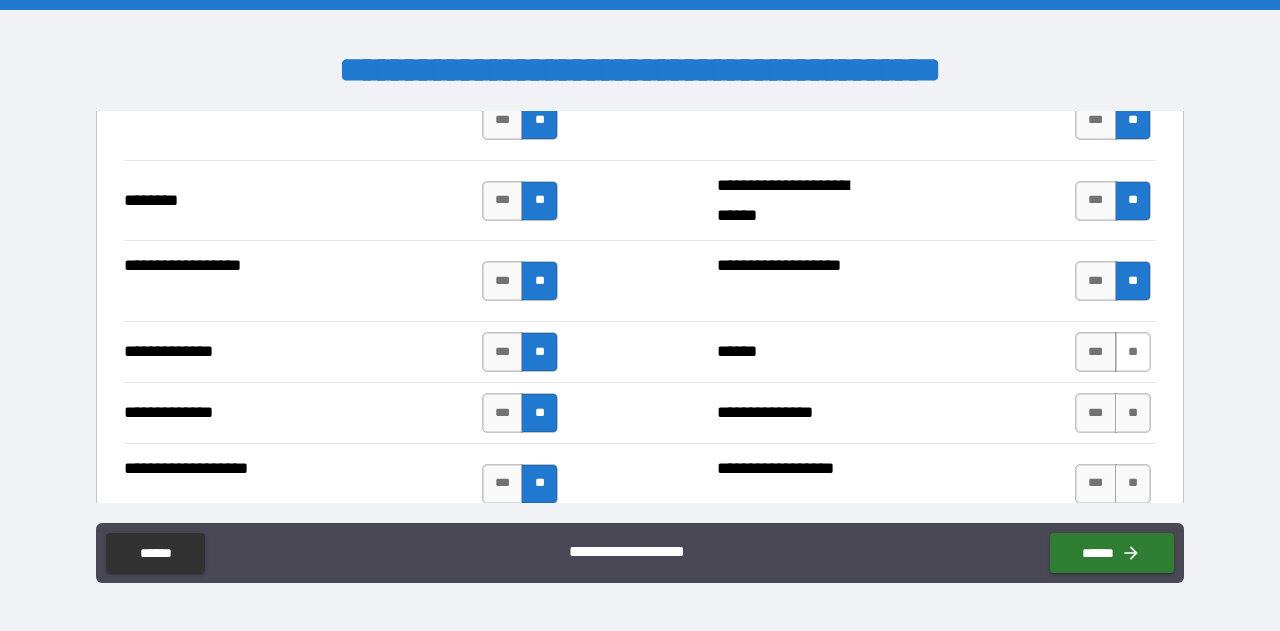 click on "**" at bounding box center (1133, 352) 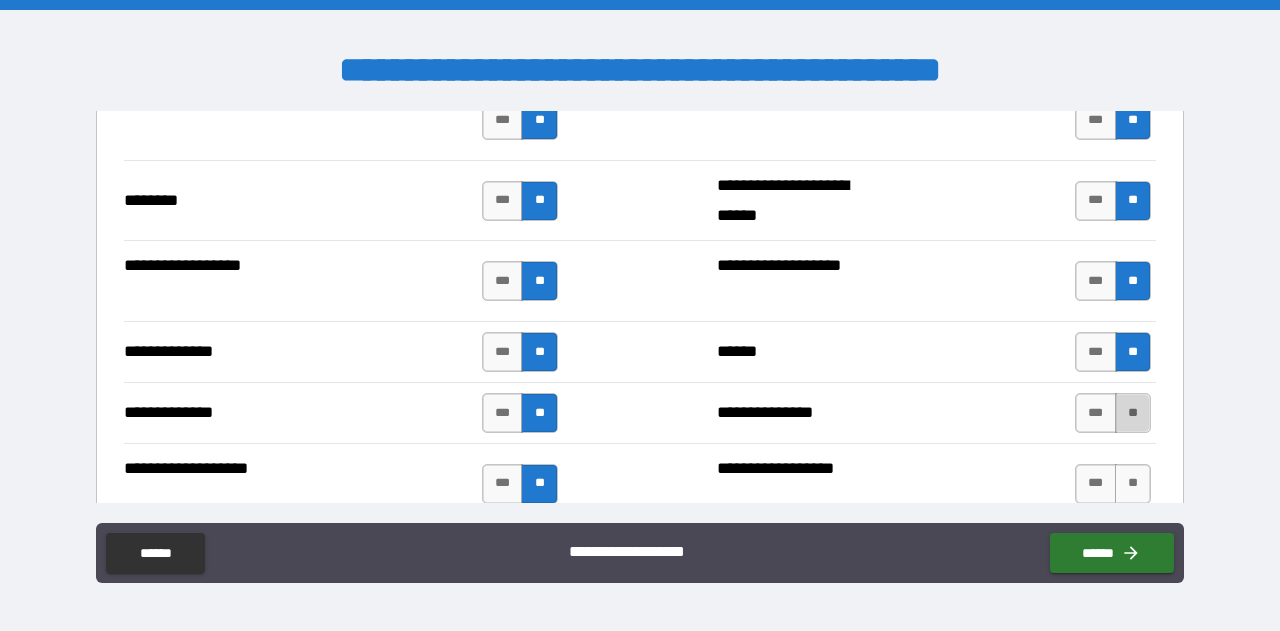 click on "**" at bounding box center (1133, 413) 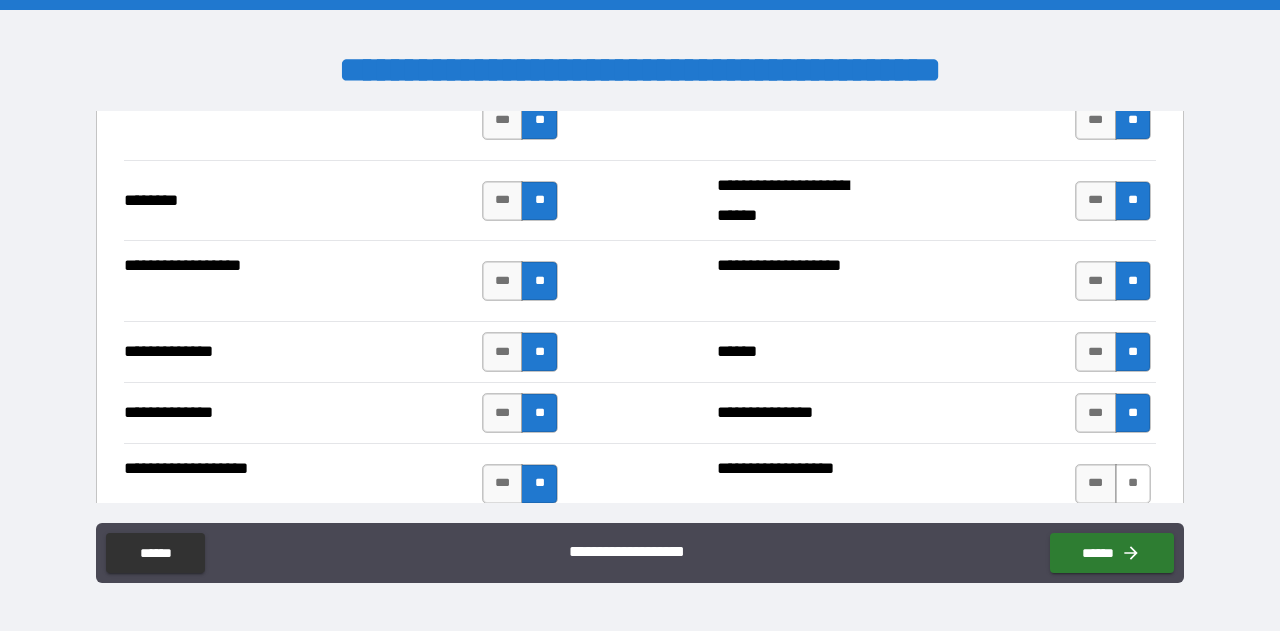 click on "**" at bounding box center [1133, 484] 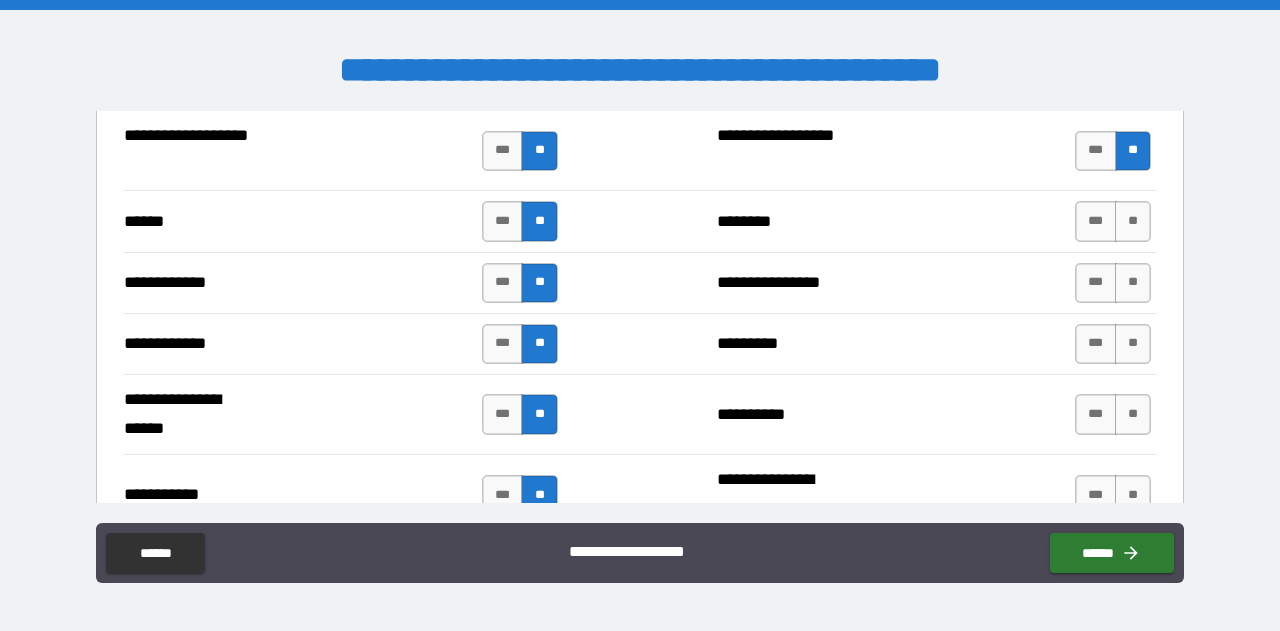 scroll, scrollTop: 4273, scrollLeft: 0, axis: vertical 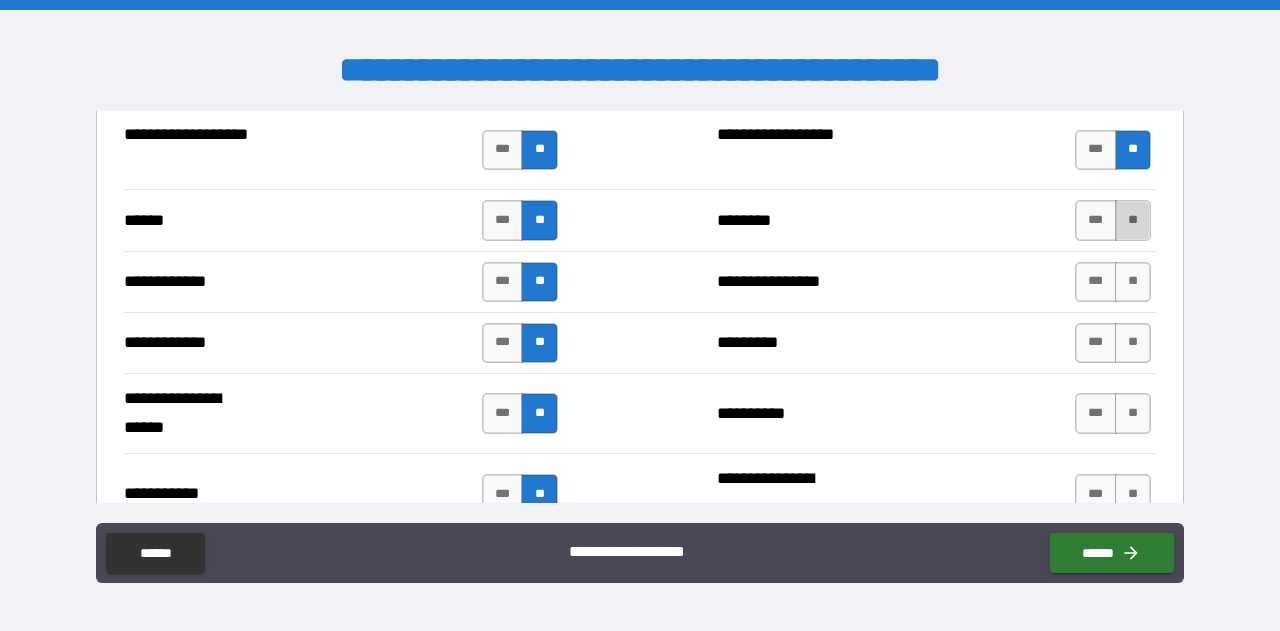 click on "**" at bounding box center [1133, 220] 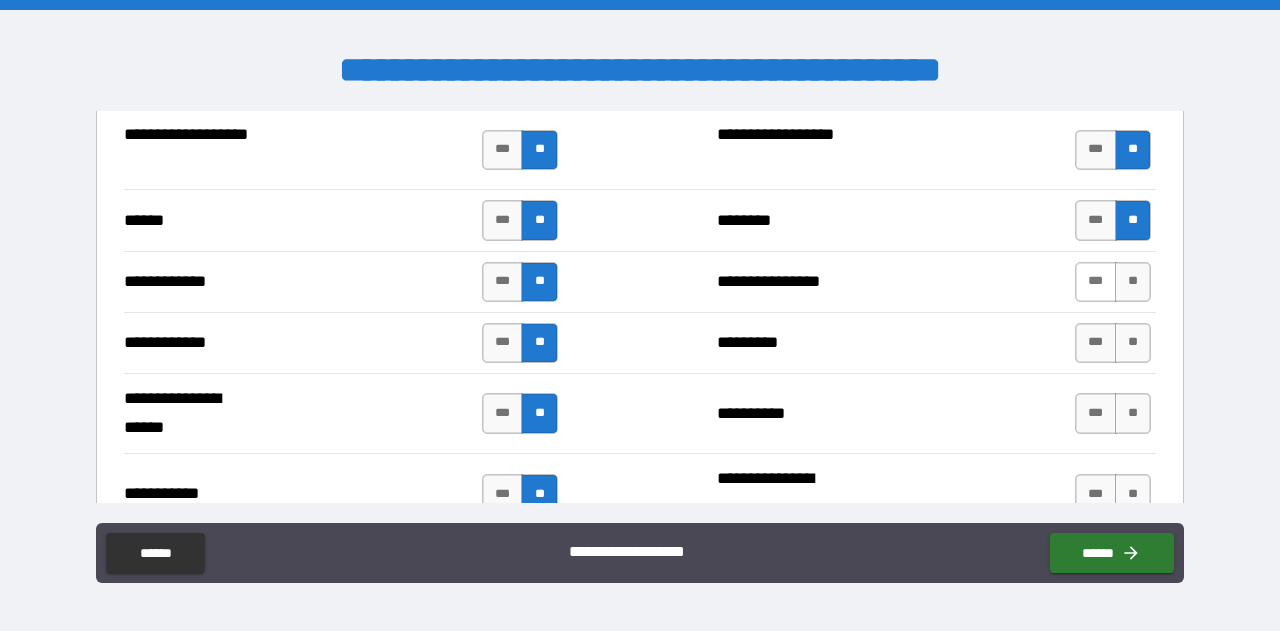 click on "***" at bounding box center [1096, 282] 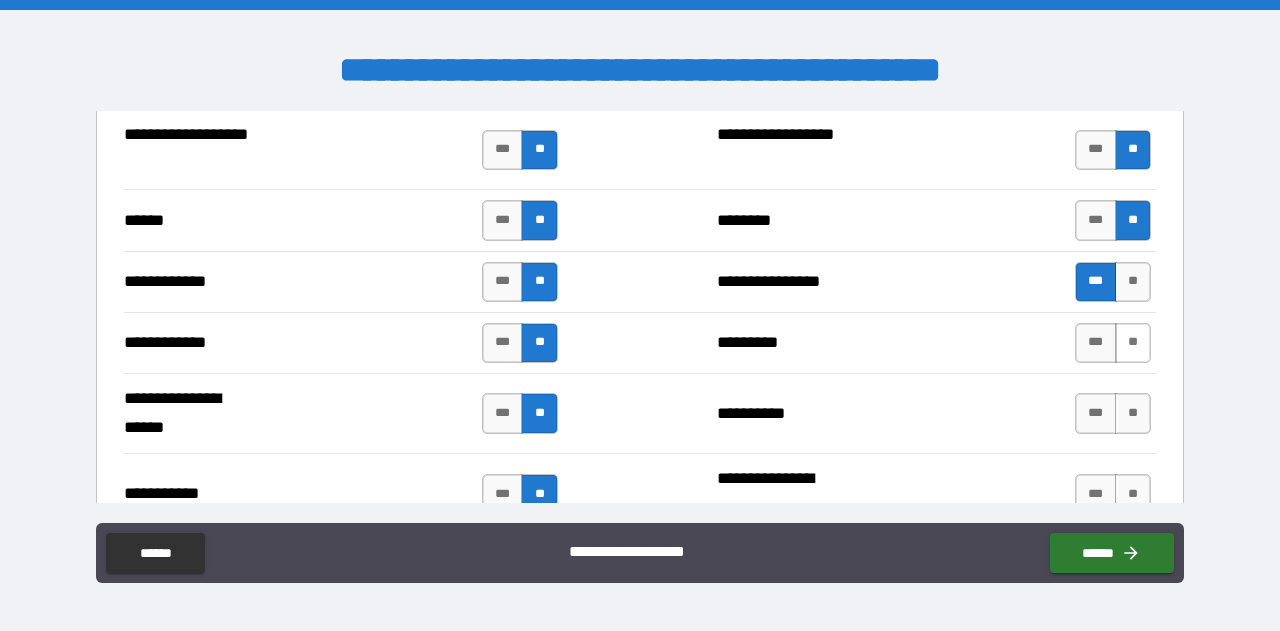 click on "**" at bounding box center [1133, 343] 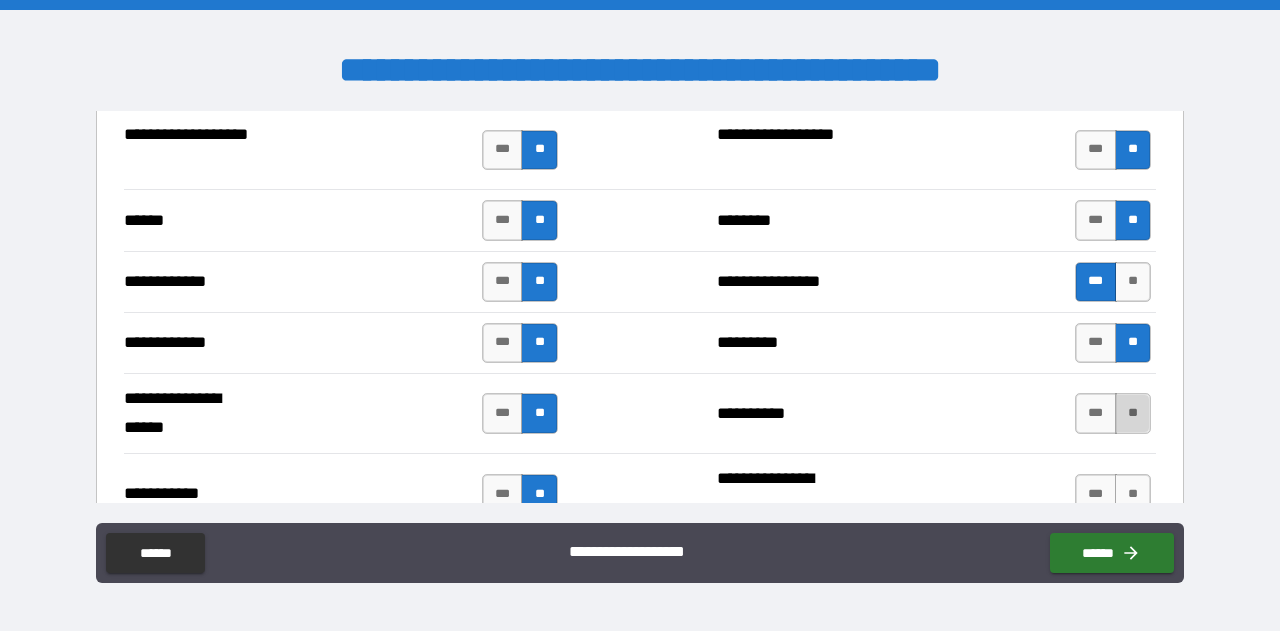 click on "**" at bounding box center (1133, 413) 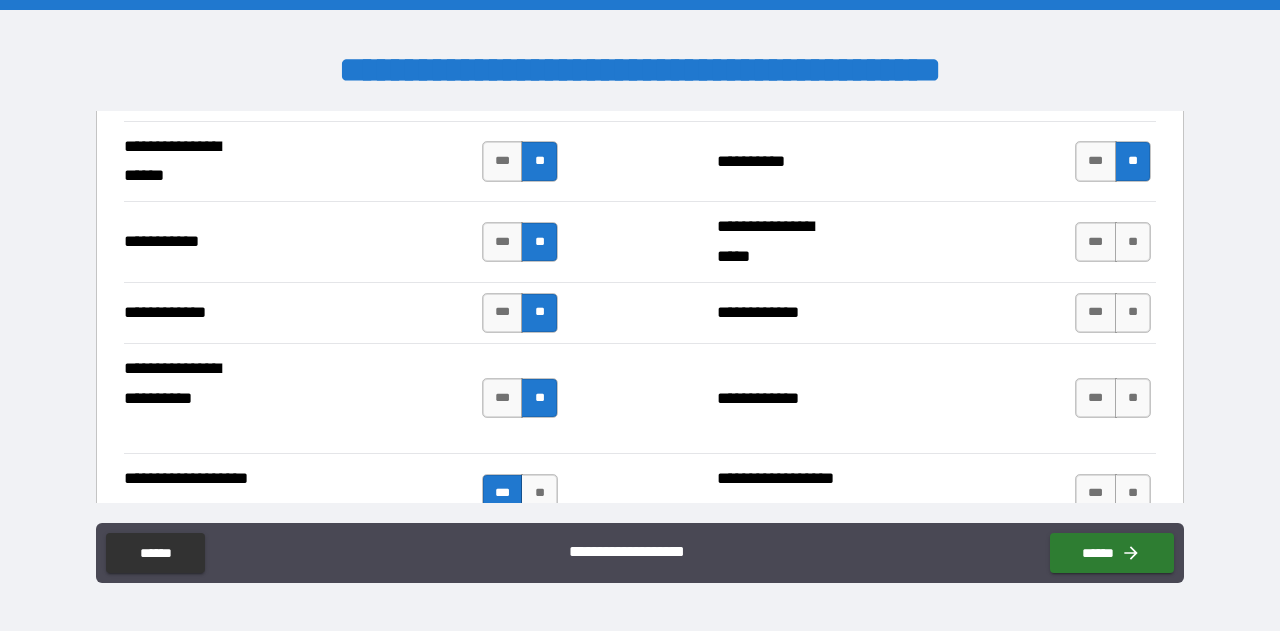 scroll, scrollTop: 4529, scrollLeft: 0, axis: vertical 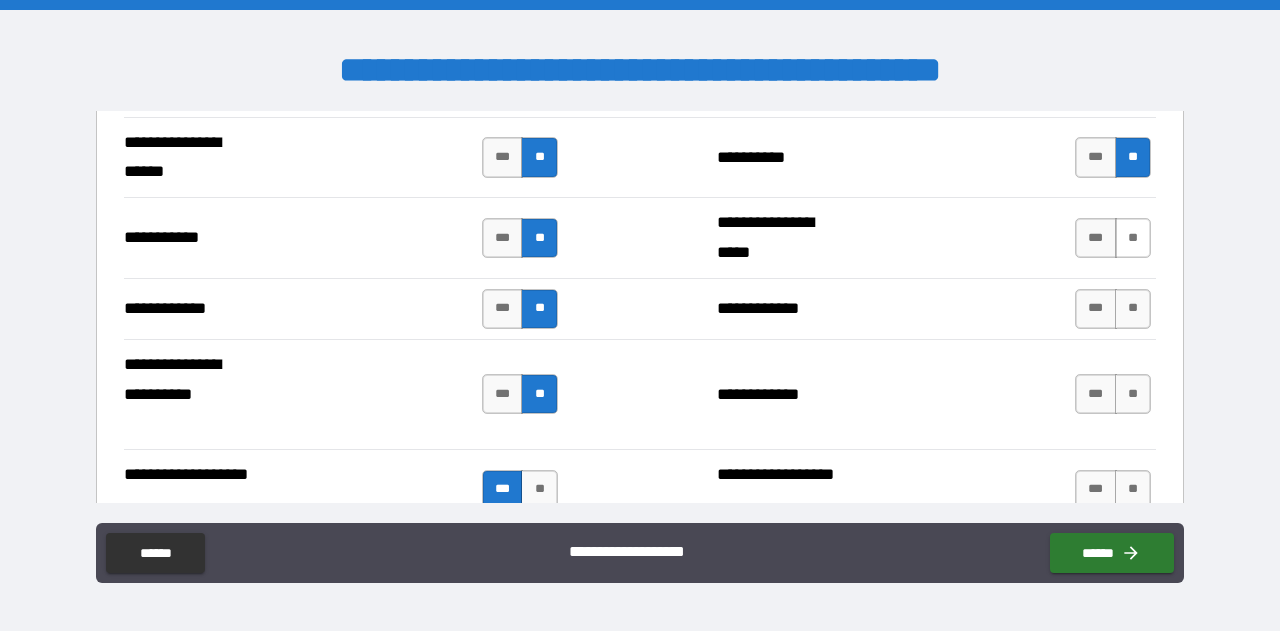 click on "**" at bounding box center (1133, 238) 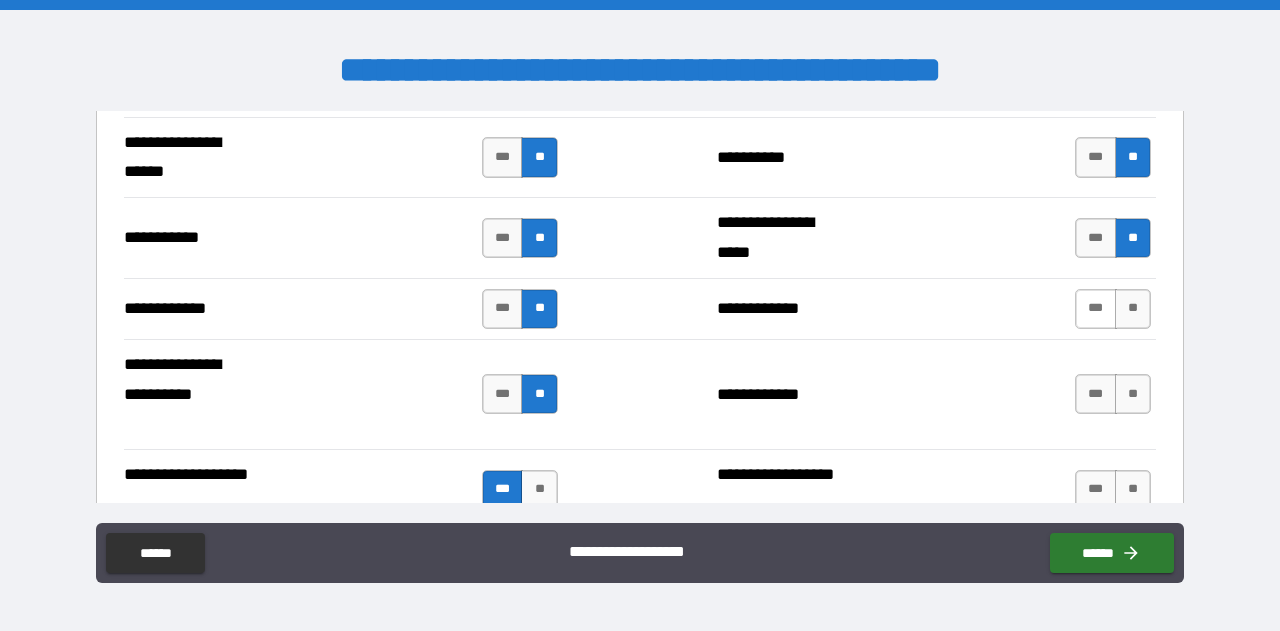 click on "***" at bounding box center (1096, 309) 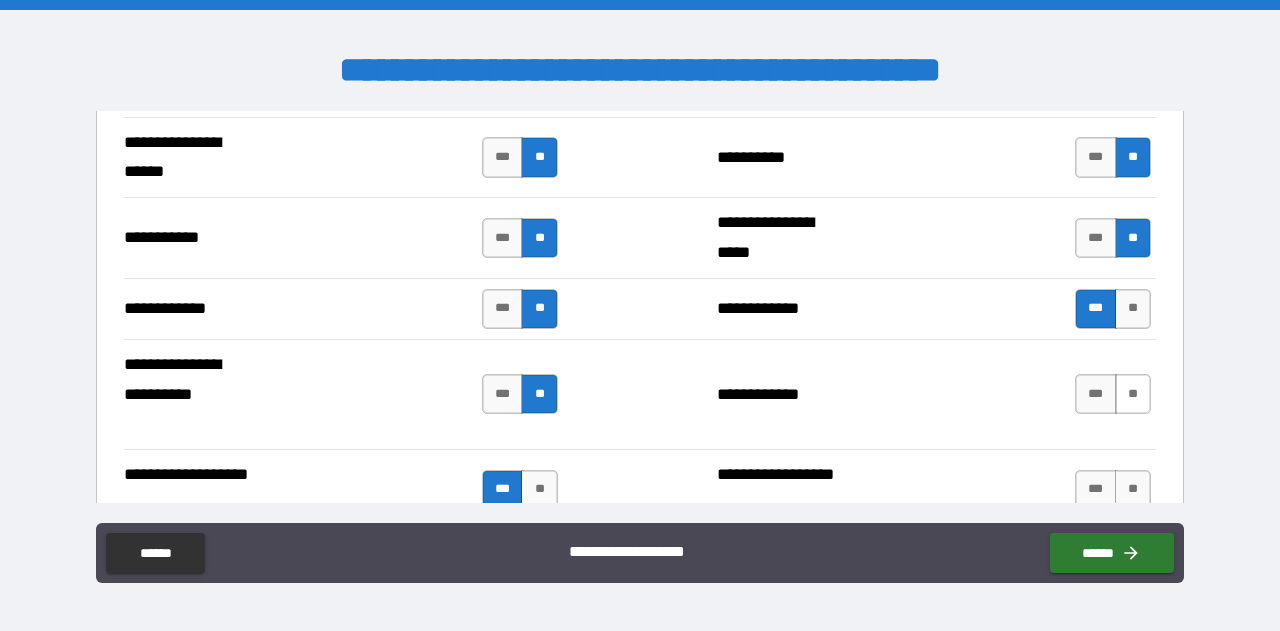 click on "**" at bounding box center [1133, 394] 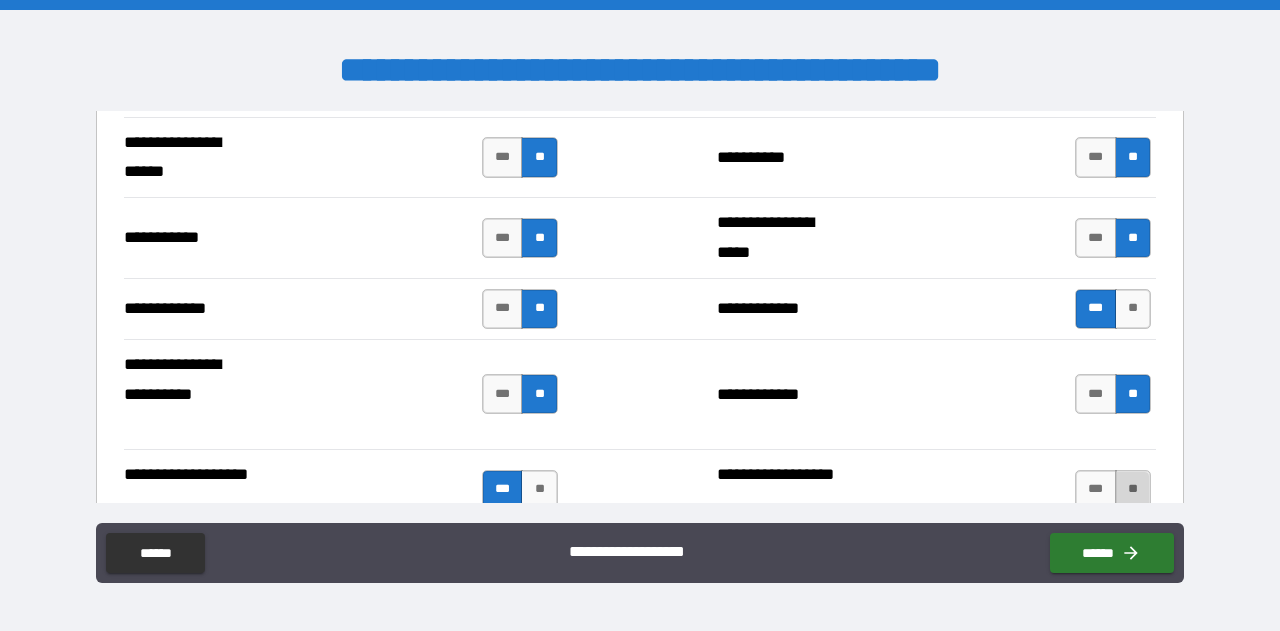 click on "**" at bounding box center (1133, 490) 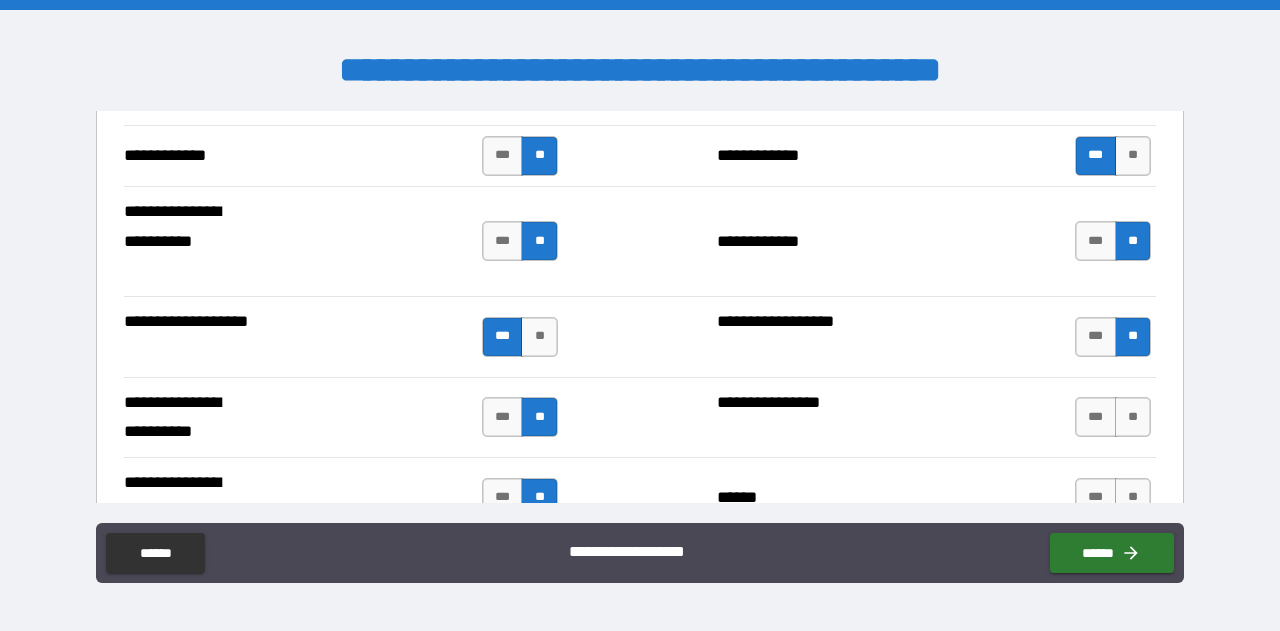 scroll, scrollTop: 4790, scrollLeft: 0, axis: vertical 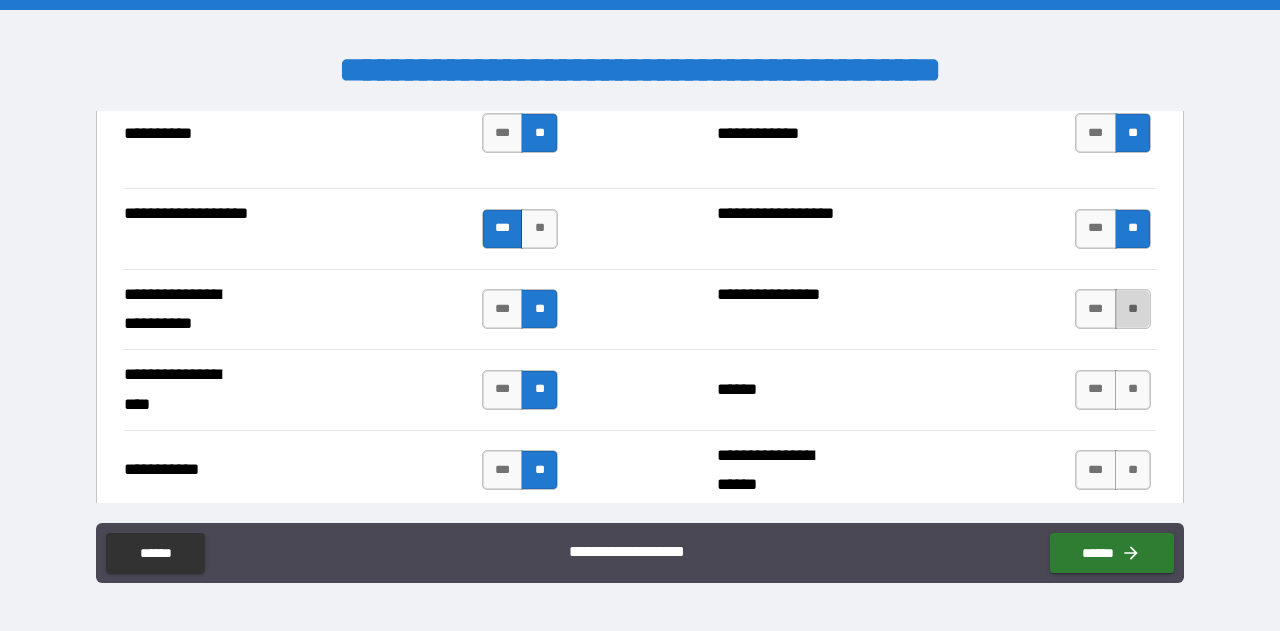 click on "**" at bounding box center (1133, 309) 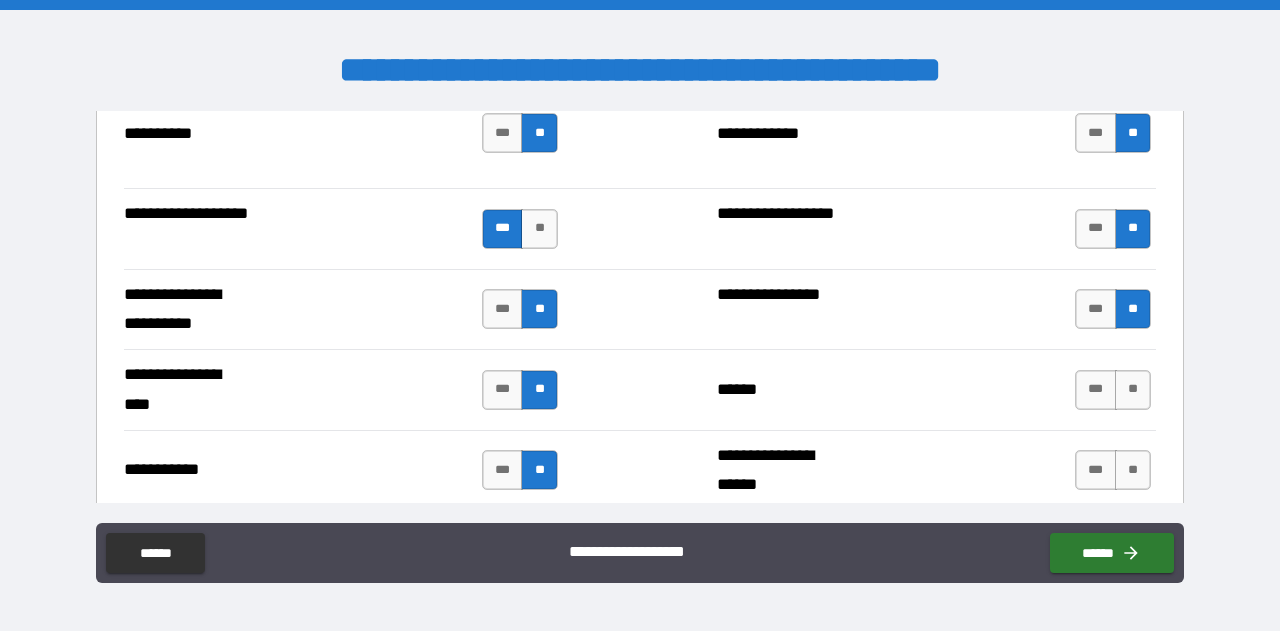 click on "**********" at bounding box center [640, 389] 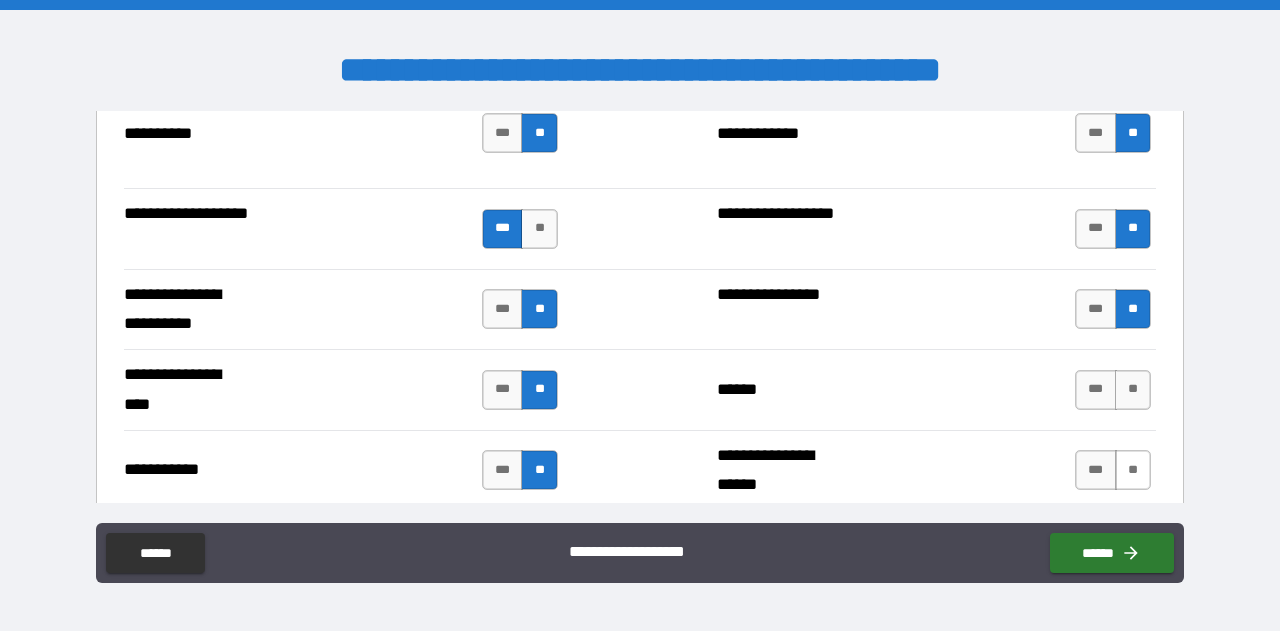 click on "**" at bounding box center (1133, 470) 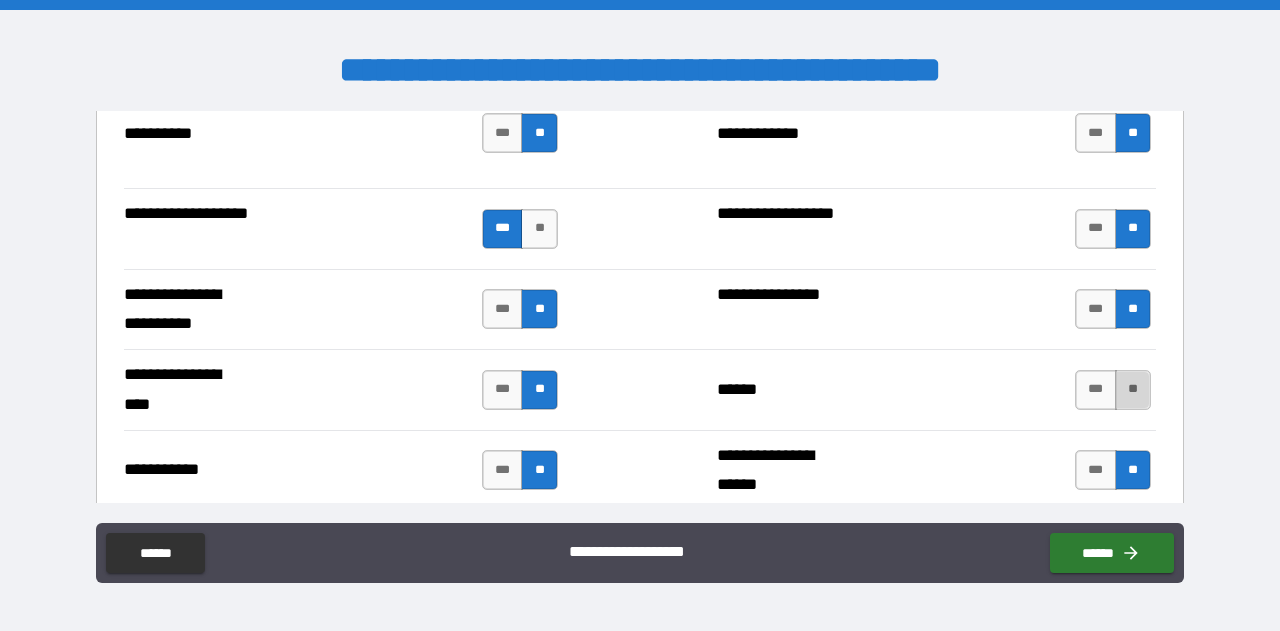 click on "**" at bounding box center (1133, 390) 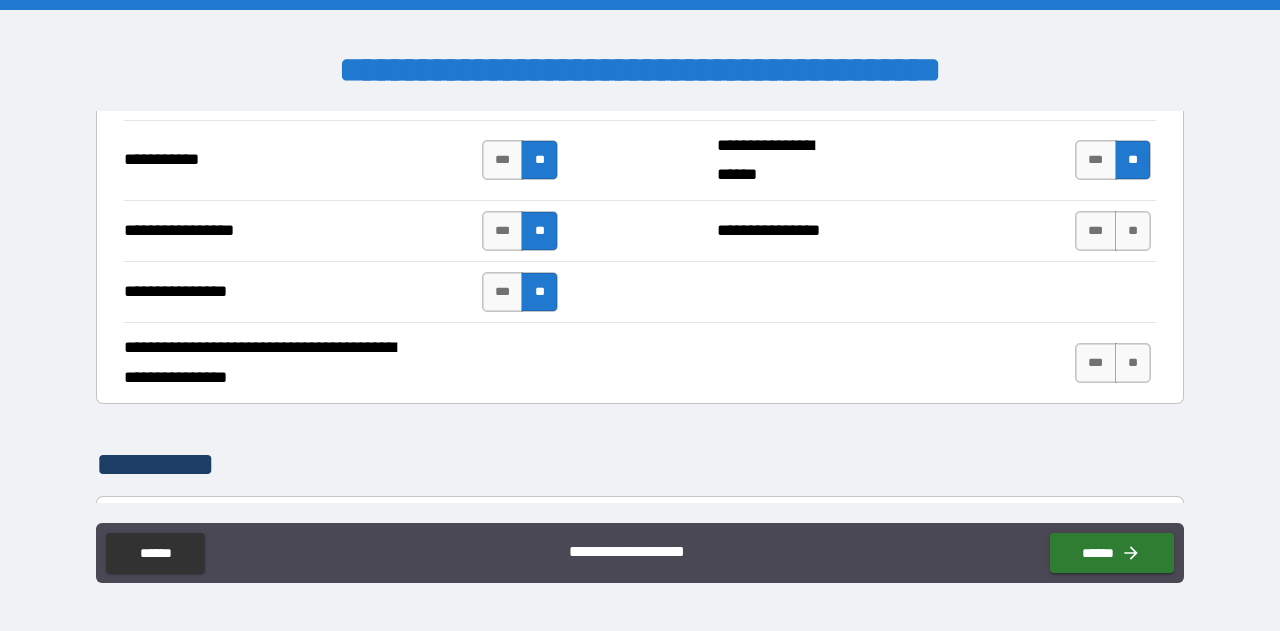 scroll, scrollTop: 5103, scrollLeft: 0, axis: vertical 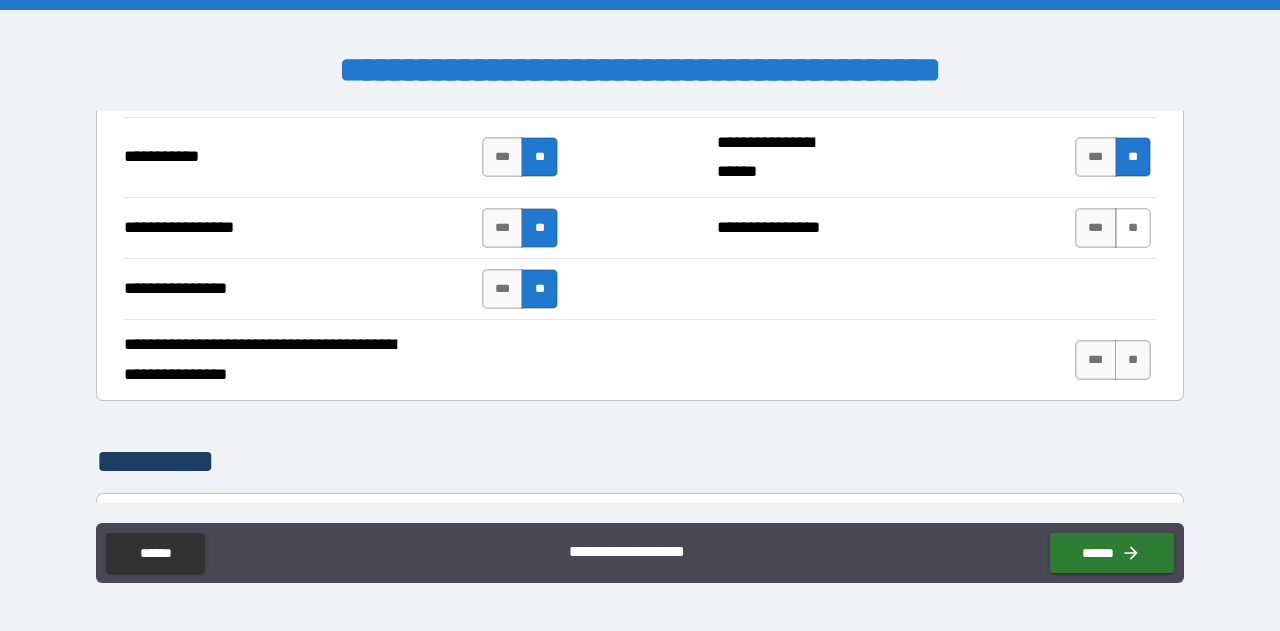 click on "**" at bounding box center (1133, 228) 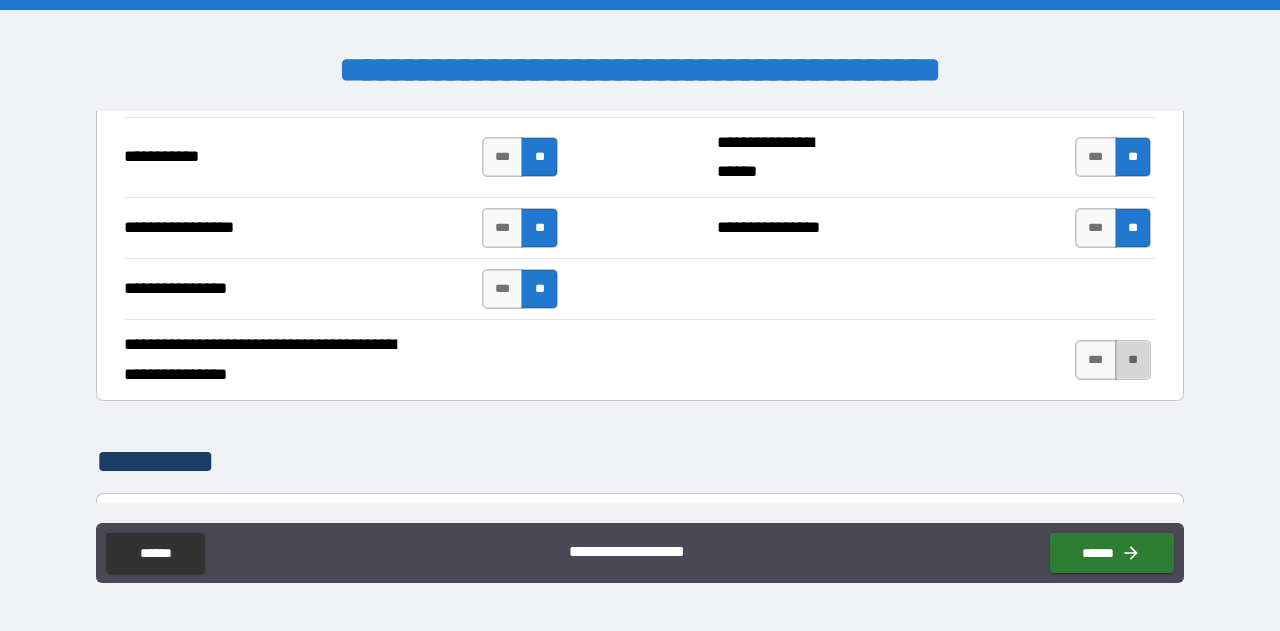 click on "**" at bounding box center (1133, 360) 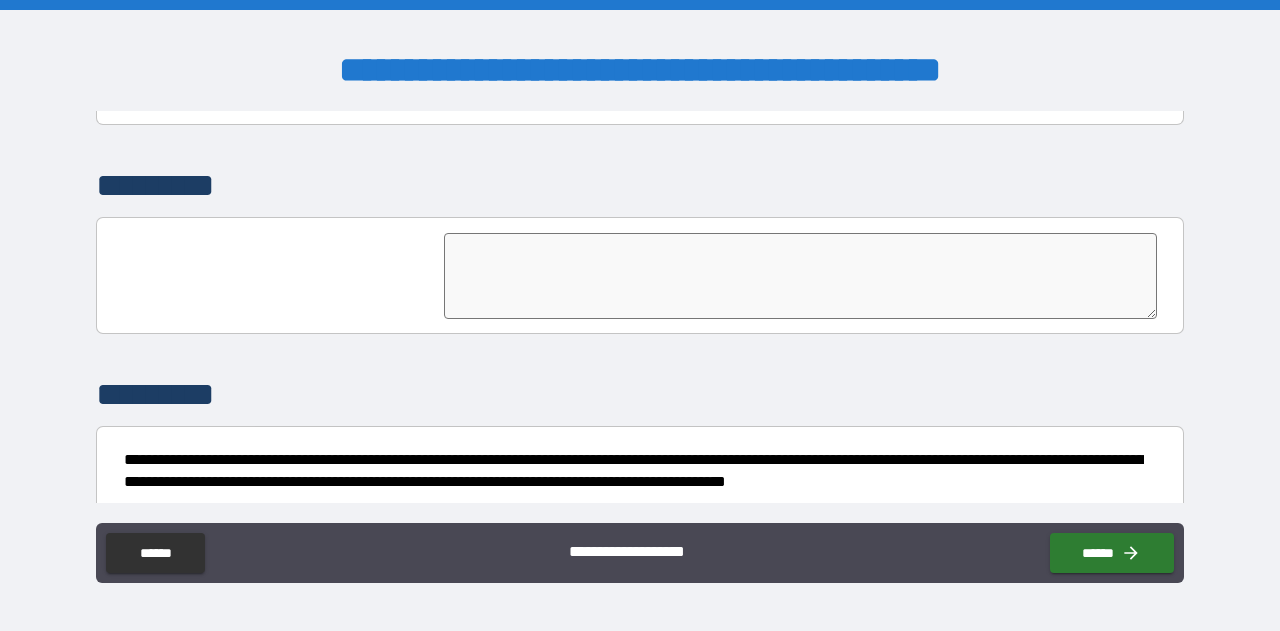 scroll, scrollTop: 5434, scrollLeft: 0, axis: vertical 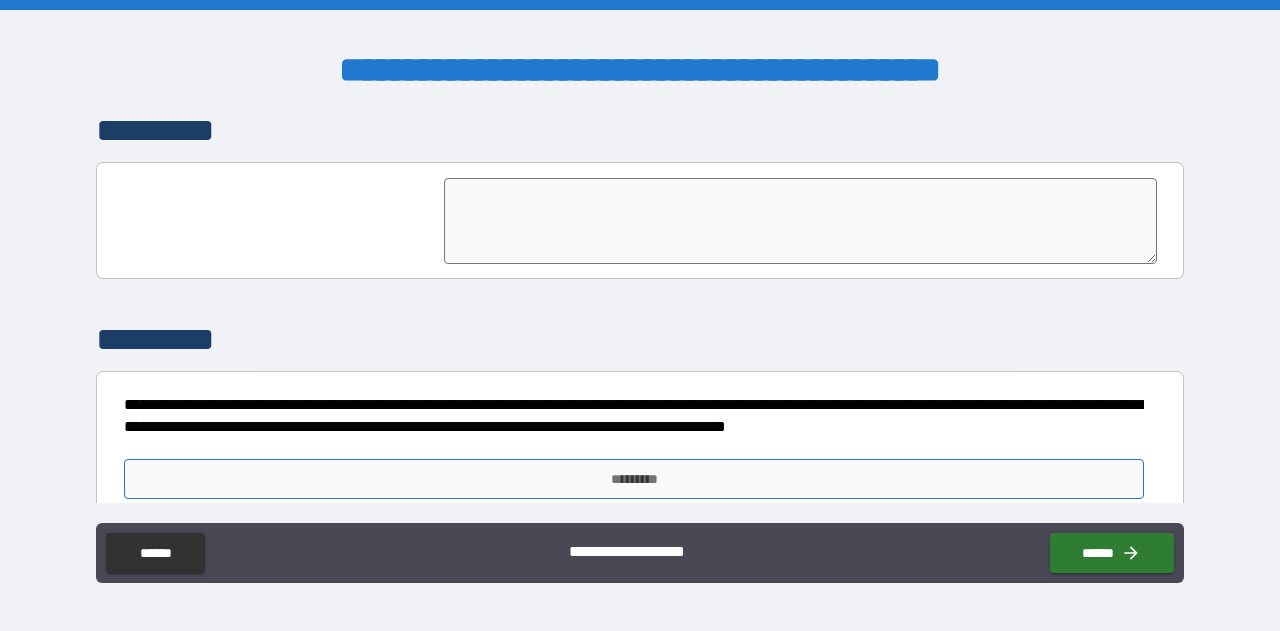 click on "*********" at bounding box center [634, 479] 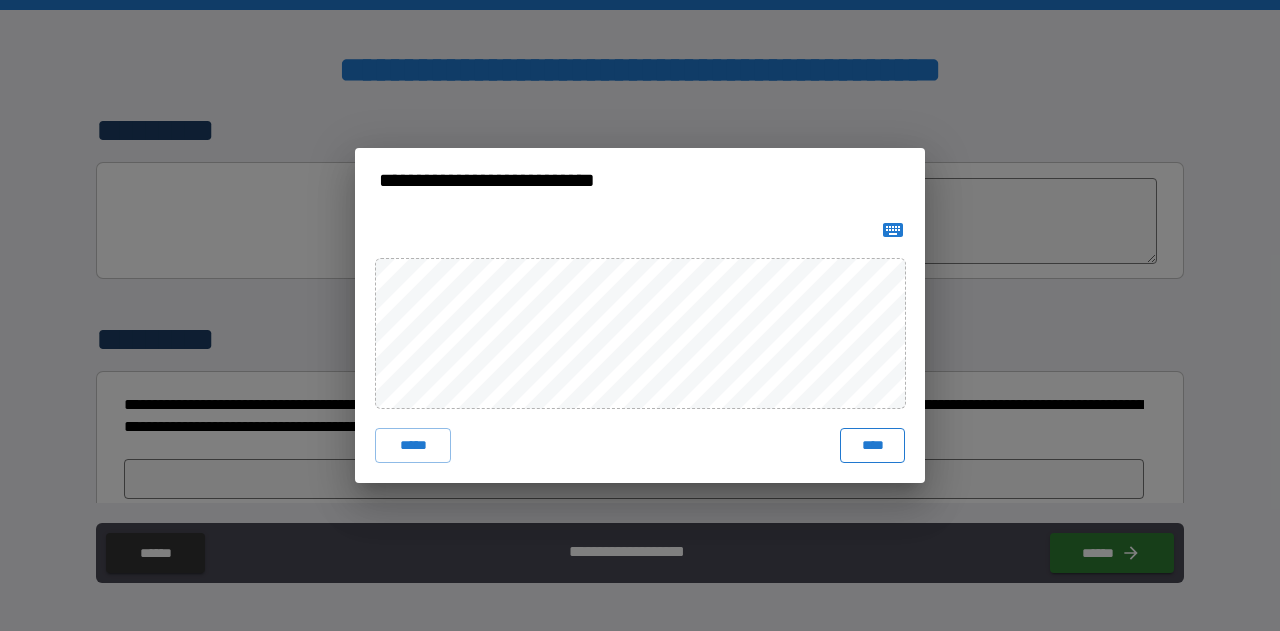 click on "****" at bounding box center (872, 446) 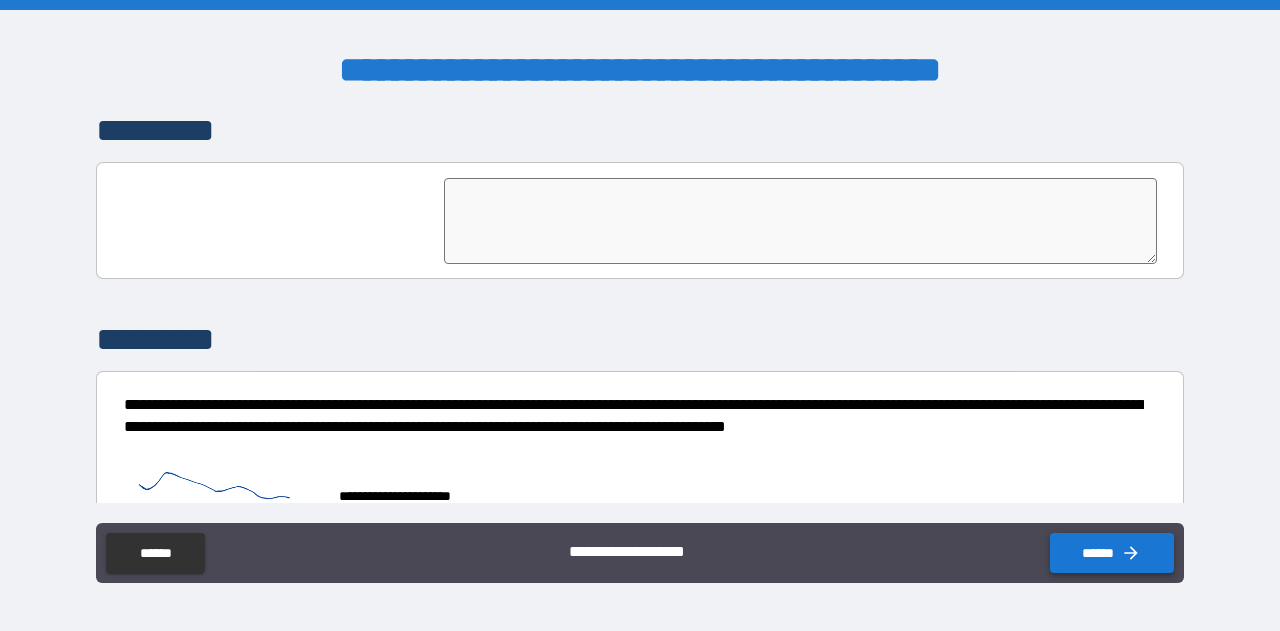 click on "******" at bounding box center [1112, 553] 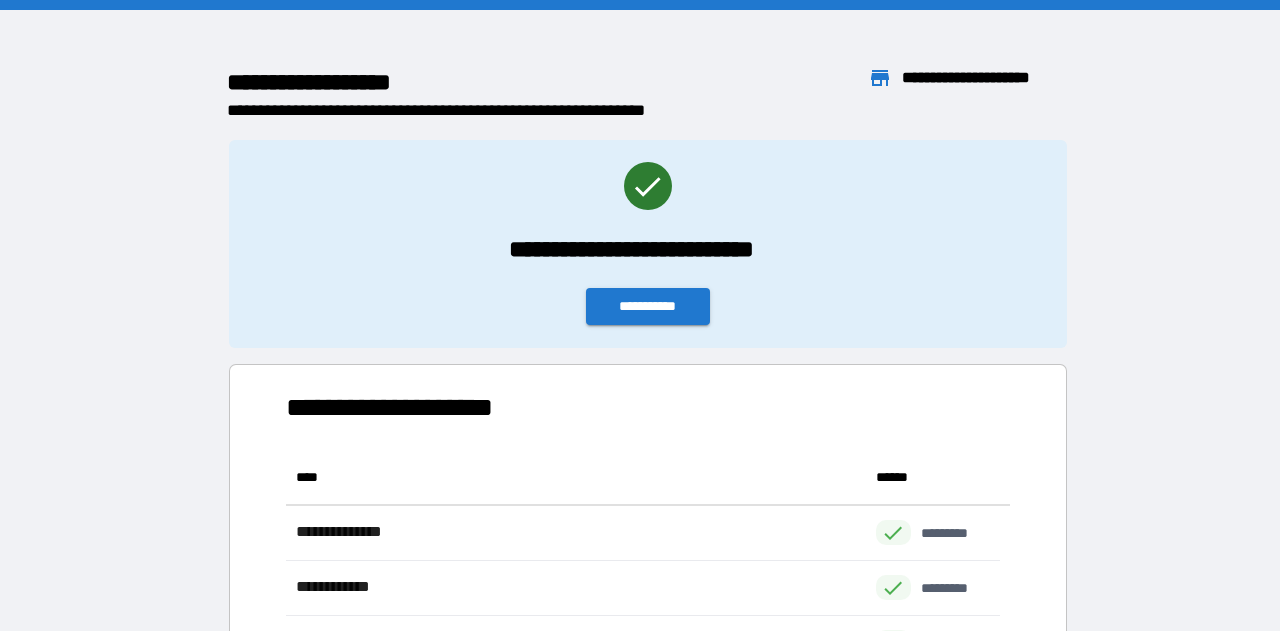 scroll, scrollTop: 16, scrollLeft: 16, axis: both 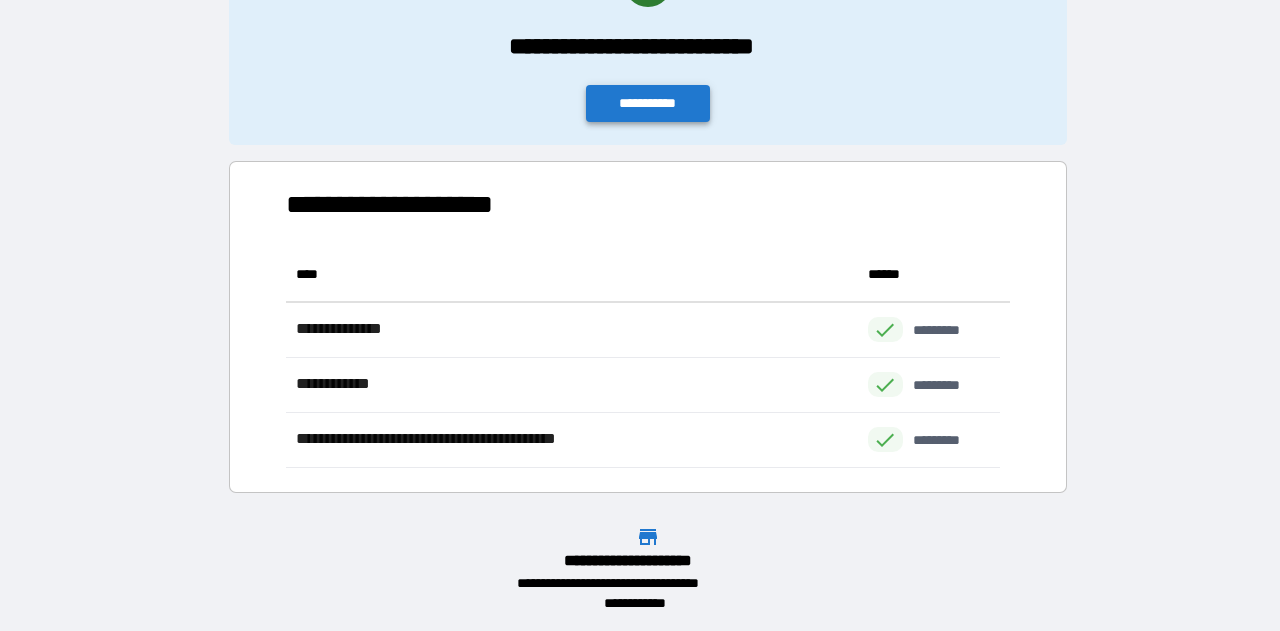 click on "**********" at bounding box center [648, 103] 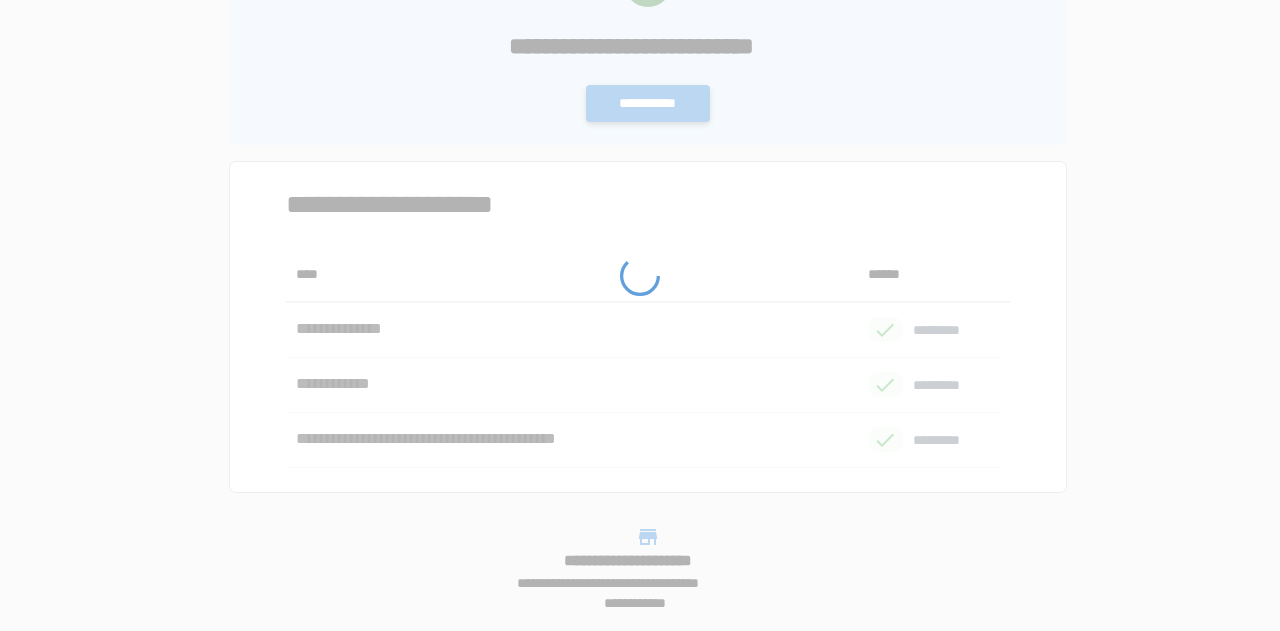 scroll, scrollTop: 0, scrollLeft: 0, axis: both 